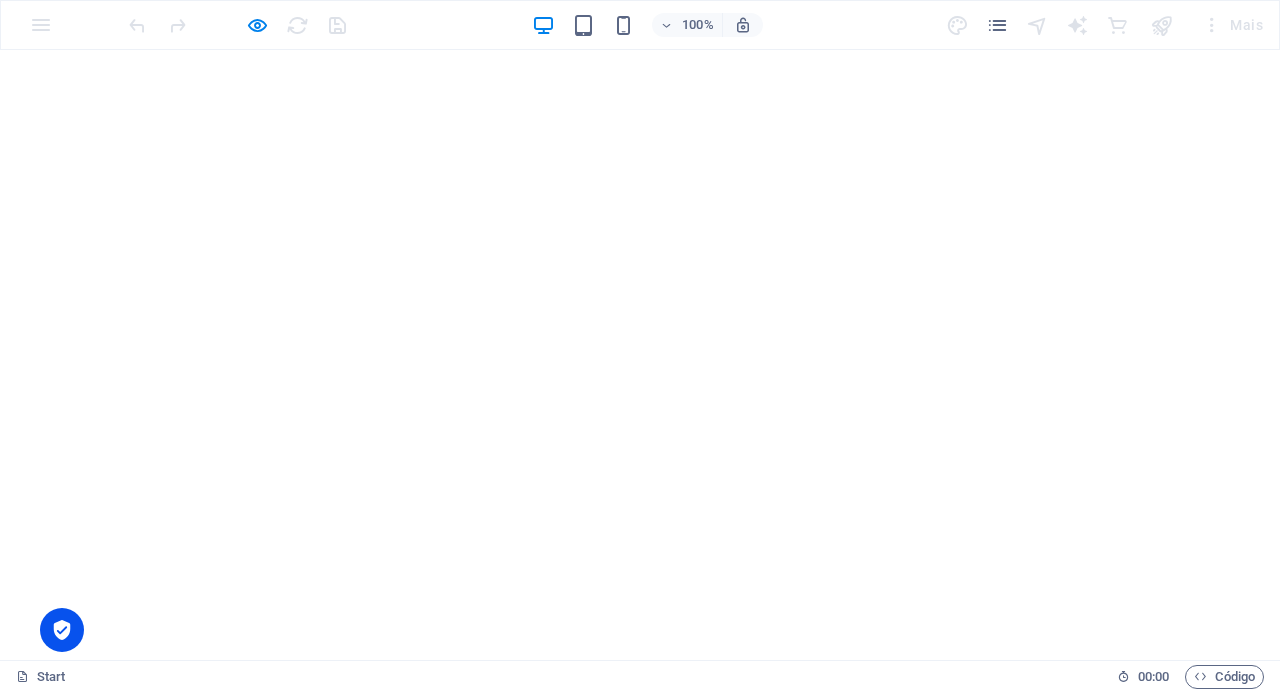 scroll, scrollTop: 0, scrollLeft: 0, axis: both 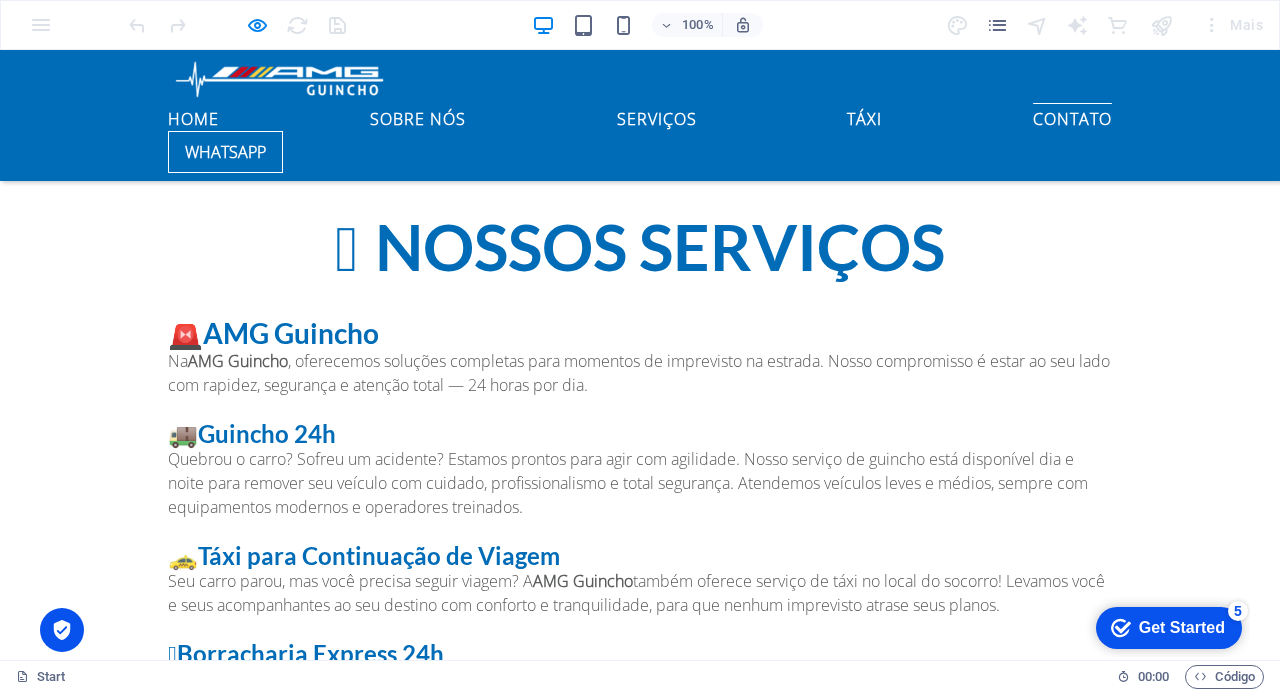 click at bounding box center (640, 4991) 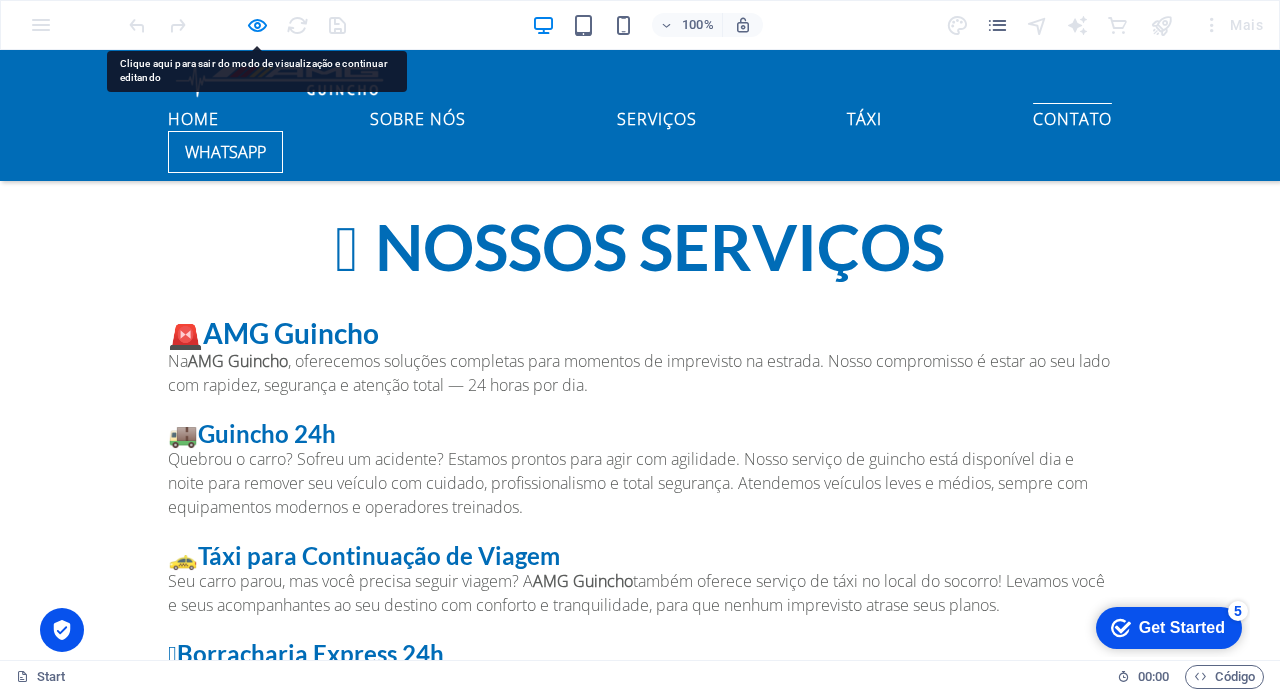 click at bounding box center [640, 4991] 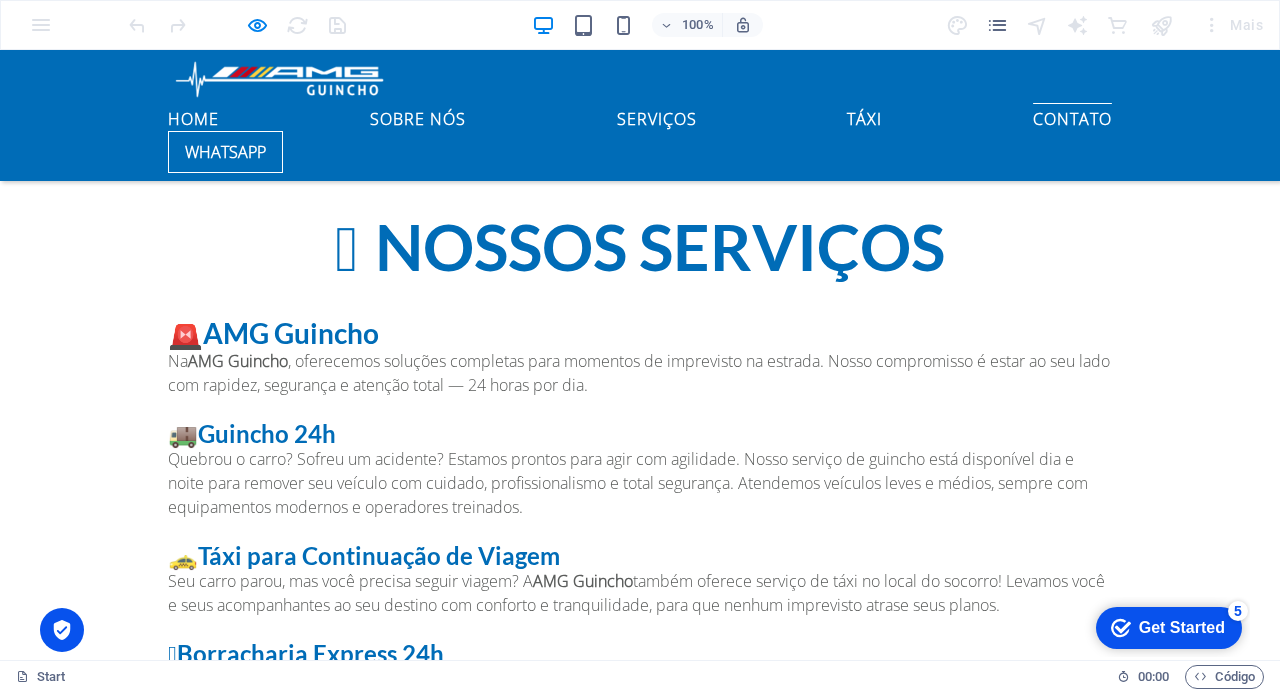 click at bounding box center (488, 6164) 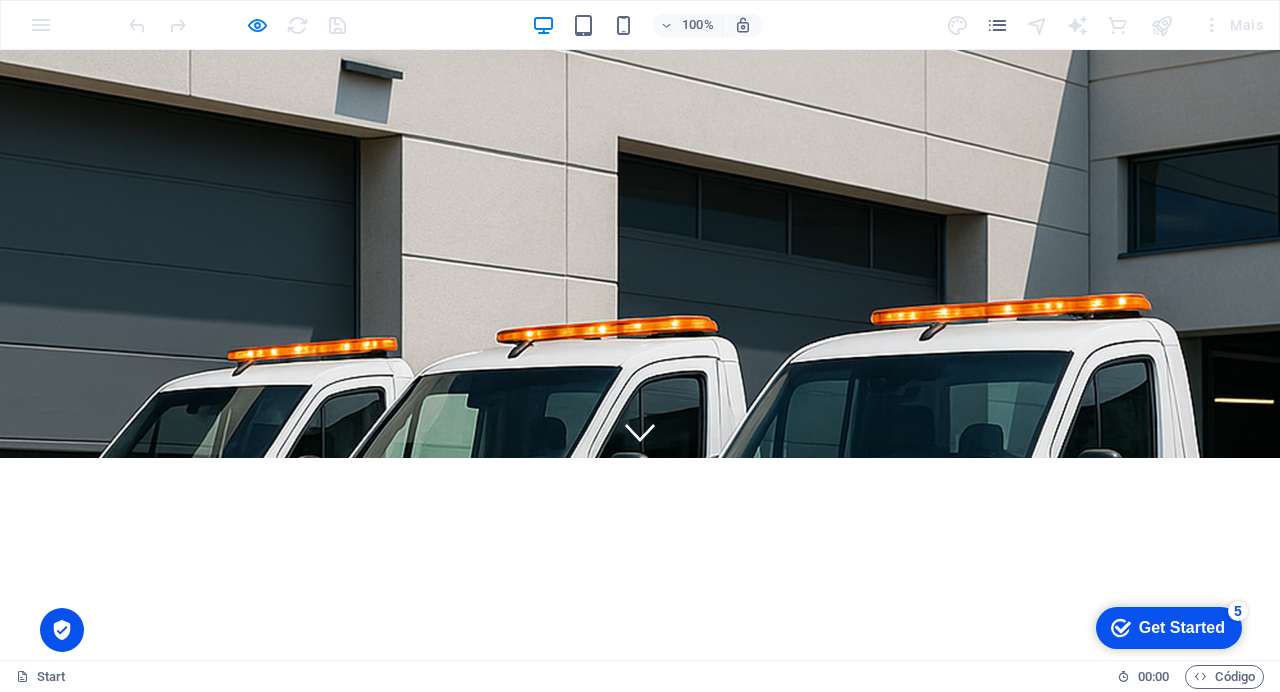 scroll, scrollTop: 0, scrollLeft: 0, axis: both 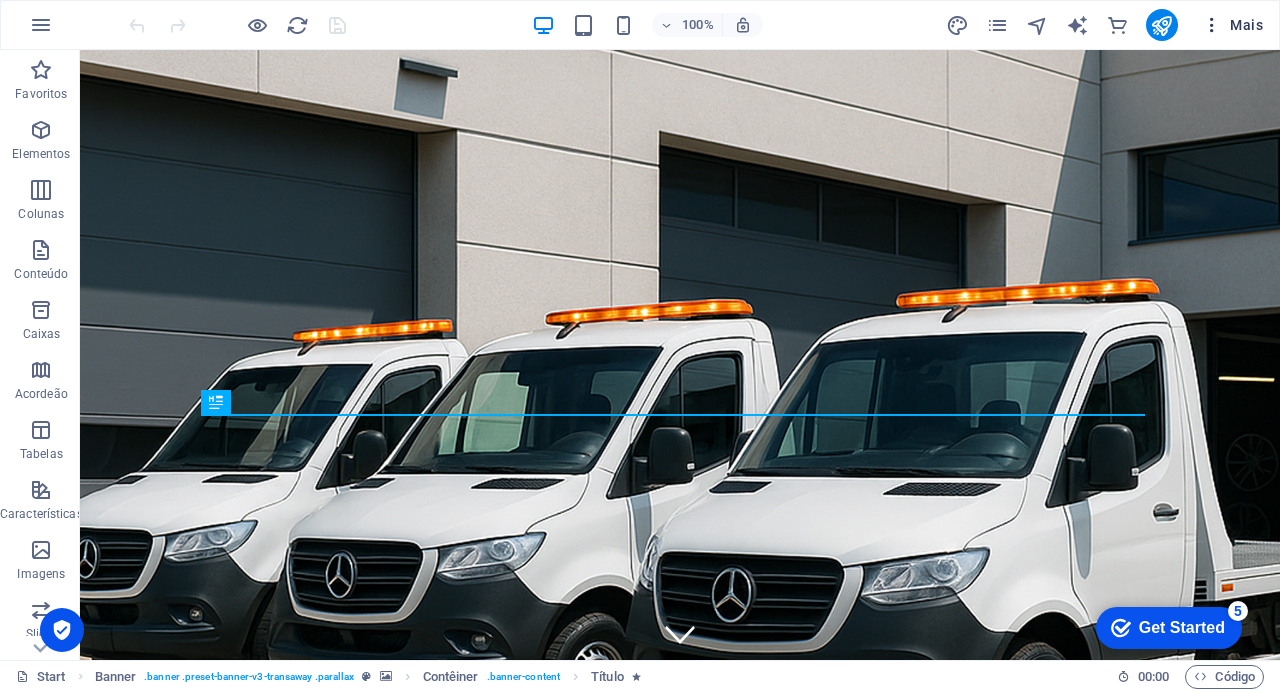 click on "Mais" at bounding box center [1232, 25] 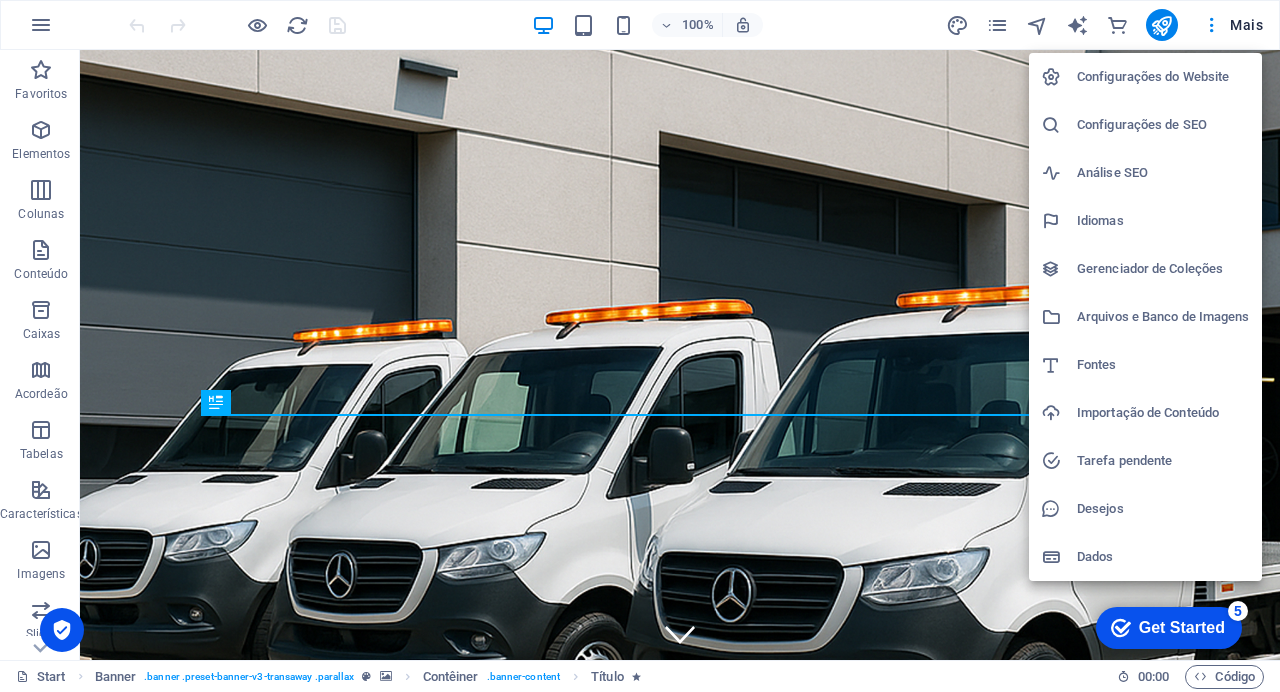 click on "Configurações do Website" at bounding box center (1163, 77) 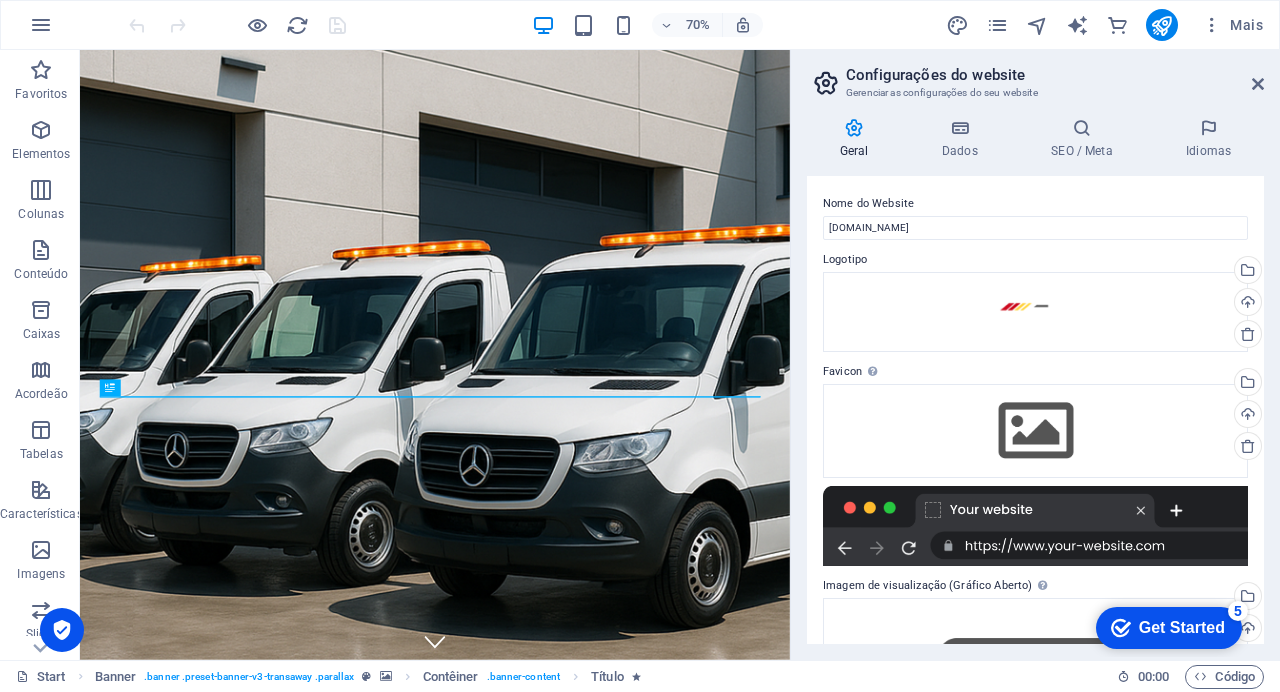 click on "Configurações do website" at bounding box center (1055, 75) 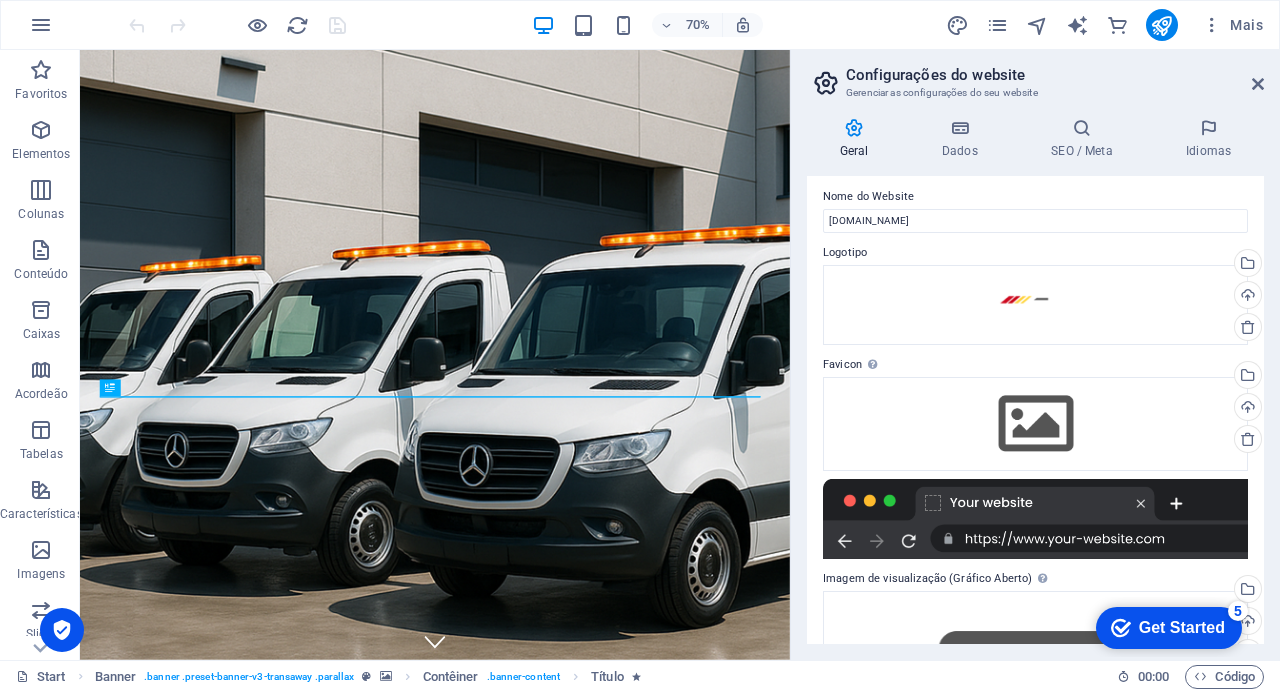 scroll, scrollTop: 0, scrollLeft: 0, axis: both 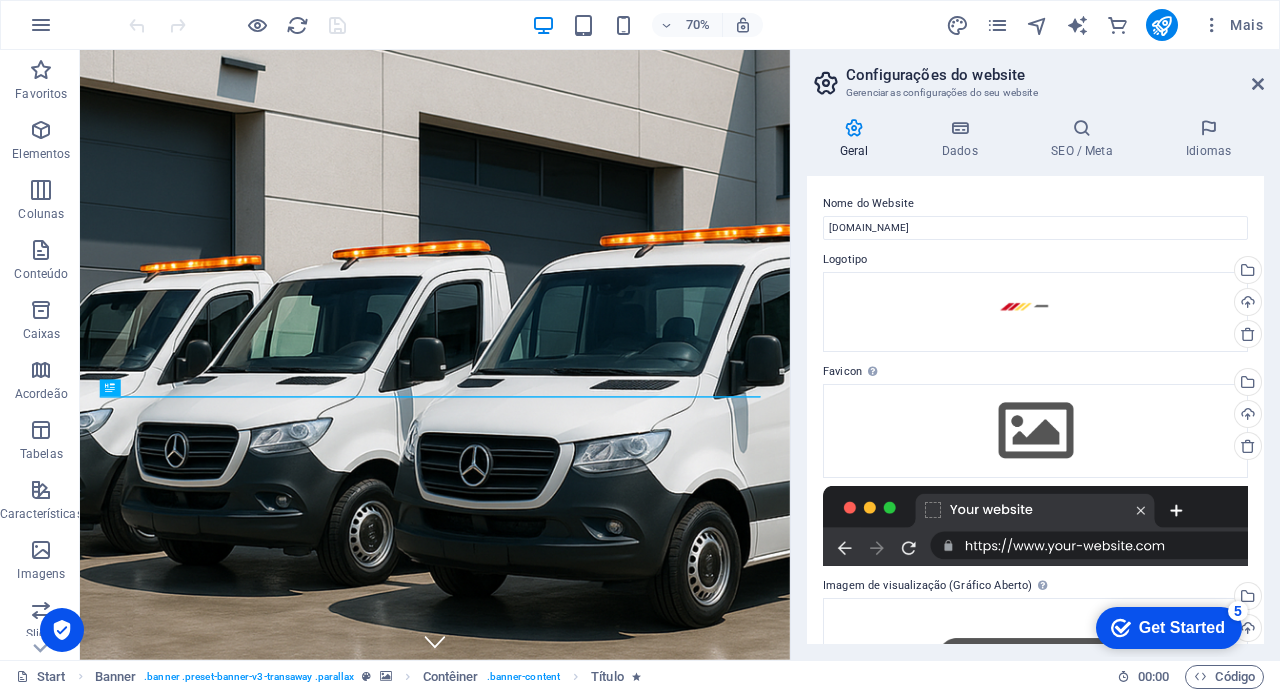 click on "Geral" at bounding box center (858, 139) 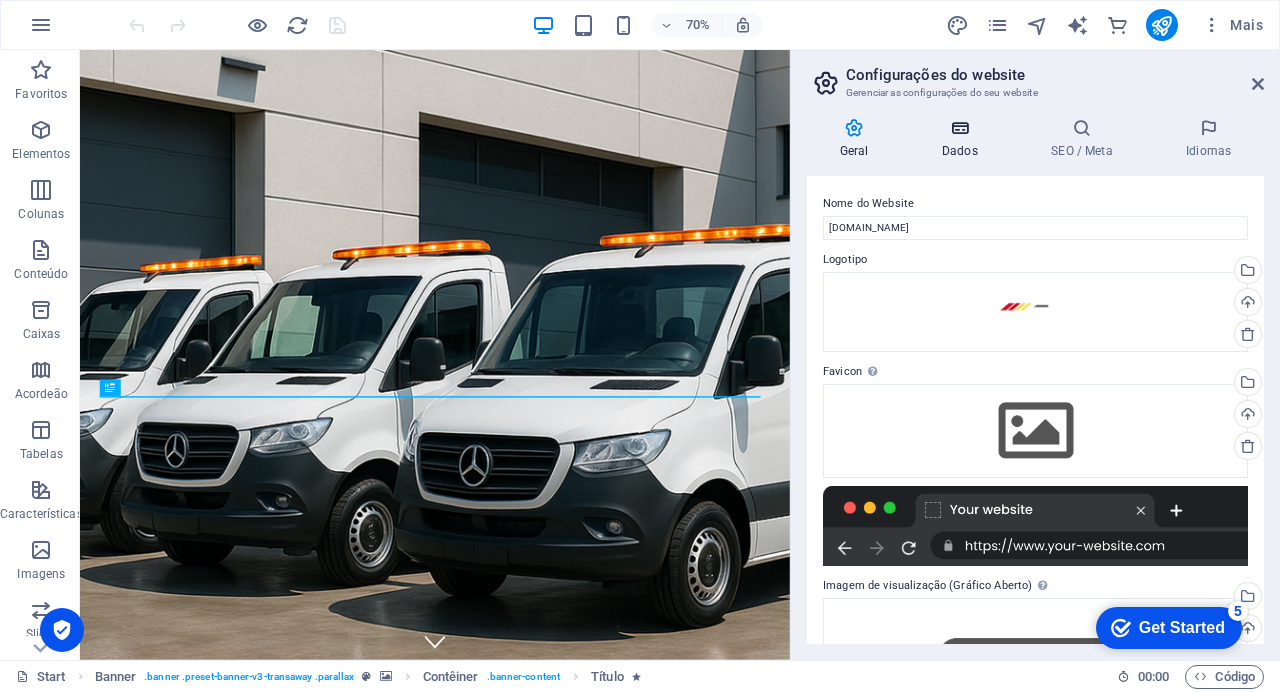 click on "Dados" at bounding box center (963, 139) 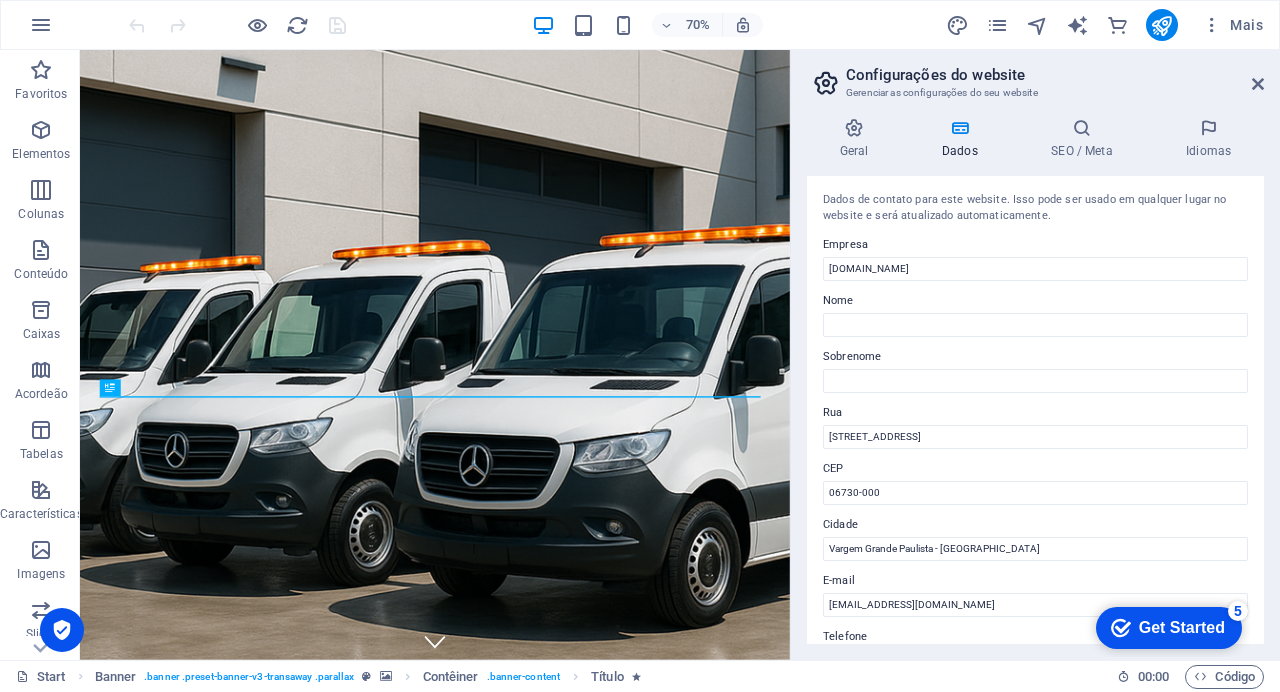 click on "Geral  Dados  SEO / Meta  Idiomas Nome do Website amgguincho.com.br Logotipo Arraste os arquivos aqui, clique para escolher os arquivos ou selecione os arquivos em Arquivos ou em nossa galeria de fotos e vídeos gratuitos Selecione arquivos do gerenciador de arquivos, galeria de fotos ou faça upload de arquivo(s) Upload Favicon Defina o favicon do seu website aqui. Um favicon é um pequeno ícone mostrado na guia do navegador ao lado do título do seu website. Ajuda os visitantes a identificarem o seu website. Arraste os arquivos aqui, clique para escolher os arquivos ou selecione os arquivos em Arquivos ou em nossa galeria de fotos e vídeos gratuitos Selecione arquivos do gerenciador de arquivos, galeria de fotos ou faça upload de arquivo(s) Upload Imagem de visualização (Gráfico Aberto) Esta imagem será mostrada quando o website for compartilhado nas redes sociais Arraste os arquivos aqui, clique para escolher os arquivos ou Upload Empresa amgguincho.com.br Nome Sobrenome Rua Rua Caraguatatuba, 119" at bounding box center (1035, 381) 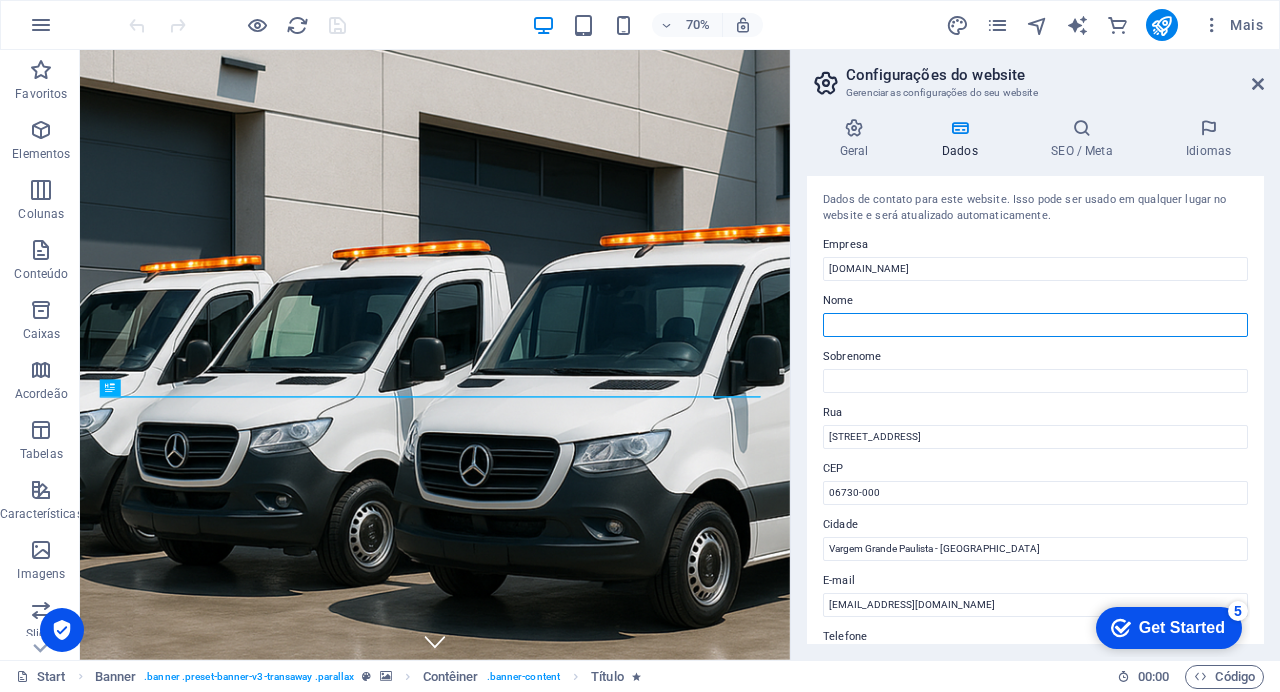 click on "Nome" at bounding box center [1035, 325] 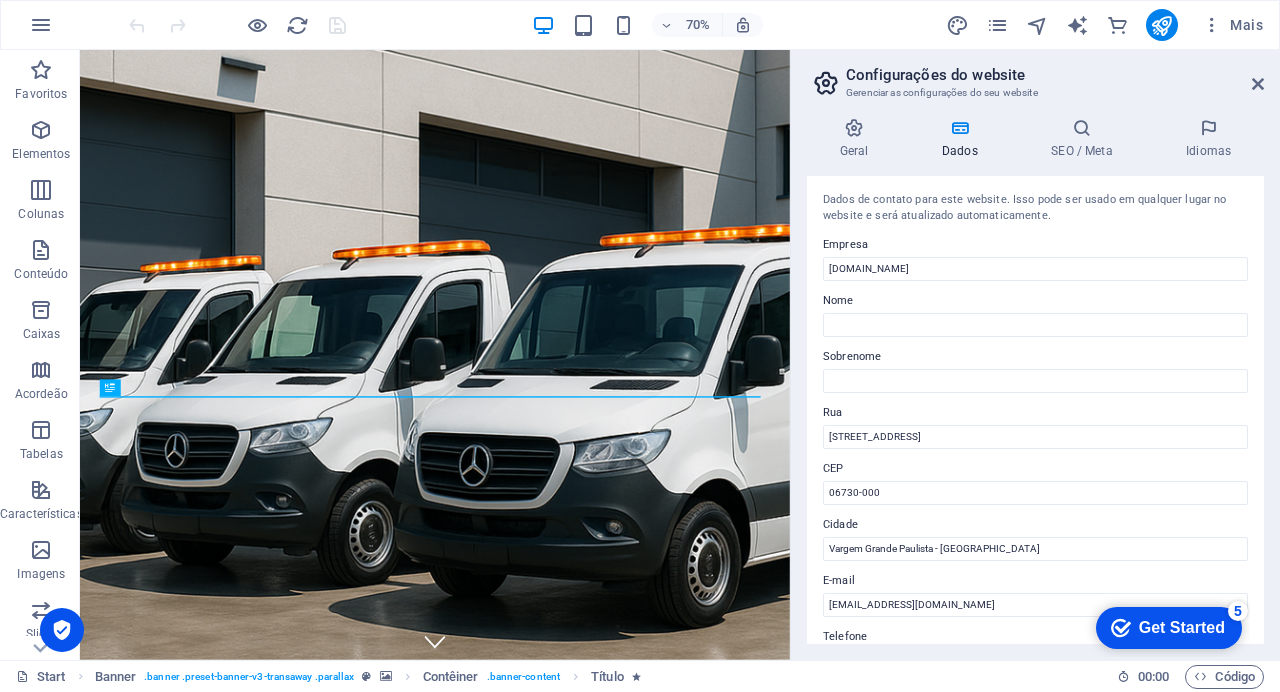 click on "Nome" at bounding box center (1035, 301) 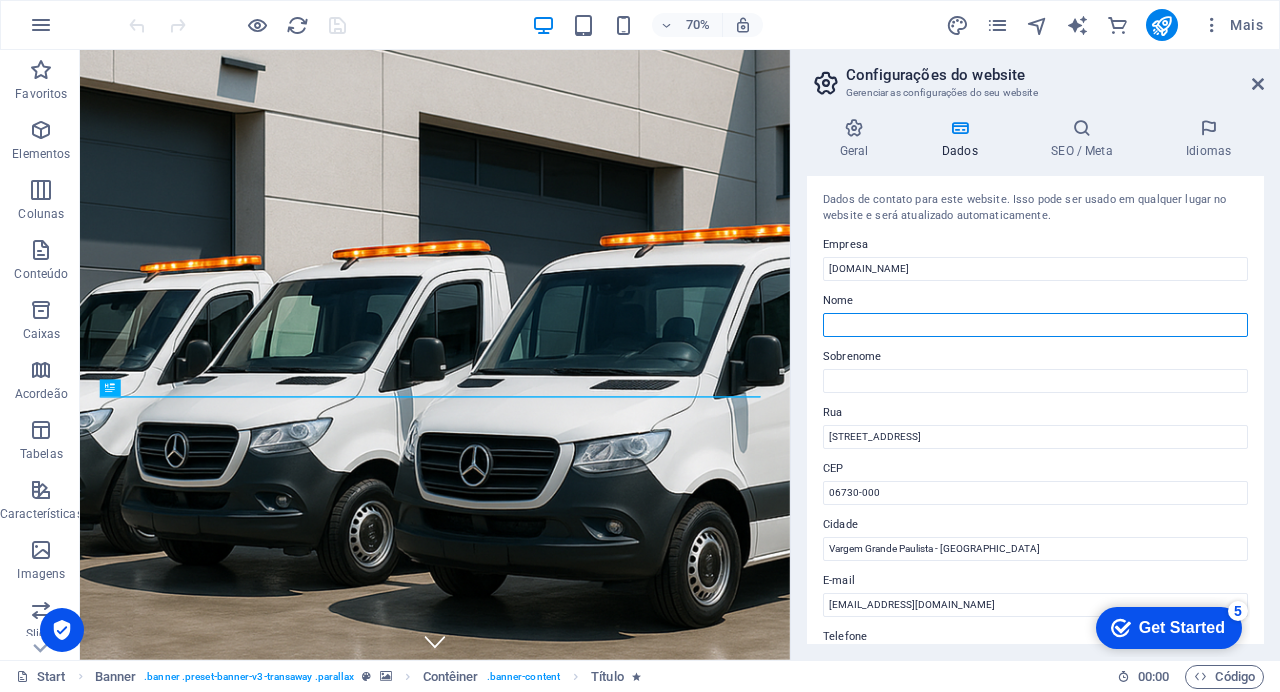 click on "Nome" at bounding box center (1035, 325) 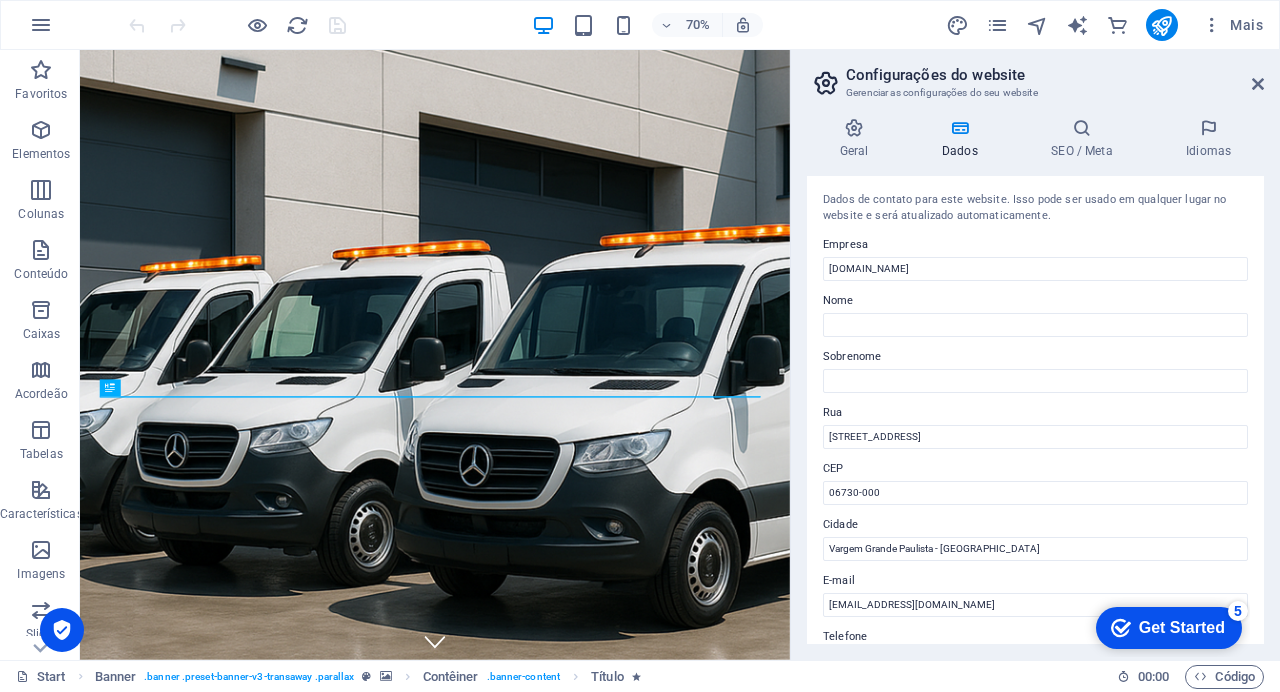 click on "Geral  Dados  SEO / Meta  Idiomas Nome do Website amgguincho.com.br Logotipo Arraste os arquivos aqui, clique para escolher os arquivos ou selecione os arquivos em Arquivos ou em nossa galeria de fotos e vídeos gratuitos Selecione arquivos do gerenciador de arquivos, galeria de fotos ou faça upload de arquivo(s) Upload Favicon Defina o favicon do seu website aqui. Um favicon é um pequeno ícone mostrado na guia do navegador ao lado do título do seu website. Ajuda os visitantes a identificarem o seu website. Arraste os arquivos aqui, clique para escolher os arquivos ou selecione os arquivos em Arquivos ou em nossa galeria de fotos e vídeos gratuitos Selecione arquivos do gerenciador de arquivos, galeria de fotos ou faça upload de arquivo(s) Upload Imagem de visualização (Gráfico Aberto) Esta imagem será mostrada quando o website for compartilhado nas redes sociais Arraste os arquivos aqui, clique para escolher os arquivos ou Upload Empresa amgguincho.com.br Nome Sobrenome Rua Rua Caraguatatuba, 119" at bounding box center [1035, 381] 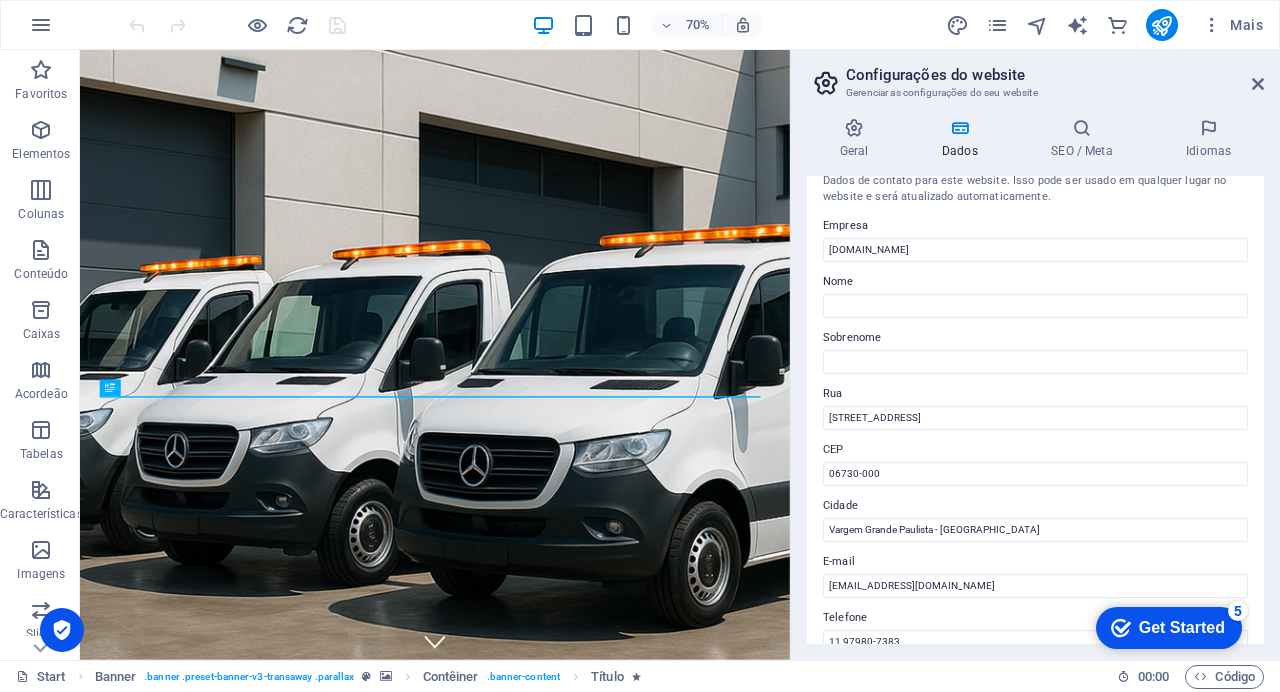 scroll, scrollTop: 0, scrollLeft: 0, axis: both 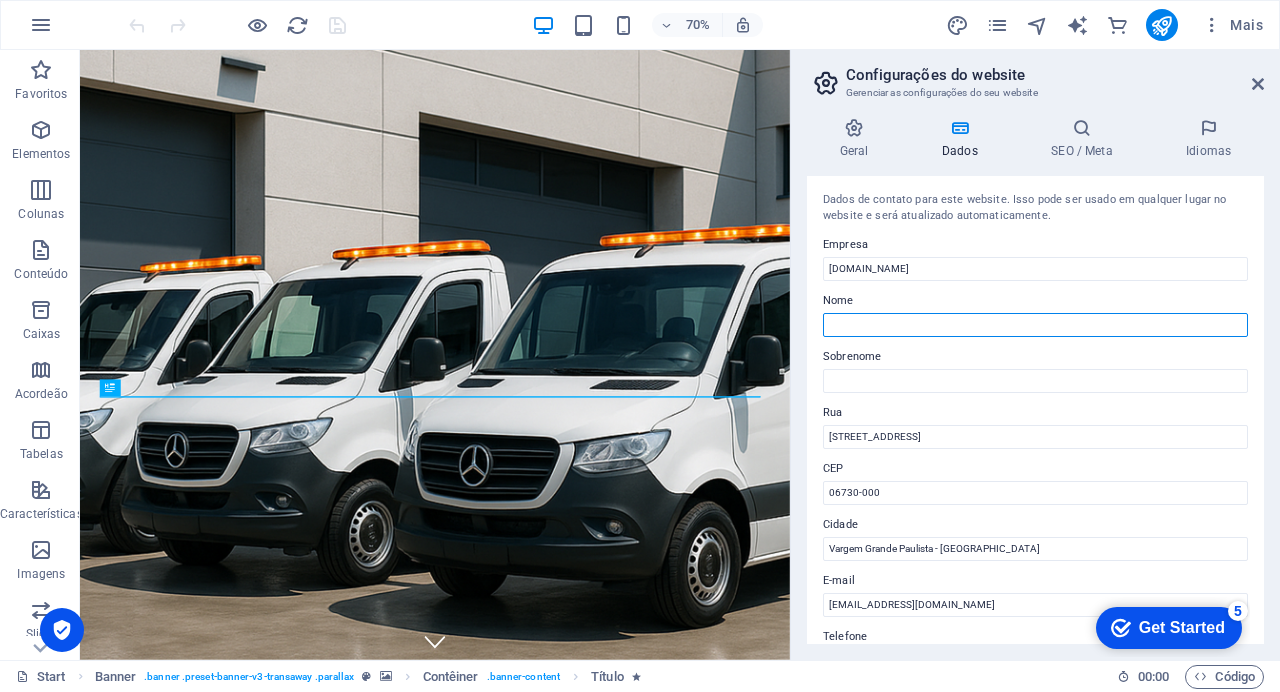 click on "Nome" at bounding box center [1035, 325] 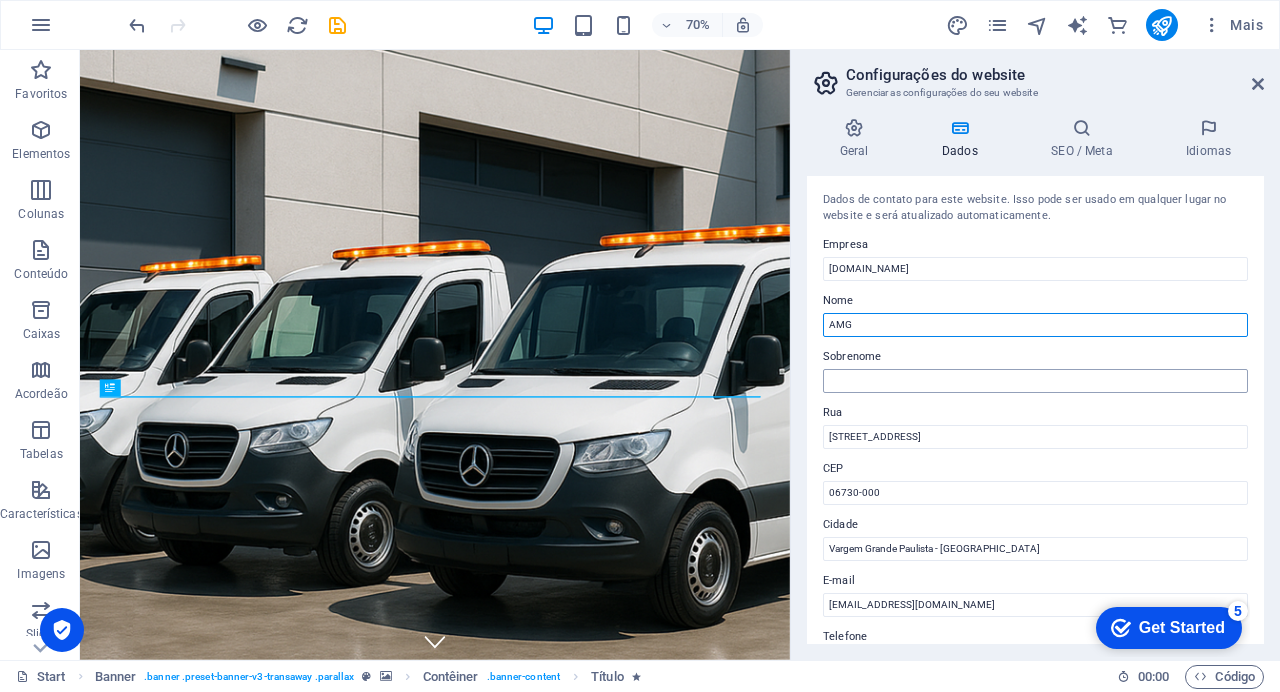 type on "AMG" 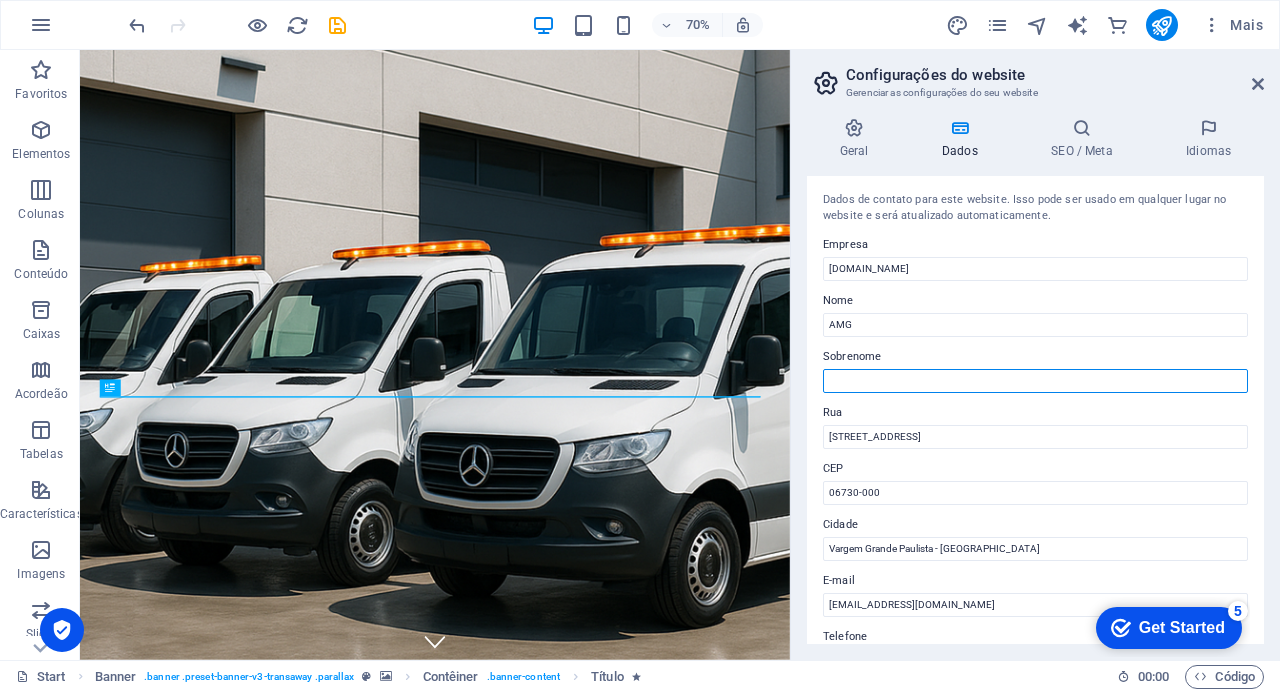 click on "Sobrenome" at bounding box center (1035, 381) 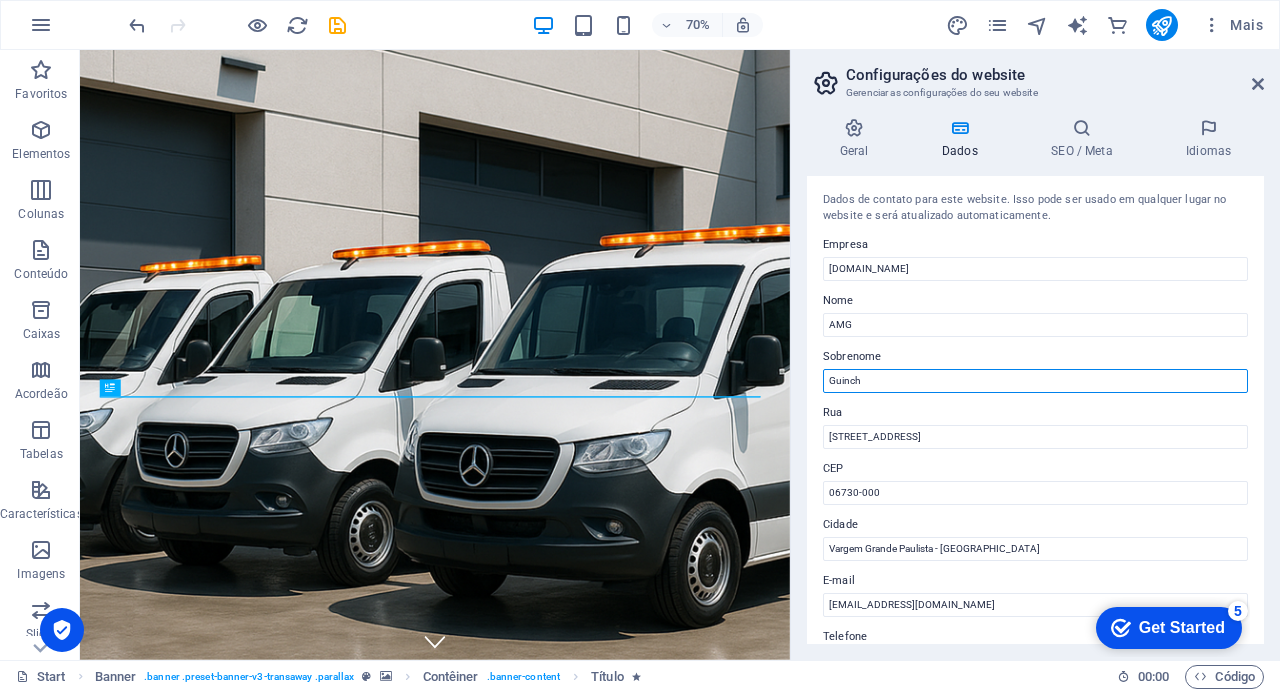 type on "Guincho" 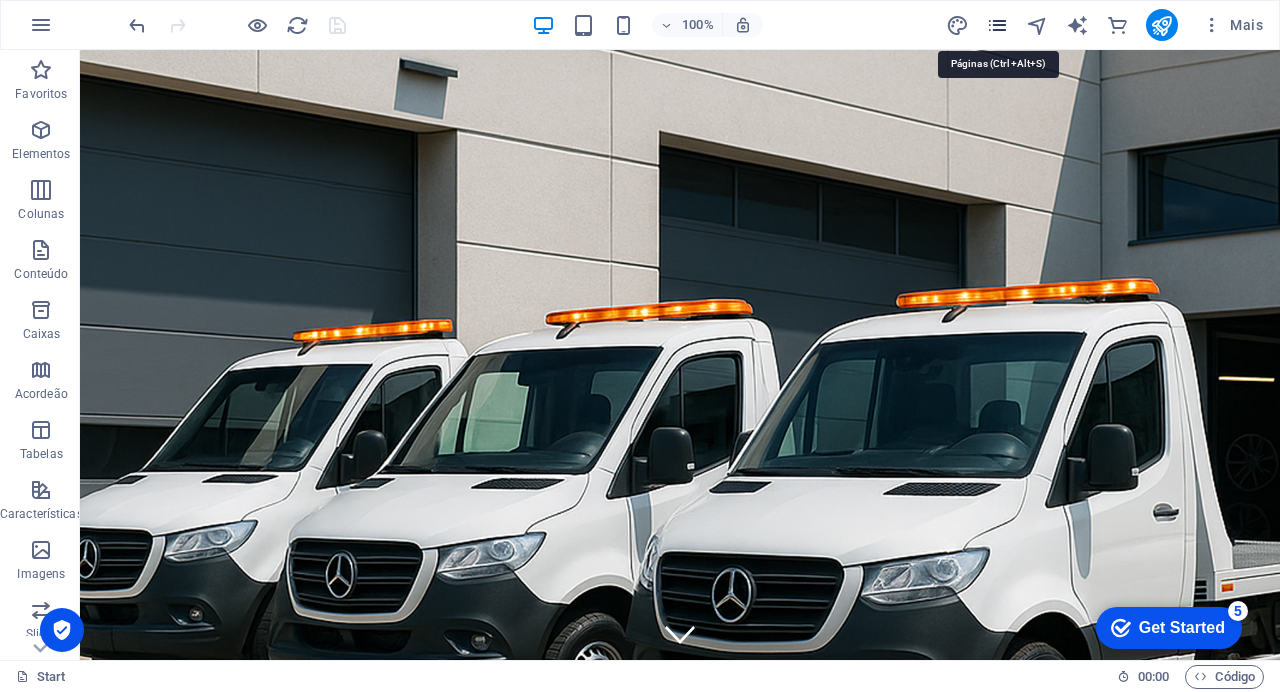 click at bounding box center [997, 25] 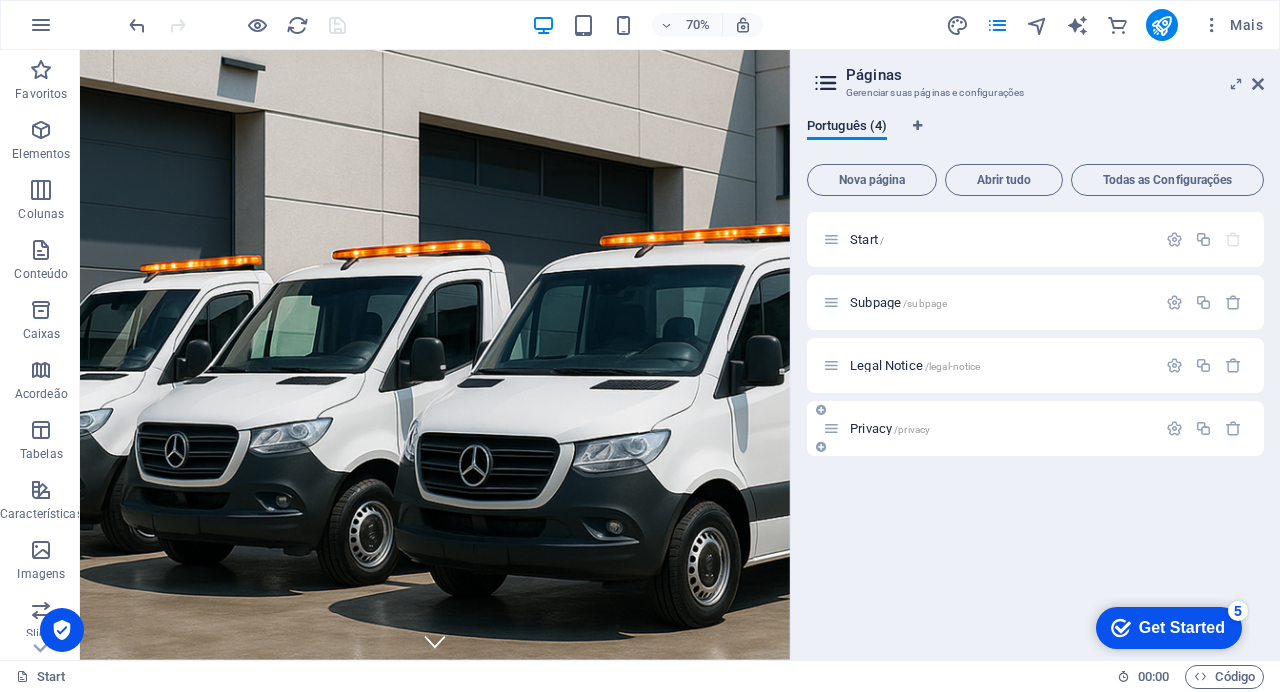 click on "Privacy /privacy" at bounding box center (1000, 428) 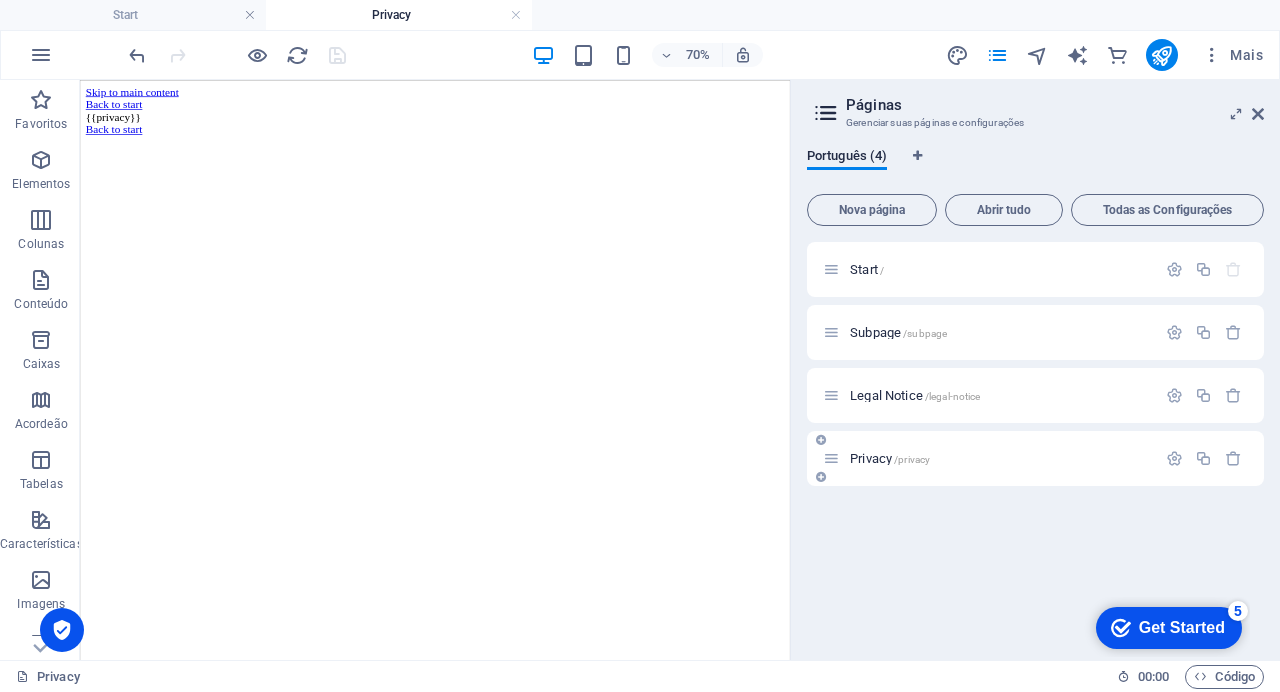 scroll, scrollTop: 0, scrollLeft: 0, axis: both 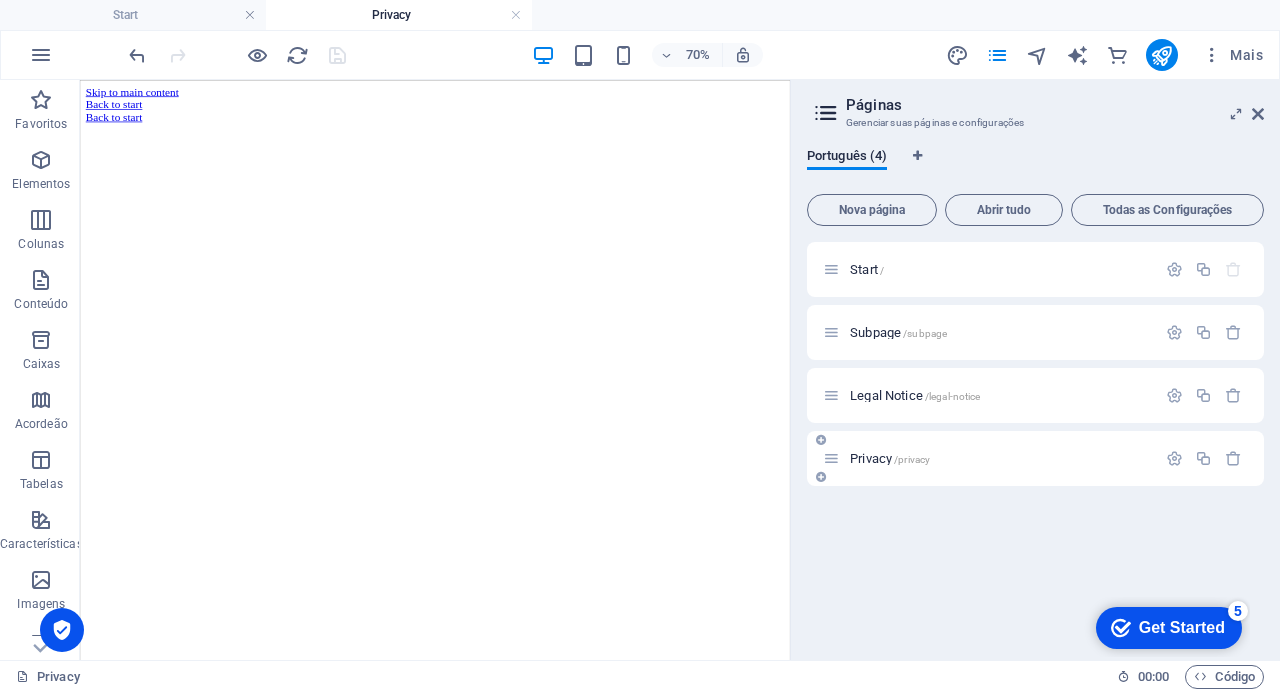 click on "/privacy" at bounding box center [912, 459] 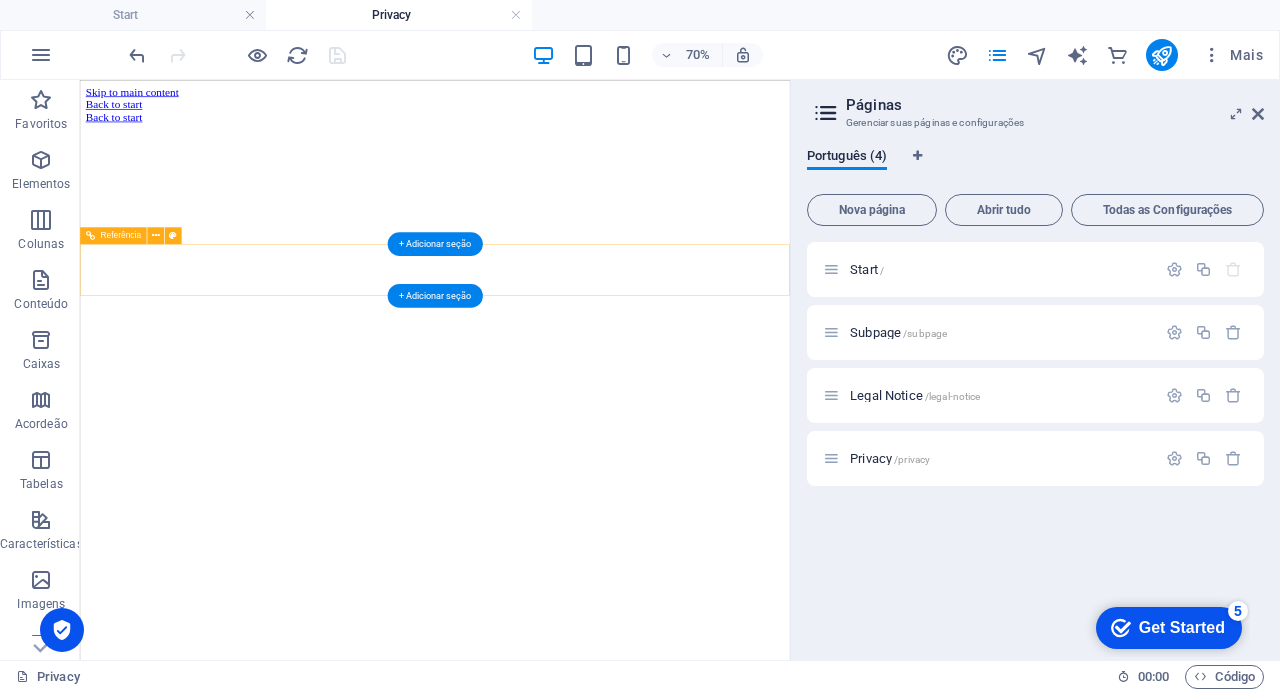 click on "Back to start" at bounding box center [587, 133] 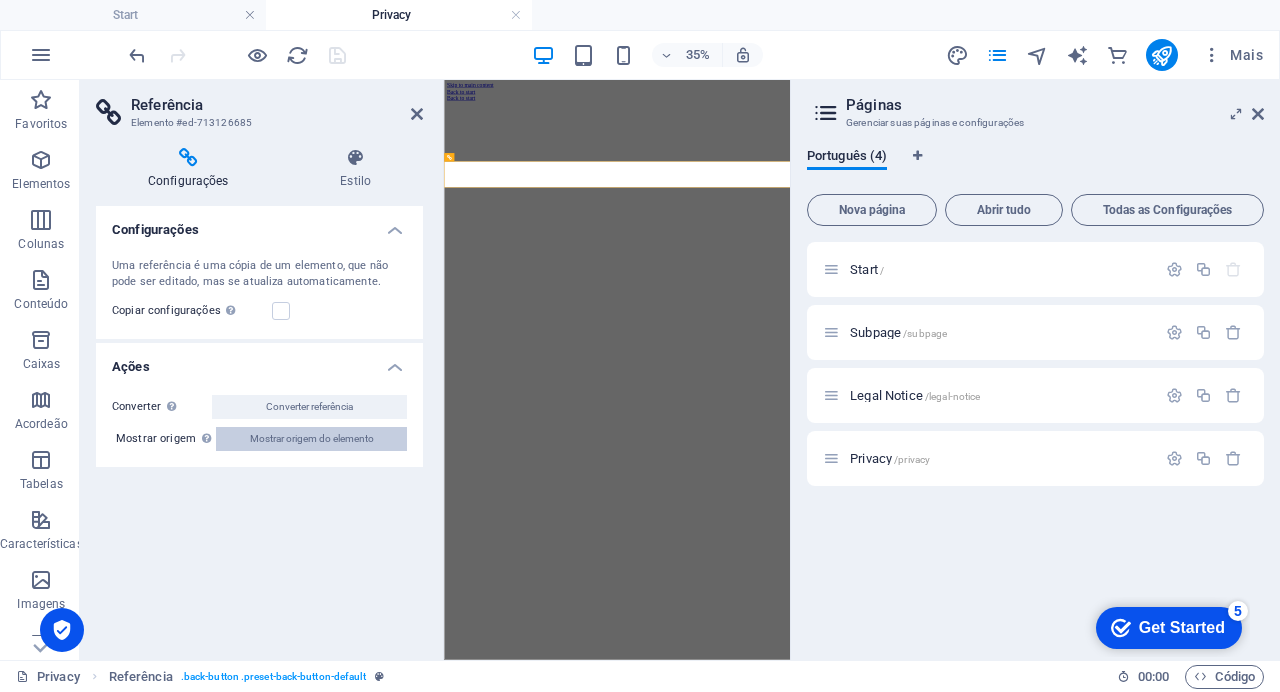 click on "Mostrar origem do elemento" at bounding box center (312, 439) 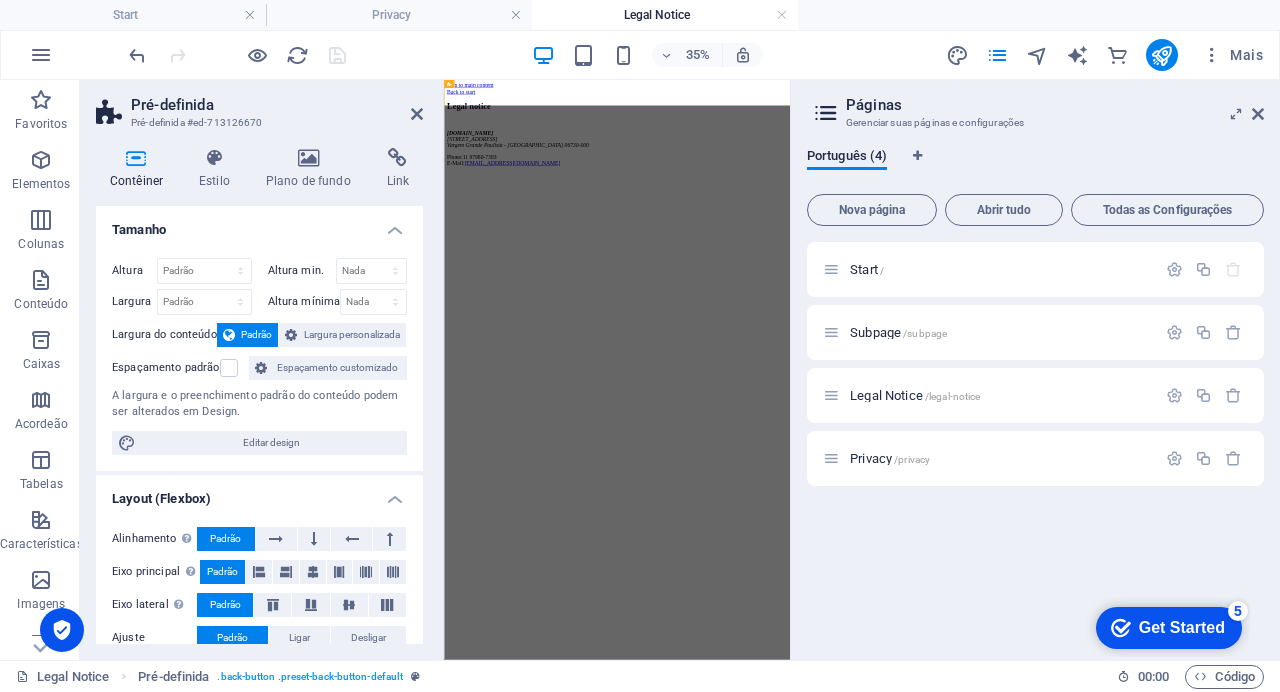 scroll, scrollTop: 0, scrollLeft: 0, axis: both 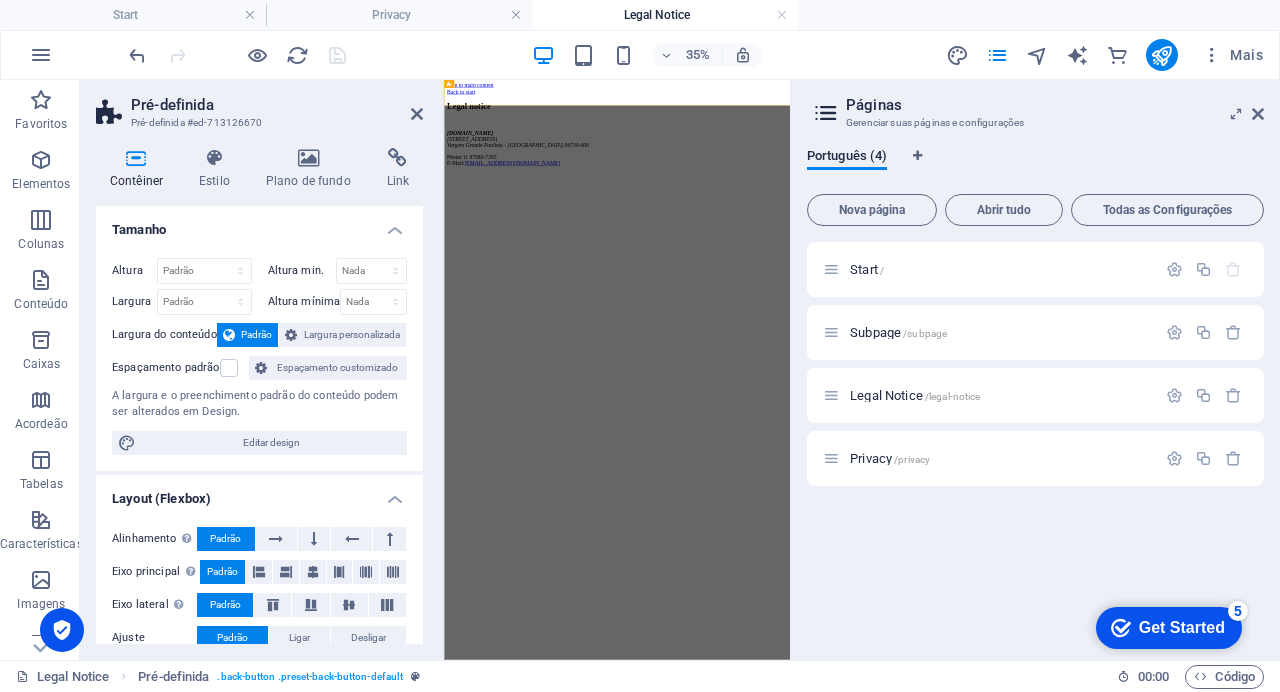 click on "Skip to main content
Back to start Legal notice amgguincho.com.br Rua Caraguatatuba, 119 Vargem Grande Paulista - SP   06730-000 Phone:  11 97980-7383 E-Mail:  operacao@amgguincho.com.br" at bounding box center [938, 212] 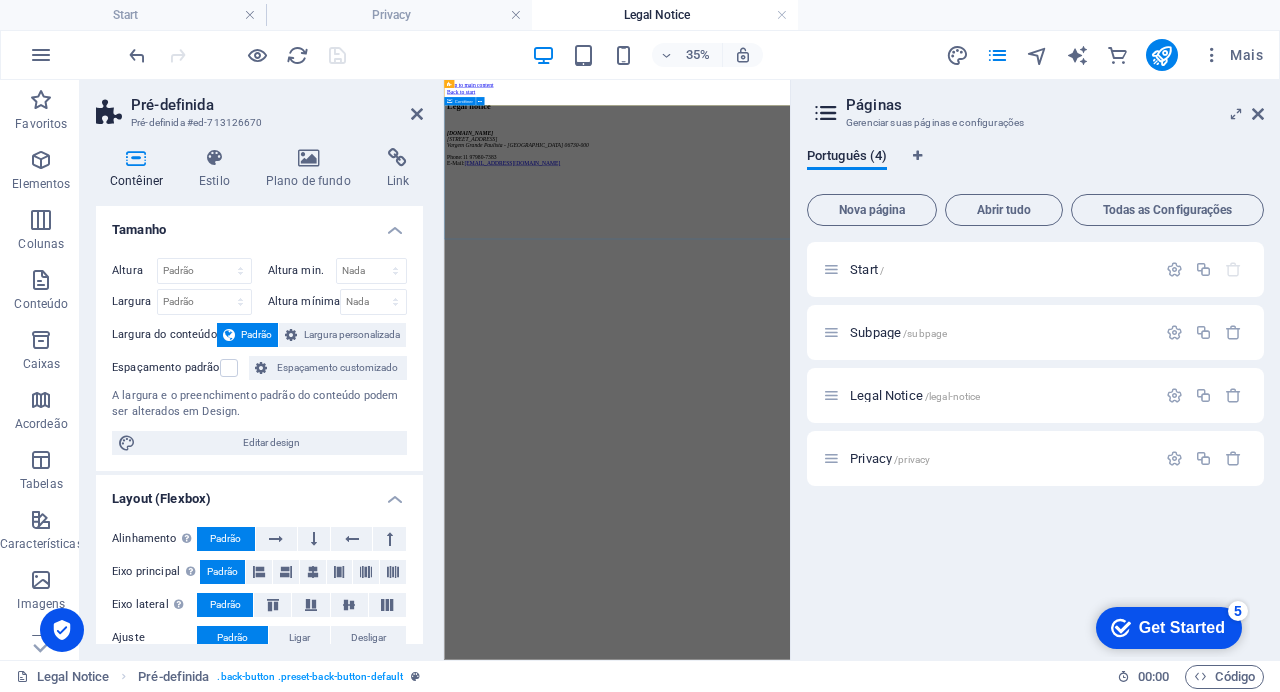 click on "Legal notice amgguincho.com.br Rua Caraguatatuba, 119 Vargem Grande Paulista - SP   06730-000 Phone:  11 97980-7383 E-Mail:  operacao@amgguincho.com.br" at bounding box center (938, 236) 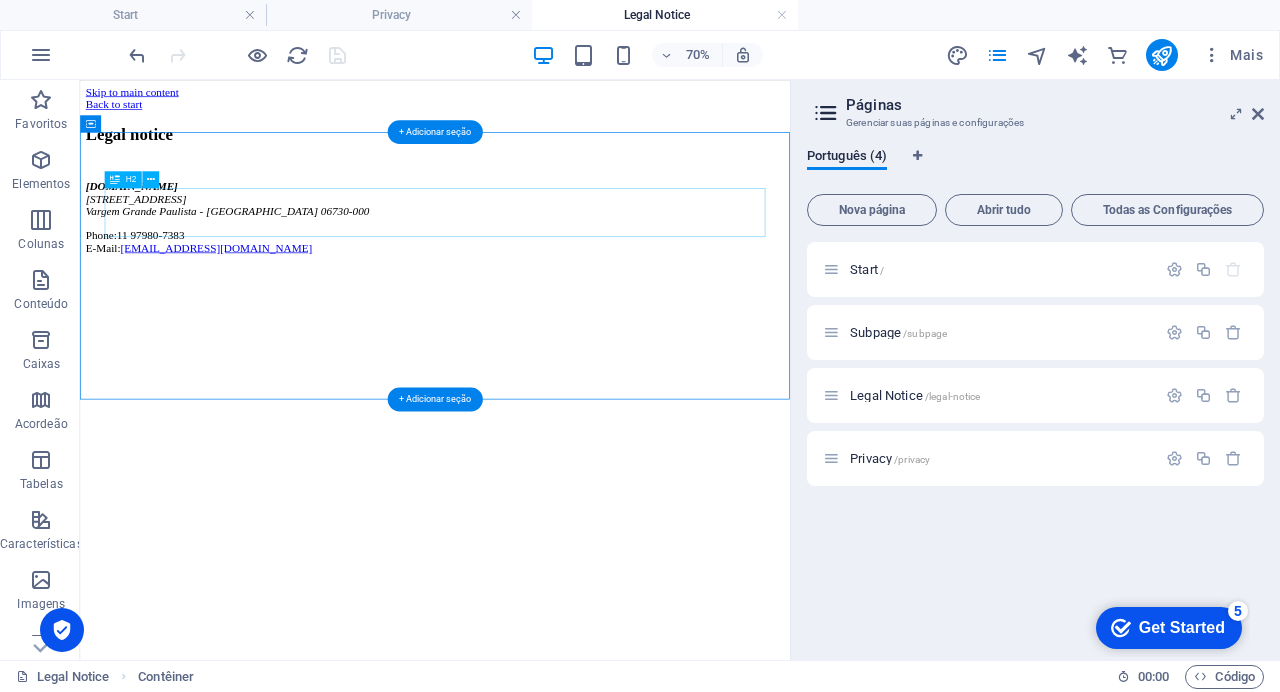 click on "Legal notice" at bounding box center (587, 157) 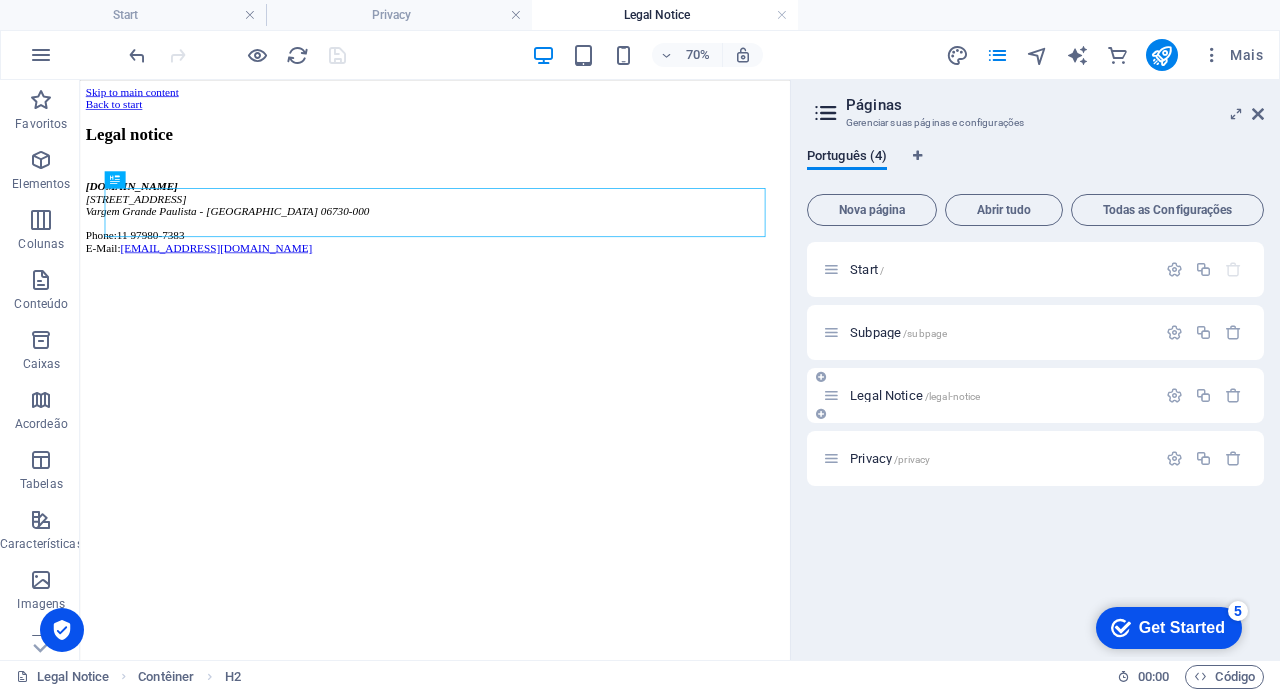 click on "Legal Notice /legal-notice" at bounding box center (915, 395) 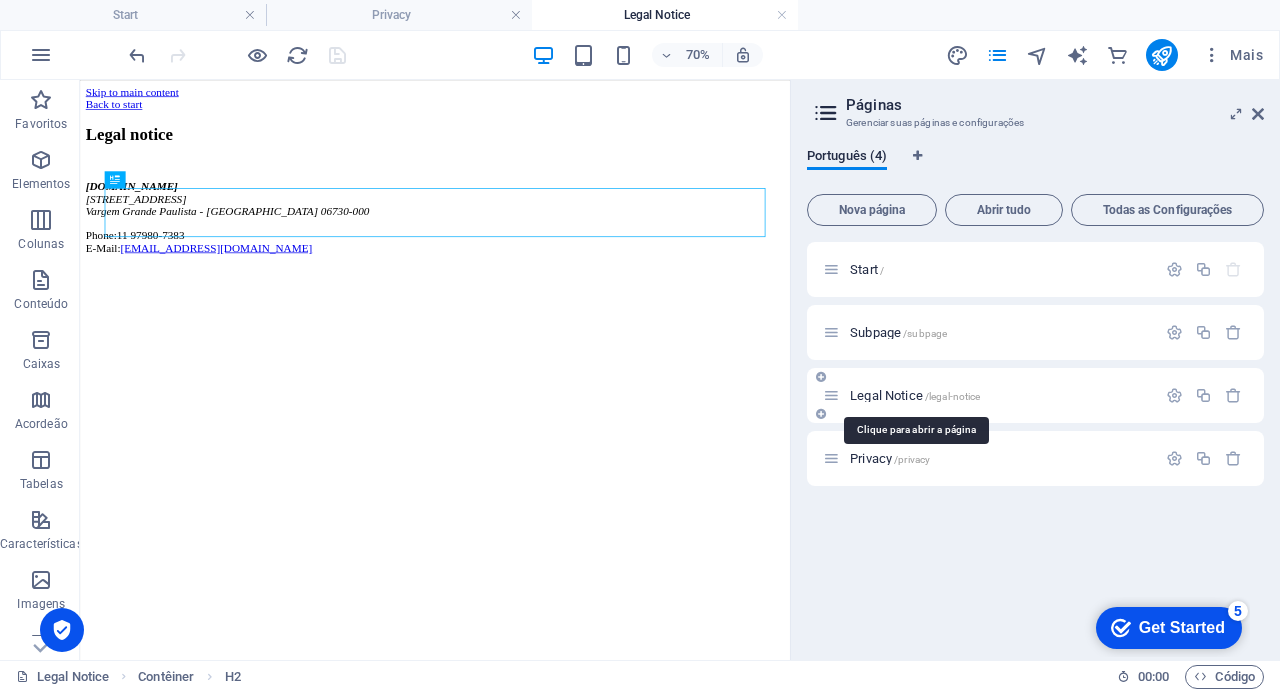 click on "Legal Notice /legal-notice" at bounding box center (915, 395) 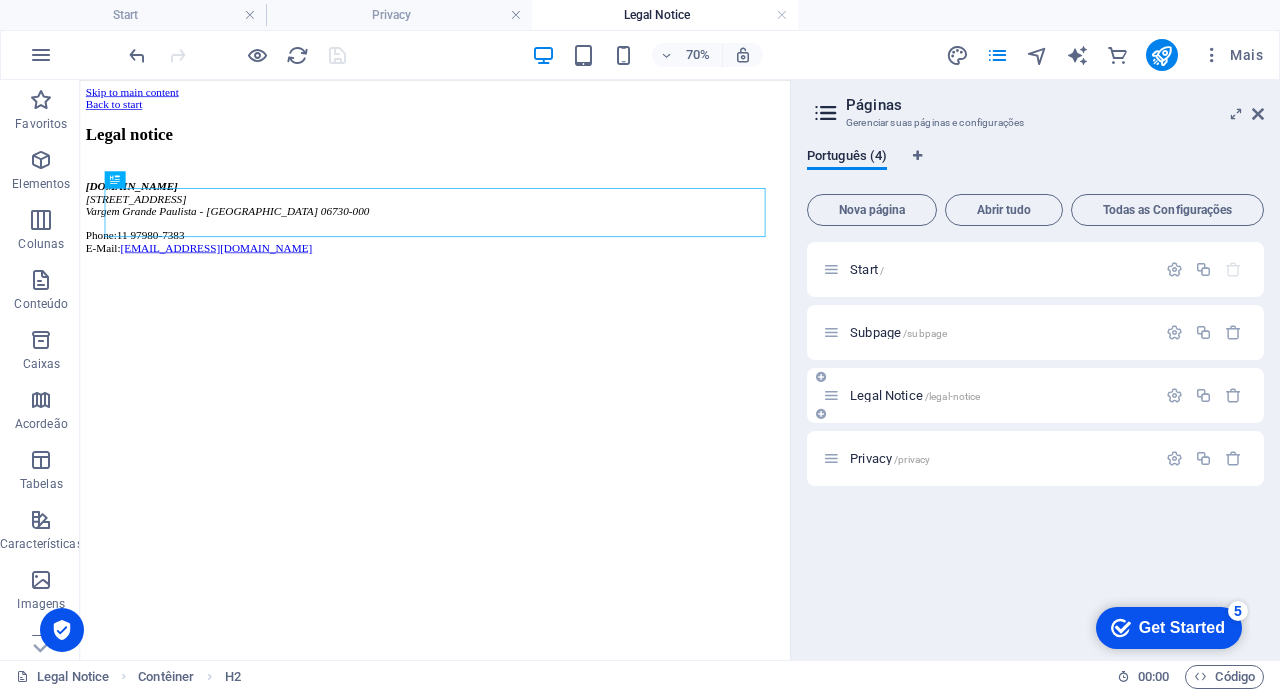 click at bounding box center [831, 395] 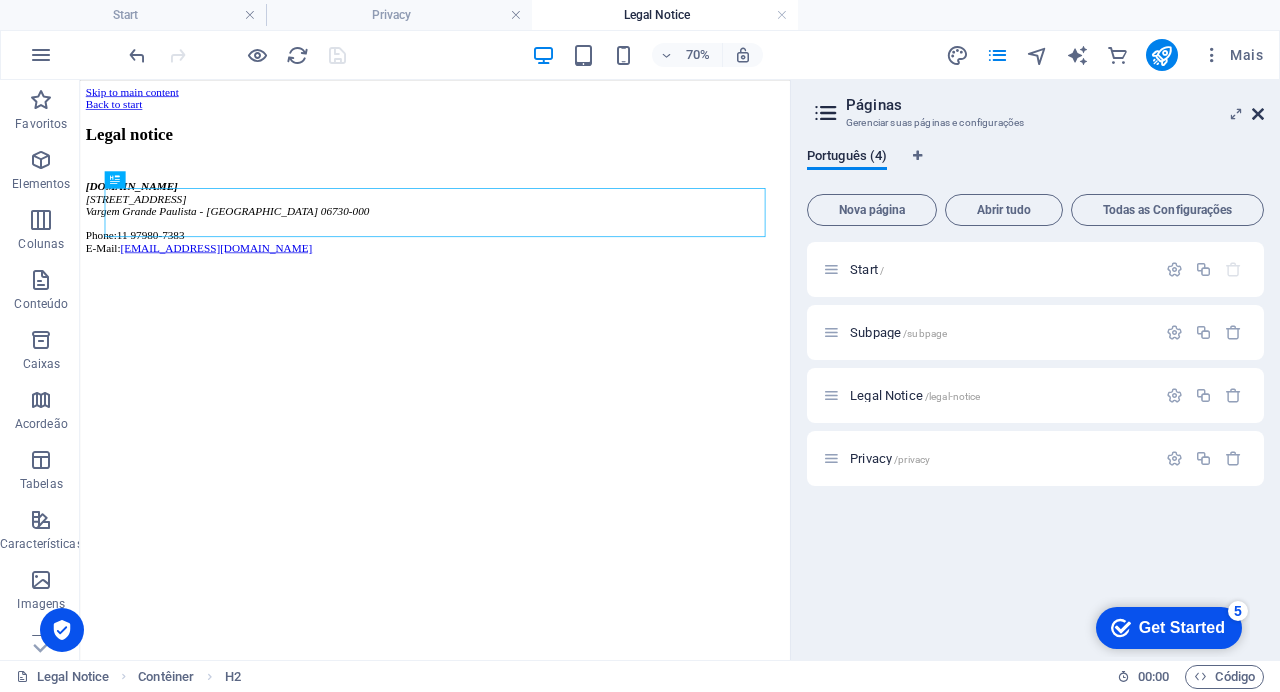 click at bounding box center (1258, 114) 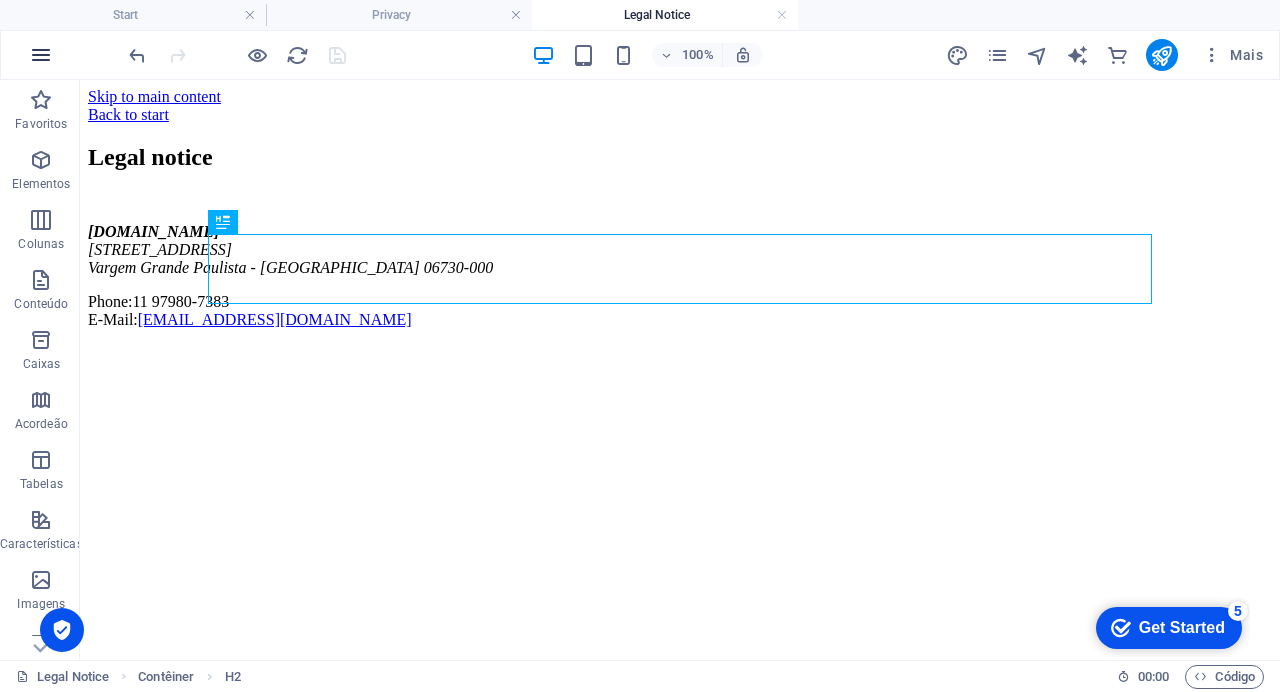click at bounding box center (41, 55) 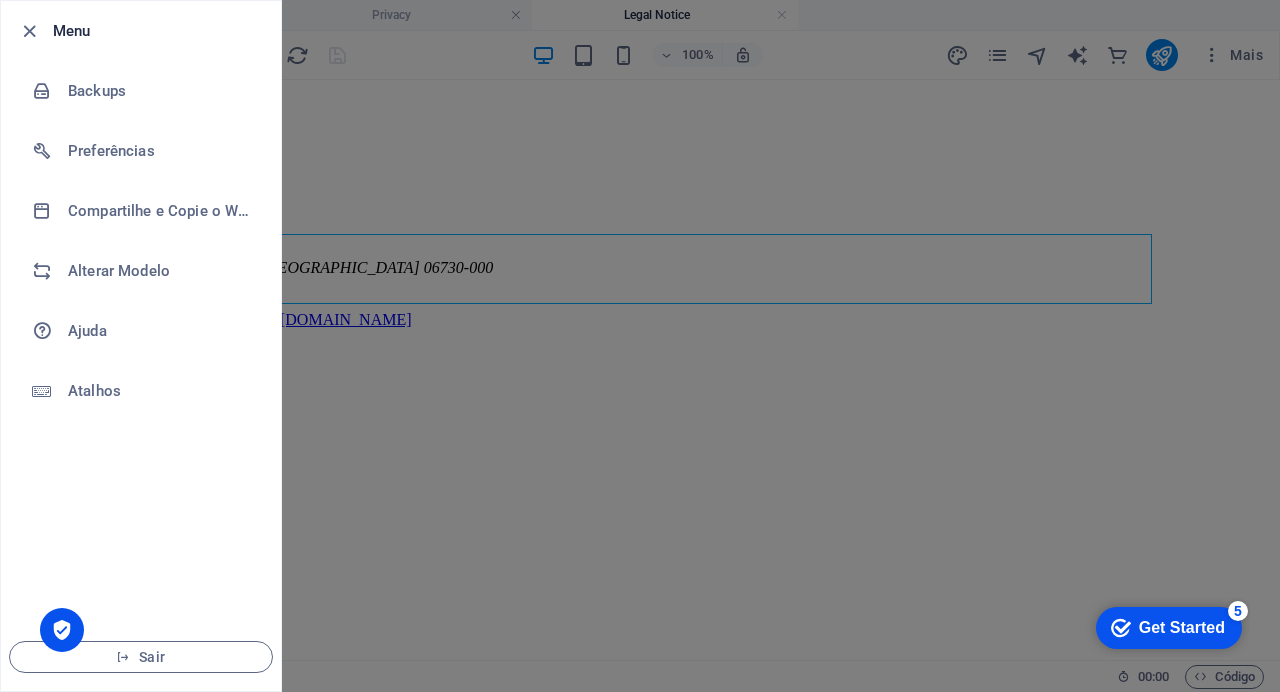 click at bounding box center (640, 346) 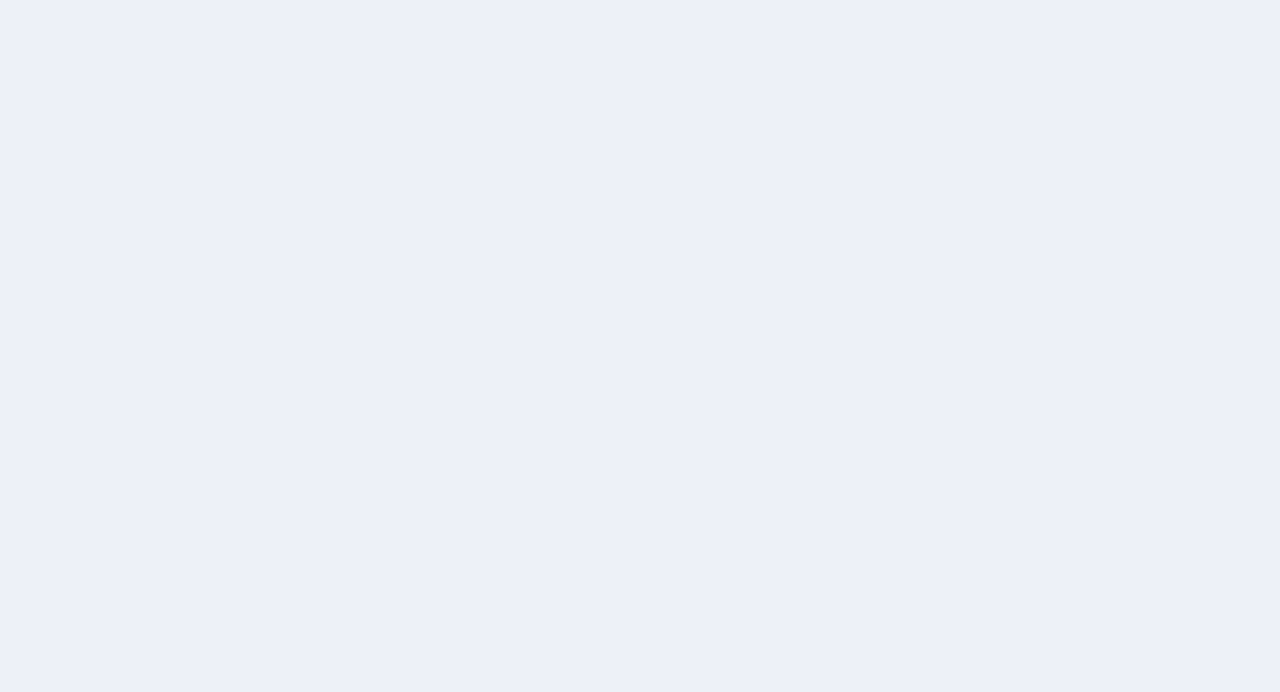 scroll, scrollTop: 0, scrollLeft: 0, axis: both 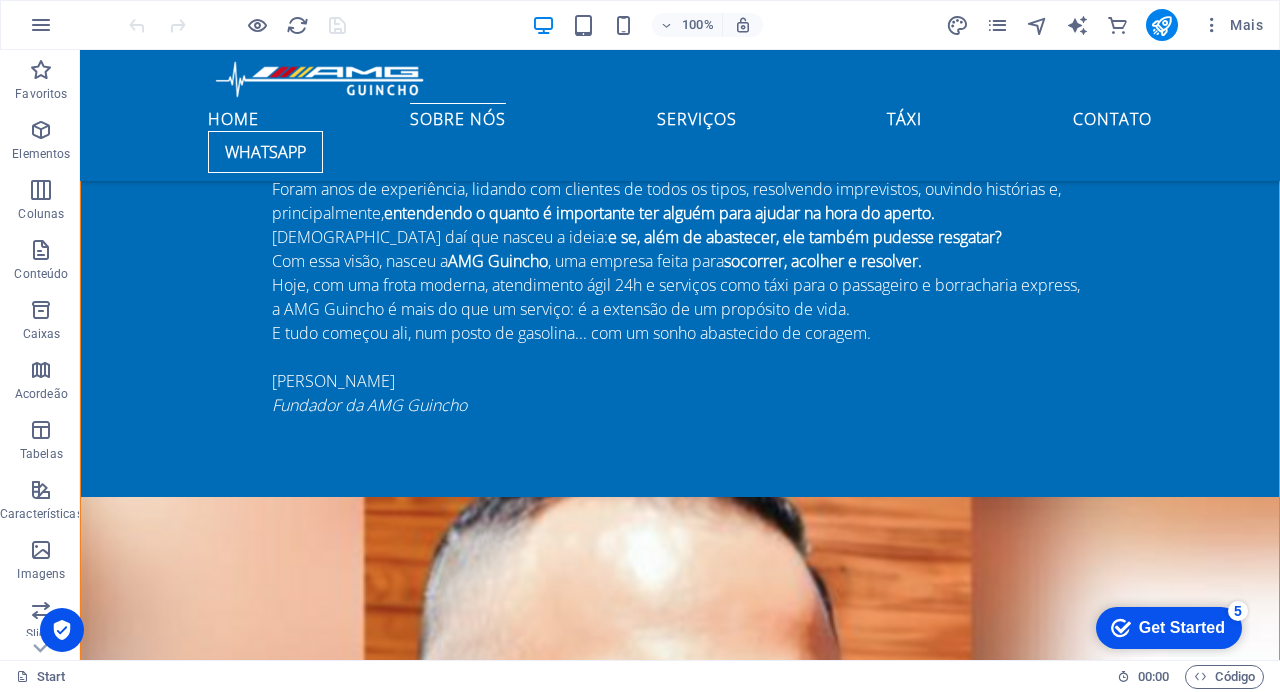 click at bounding box center [680, 2181] 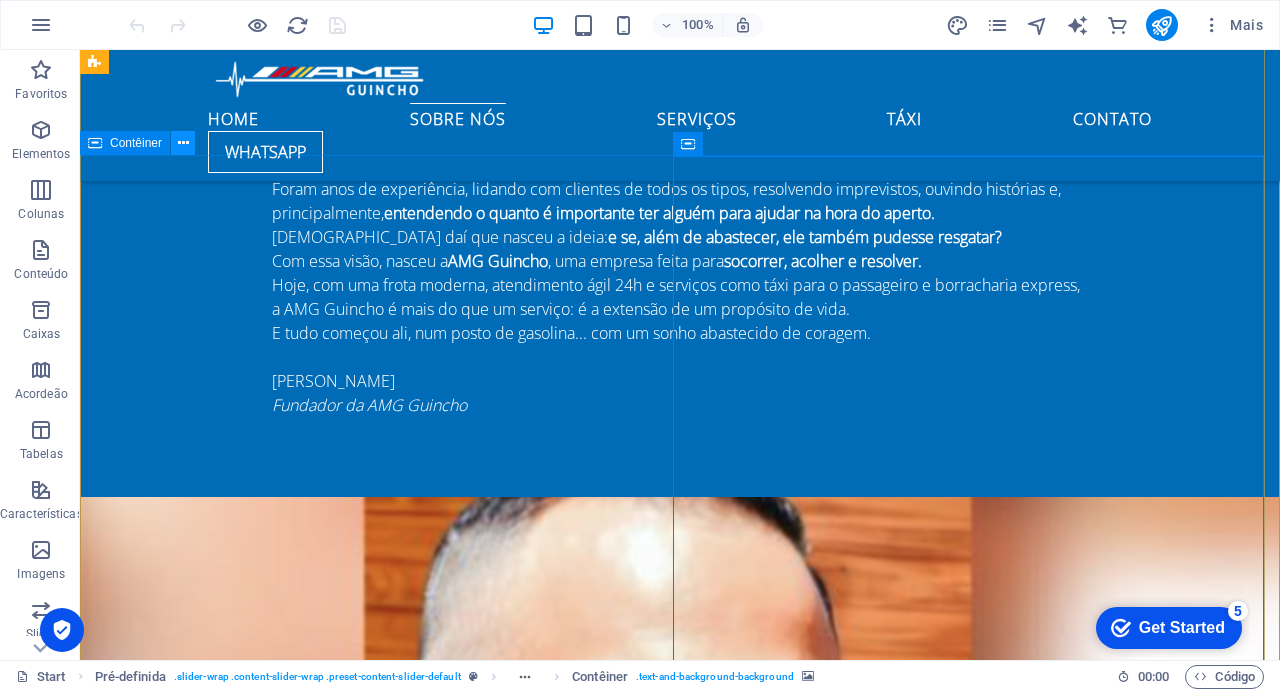 click at bounding box center [183, 143] 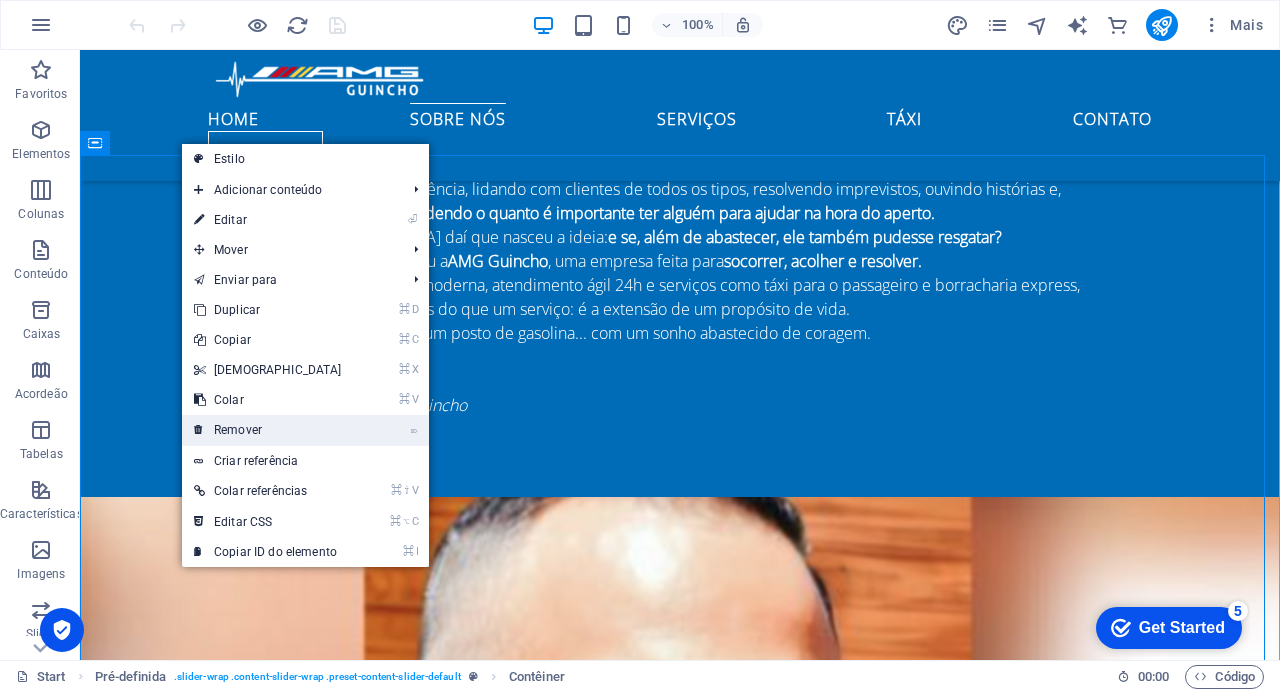click on "⌦  Remover" at bounding box center (268, 430) 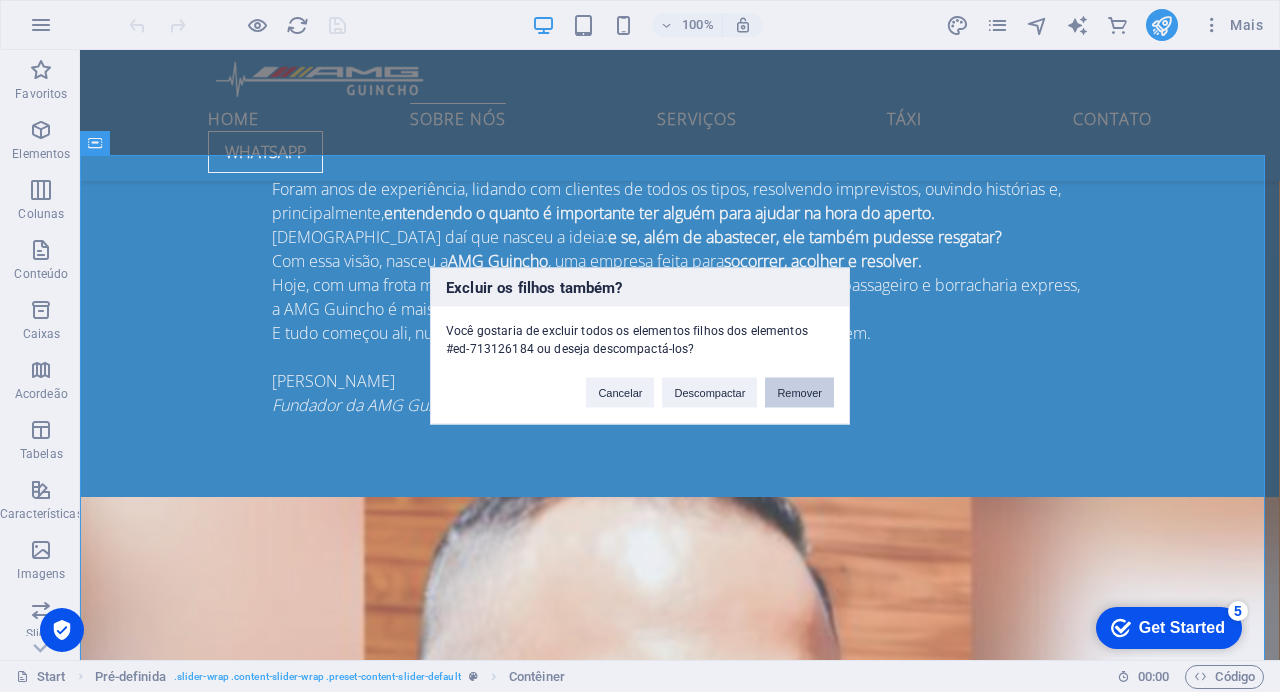 click on "Remover" at bounding box center [799, 393] 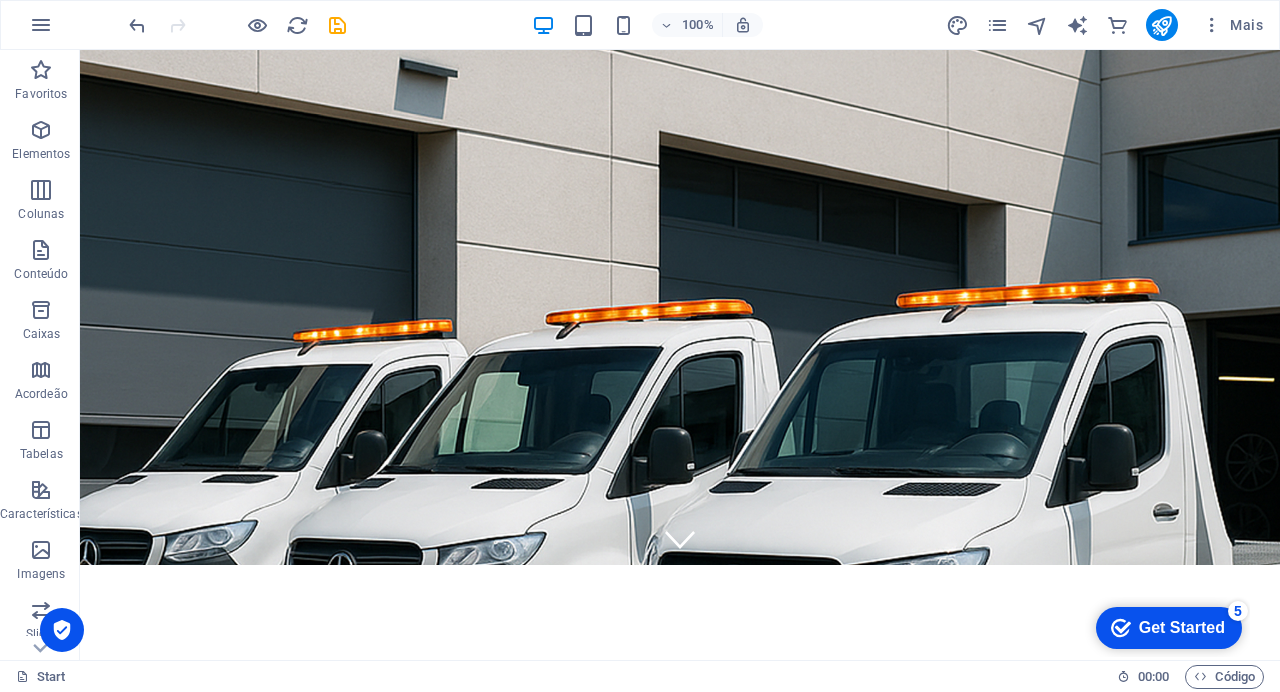 scroll, scrollTop: 0, scrollLeft: 0, axis: both 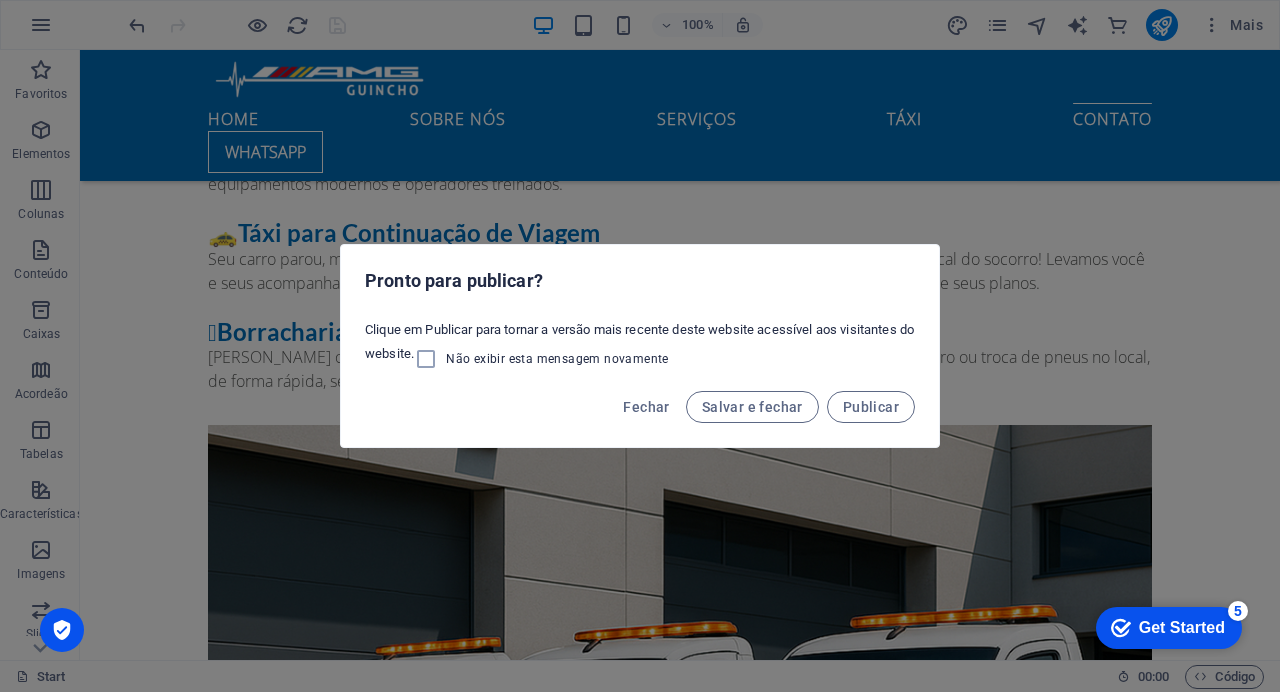 click on "Pronto para publicar? Clique em Publicar para tornar a versão mais recente deste website acessível aos visitantes do website. Não exibir esta mensagem novamente [PERSON_NAME] e fechar Publicar" at bounding box center [640, 346] 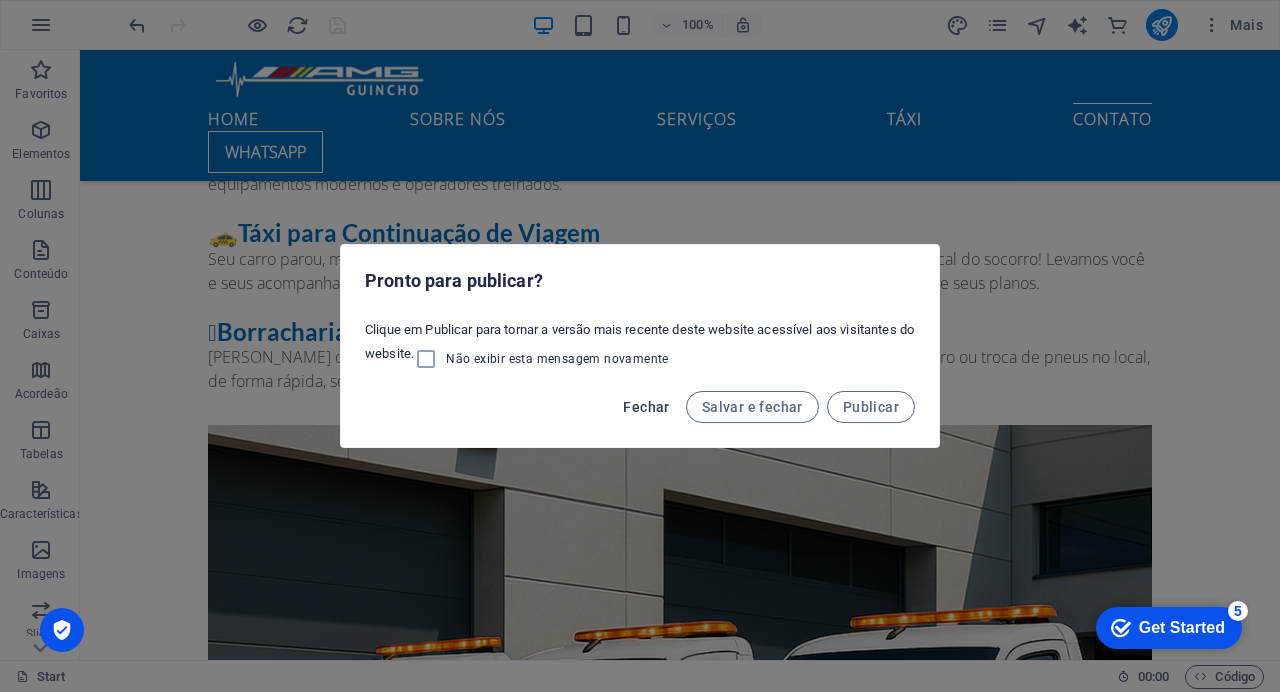 click on "Fechar" at bounding box center [646, 407] 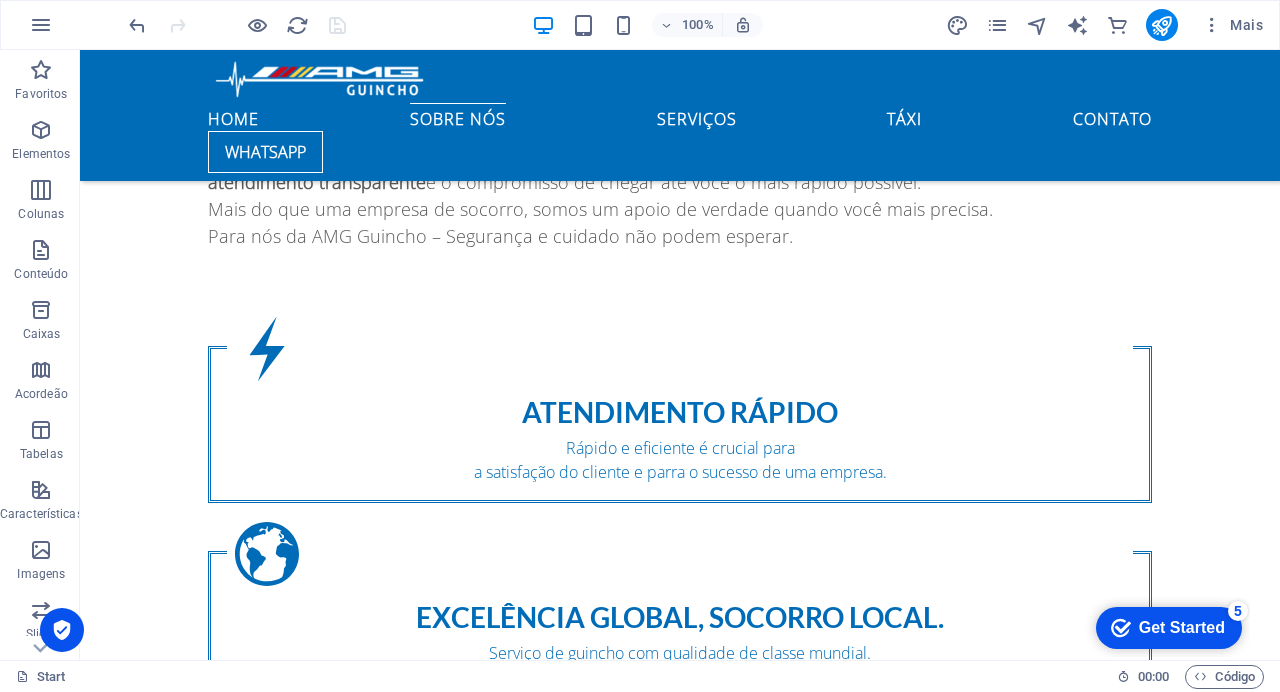 scroll, scrollTop: 1342, scrollLeft: 0, axis: vertical 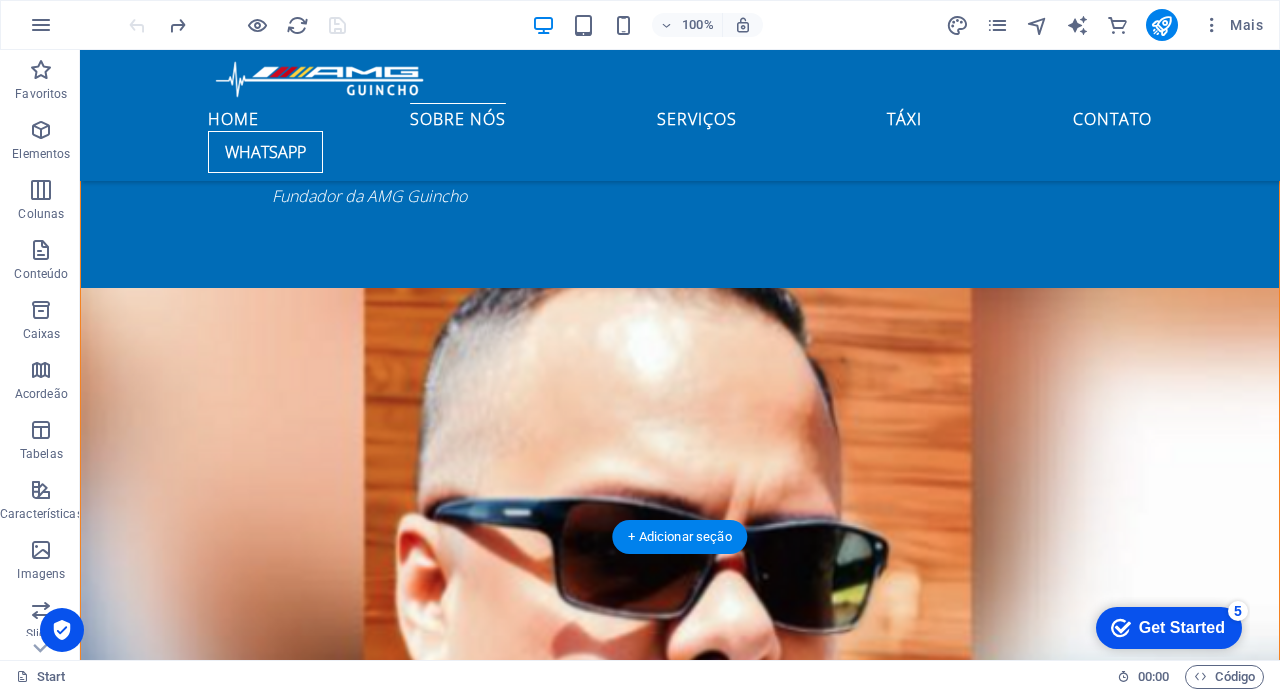 click at bounding box center (680, 1972) 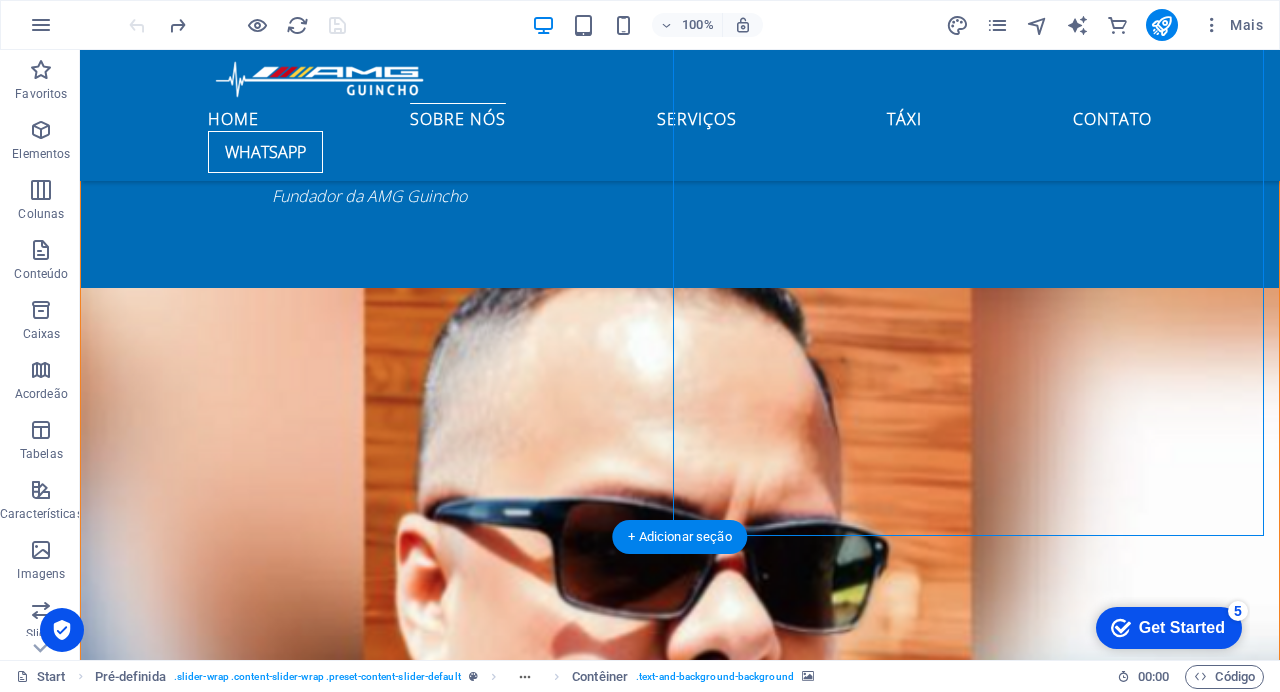 click at bounding box center (680, 1972) 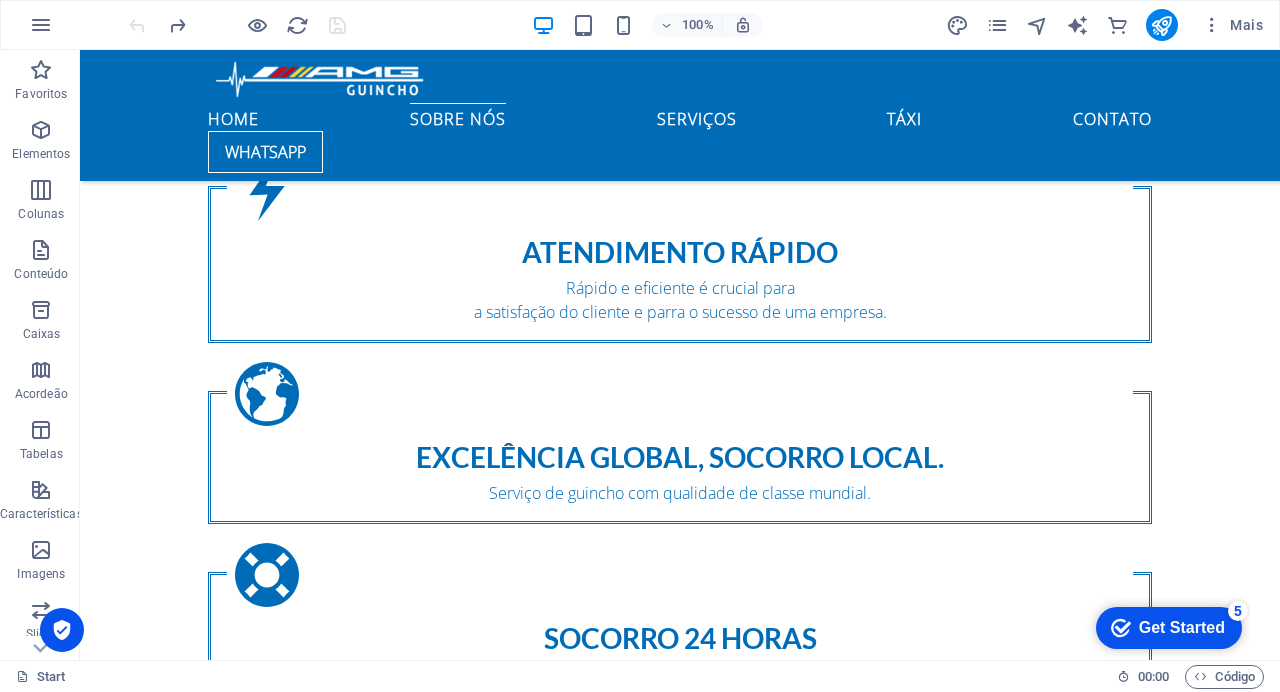 scroll, scrollTop: 1469, scrollLeft: 0, axis: vertical 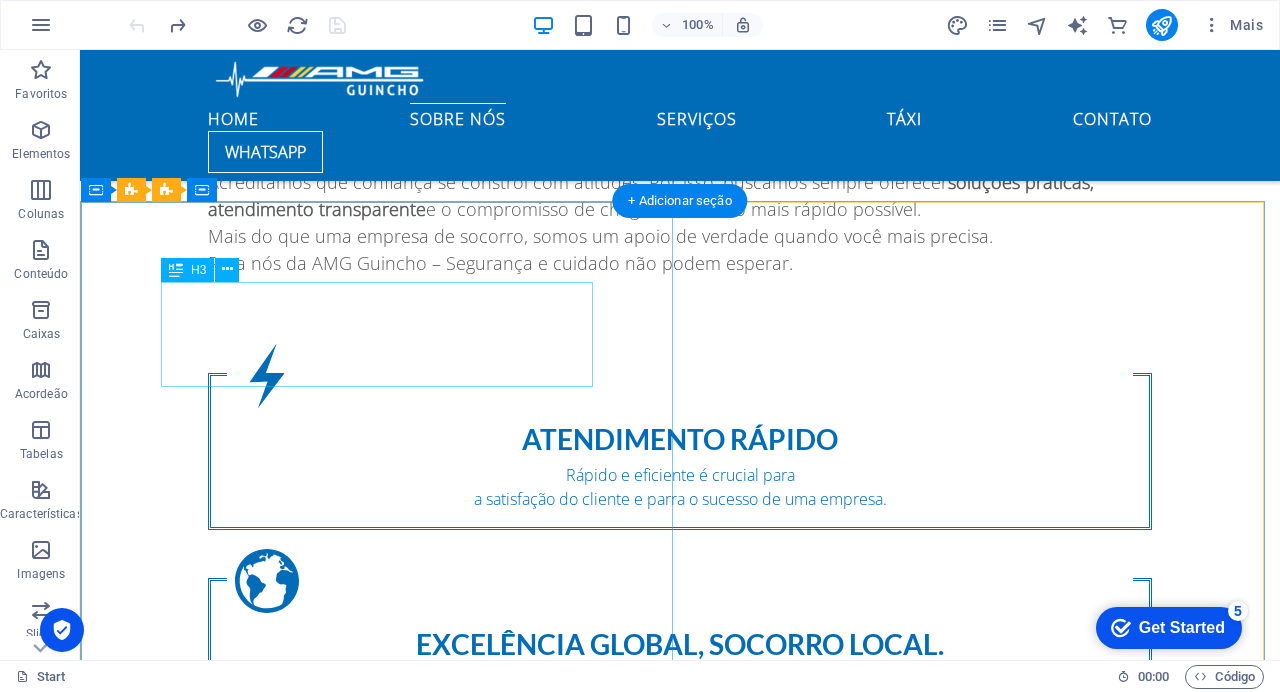 click on "Buscamos sempre servir" at bounding box center (680, 967) 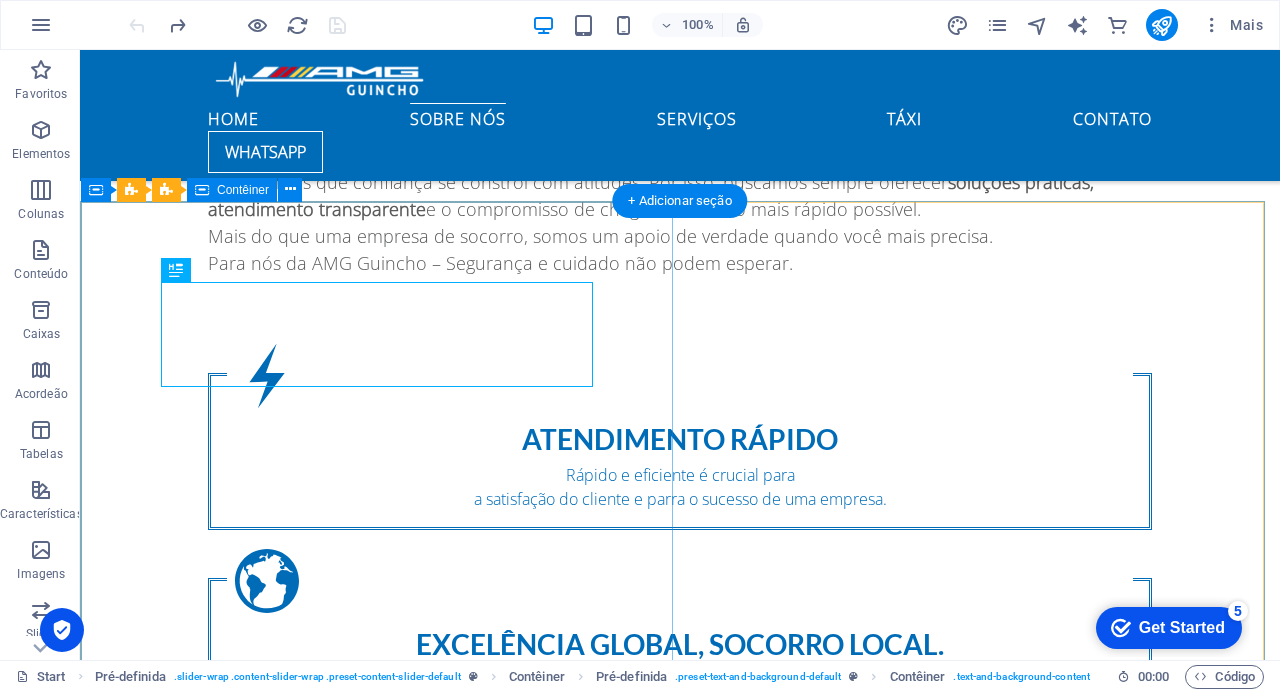 click on "Buscamos sempre servir Antes de existir a frota, o nome e a confiança da AMG Guincho, existia  um homem com visão, coragem e muita vontade de trabalhar . O fundador da AMG Guincho iniciou sua jornada profissional, trabalhando em postos de gasolina. Com o tempo, ele não apenas aprendeu tudo sobre o dia a dia do atendimento ao motorista, mas também  chegou a administrar e criar seus próprios postos , sempre com foco em oferecer um serviço de qualidade e confiança. Foram anos de experiência, lidando com clientes de todos os tipos, resolvendo imprevistos, ouvindo histórias e, principalmente,  entendendo o quanto é importante ter alguém para ajudar na hora do aperto. Foi daí que nasceu a ideia:  e se, além de abastecer, ele também pudesse resgatar? Com essa visão, nasceu a  AMG Guincho , uma empresa feita para  socorrer, acolher e resolver. E tudo começou ali, num posto de gasolina... com um sonho abastecido de coragem. [PERSON_NAME] Fundador da AMG Guincho" at bounding box center (680, 1203) 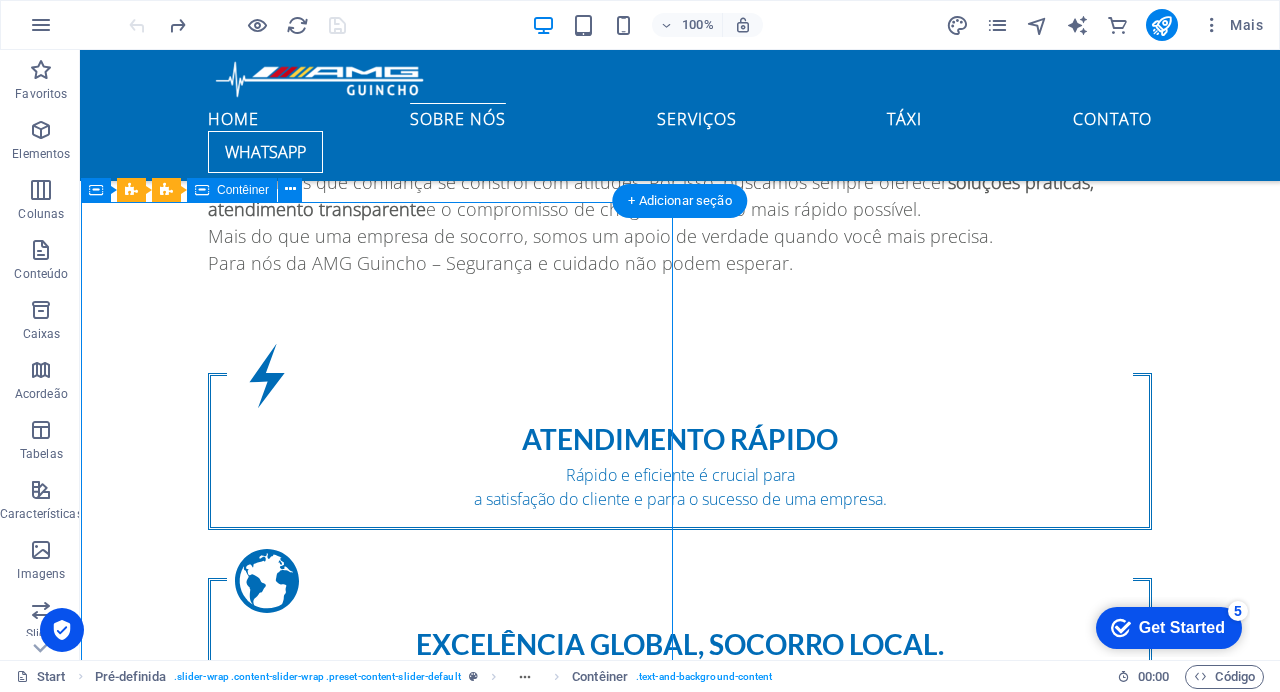 click on "Buscamos sempre servir Antes de existir a frota, o nome e a confiança da AMG Guincho, existia  um homem com visão, coragem e muita vontade de trabalhar . O fundador da AMG Guincho iniciou sua jornada profissional, trabalhando em postos de gasolina. Com o tempo, ele não apenas aprendeu tudo sobre o dia a dia do atendimento ao motorista, mas também  chegou a administrar e criar seus próprios postos , sempre com foco em oferecer um serviço de qualidade e confiança. Foram anos de experiência, lidando com clientes de todos os tipos, resolvendo imprevistos, ouvindo histórias e, principalmente,  entendendo o quanto é importante ter alguém para ajudar na hora do aperto. Foi daí que nasceu a ideia:  e se, além de abastecer, ele também pudesse resgatar? Com essa visão, nasceu a  AMG Guincho , uma empresa feita para  socorrer, acolher e resolver. E tudo começou ali, num posto de gasolina... com um sonho abastecido de coragem. [PERSON_NAME] Fundador da AMG Guincho" at bounding box center (680, 1203) 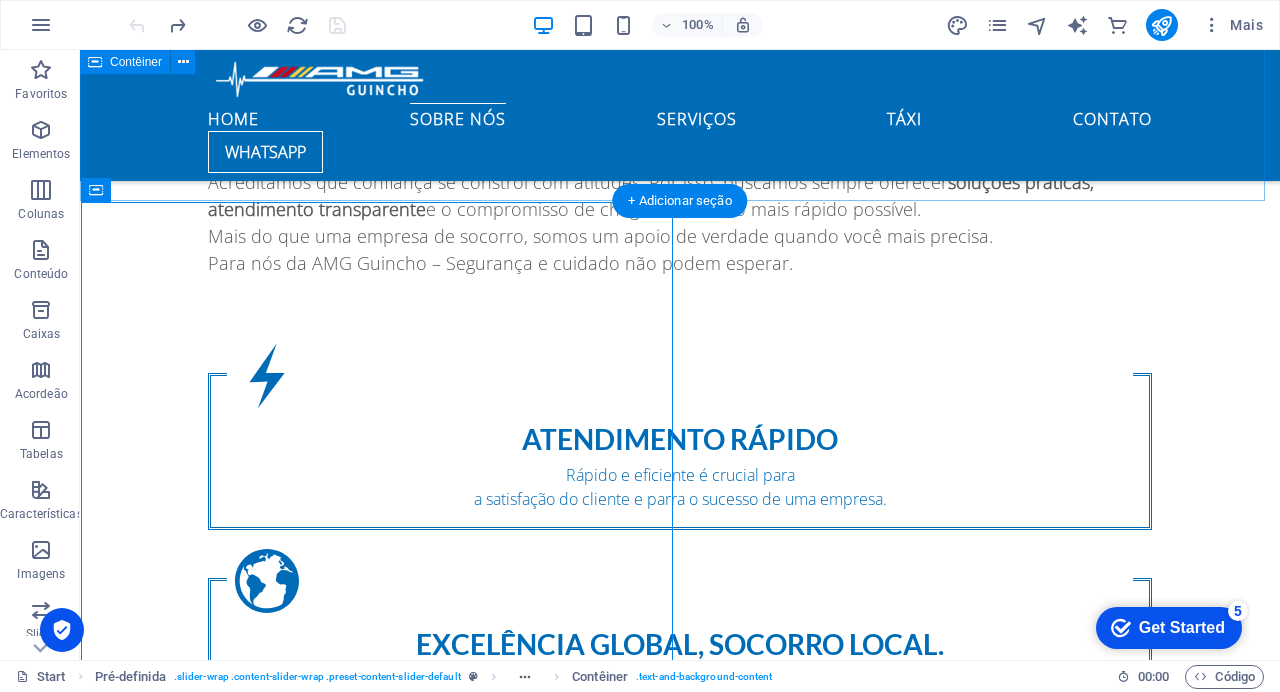 click on "Sobre nós Somos uma empresa especializada em  serviços de guincho e táxi de socorro , criada para oferecer  assistência rápida, segura e humanizada  em momentos de emergência. Nascemos com o propósito de estar ao lado de motoristas e passageiros quando eles mais precisam, seja em caso de pane, acidente ou qualquer outro imprevisto nas estradas ou na cidade.  Com uma equipe experiente, atendimento 24 horas e frota equipada, garantimos o  resgate do seu veículo com total cuidado  e o transporte de pessoas com  conforto, responsabilidade e respeito . Entendemos que cada chamada é uma situação delicada, por isso trabalhamos com empatia, agilidade e profissionalismo. Acreditamos que confiança se constrói com atitudes. Por isso, buscamos sempre oferecer  soluções práticas, atendimento transparente  e o compromisso de chegar até você o mais rápido possível. Mais do que uma empresa de socorro, somos um apoio de verdade quando você mais precisa. Atendimento rápido Socorro 24 horas" at bounding box center (680, 370) 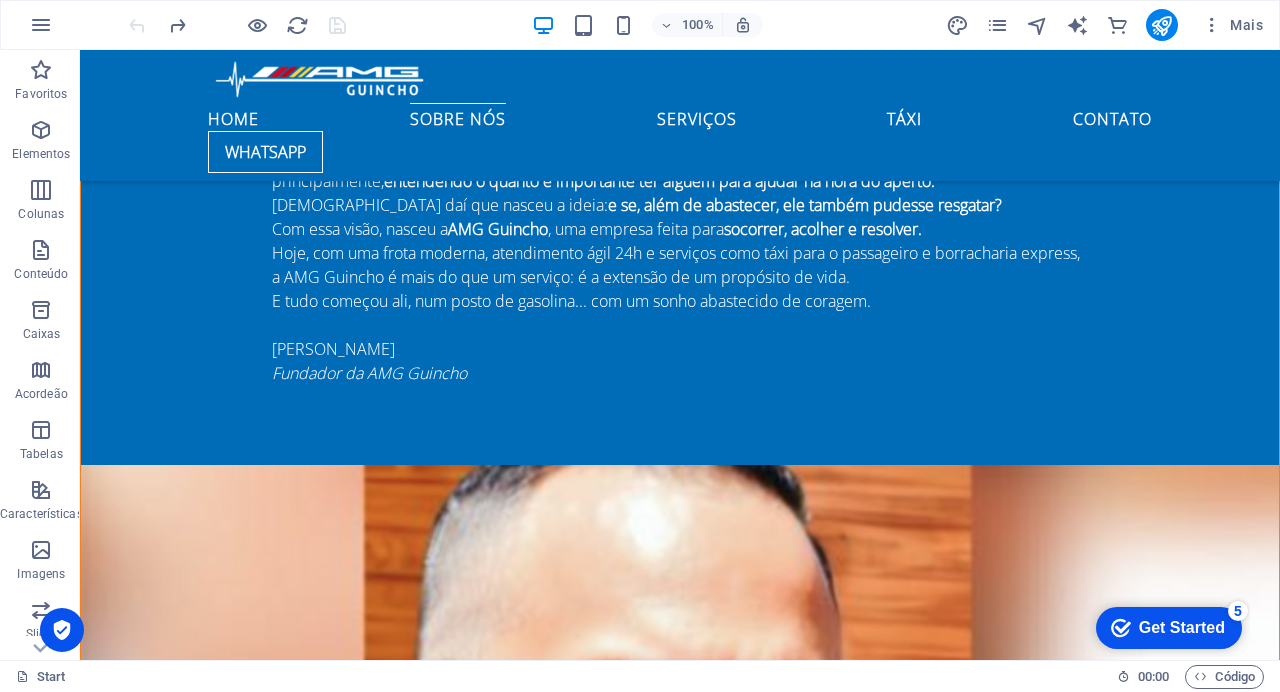 scroll, scrollTop: 2261, scrollLeft: 0, axis: vertical 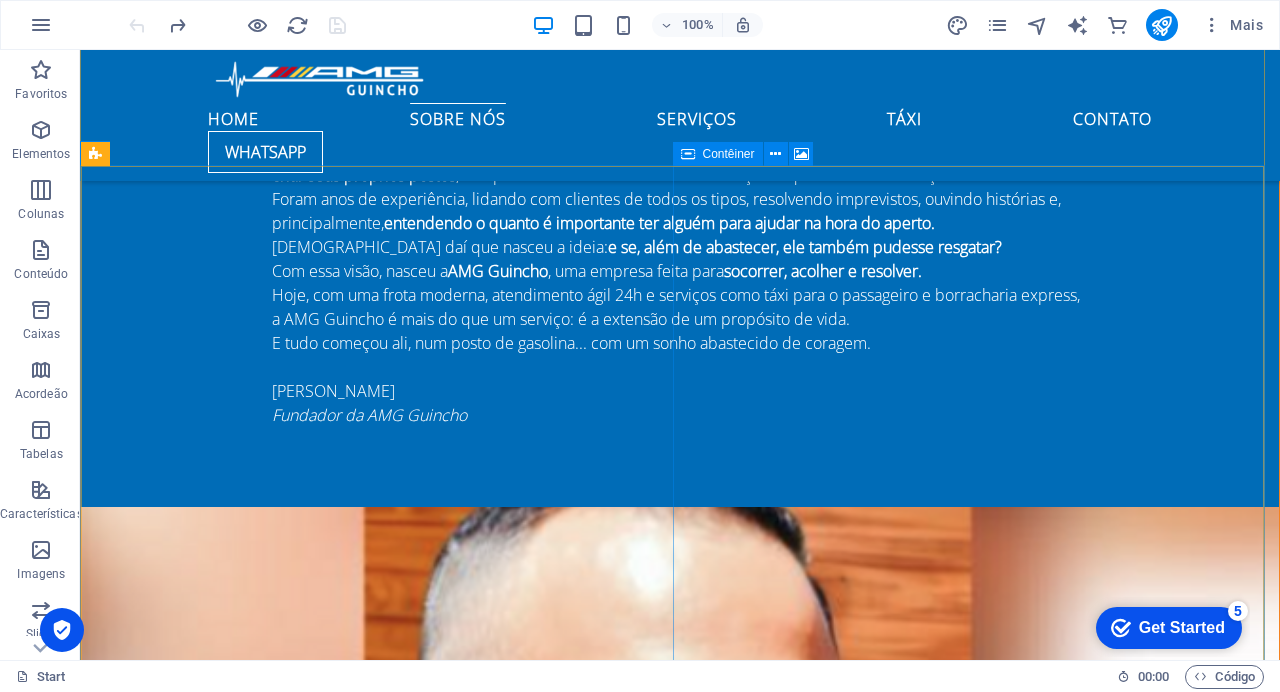 click on "Adicionar elementos" at bounding box center (585, 2587) 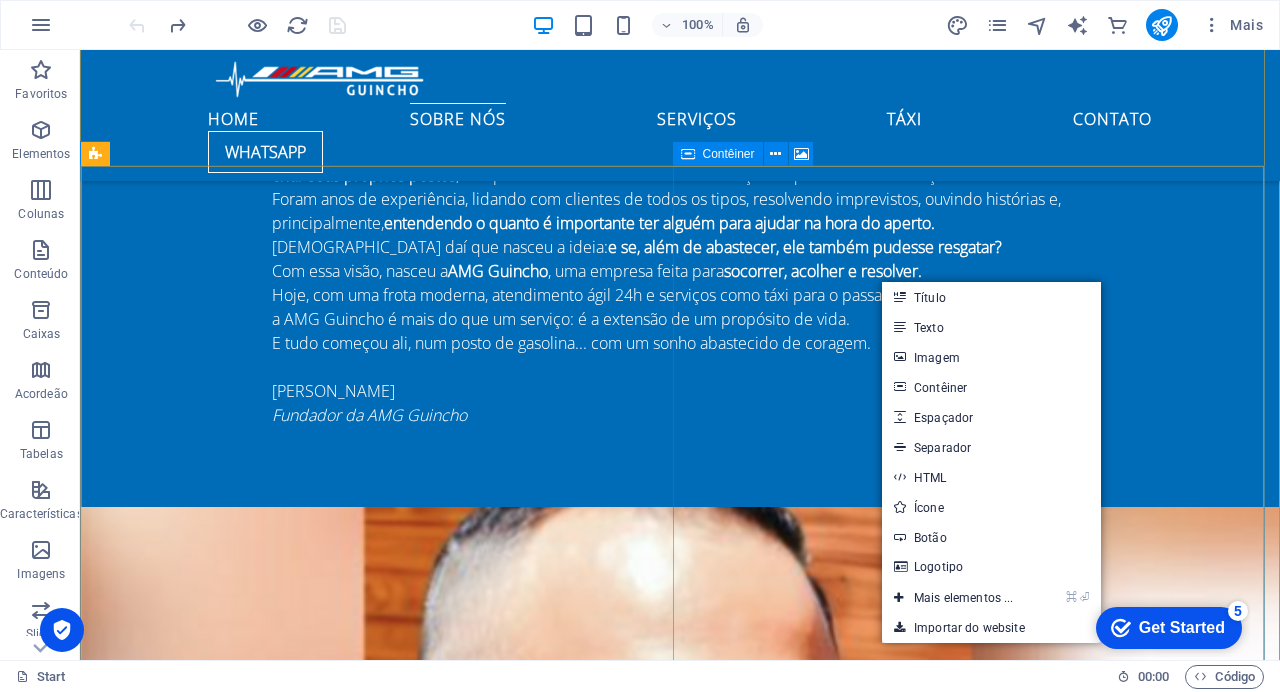 click on "Adicionar elementos" at bounding box center [585, 2587] 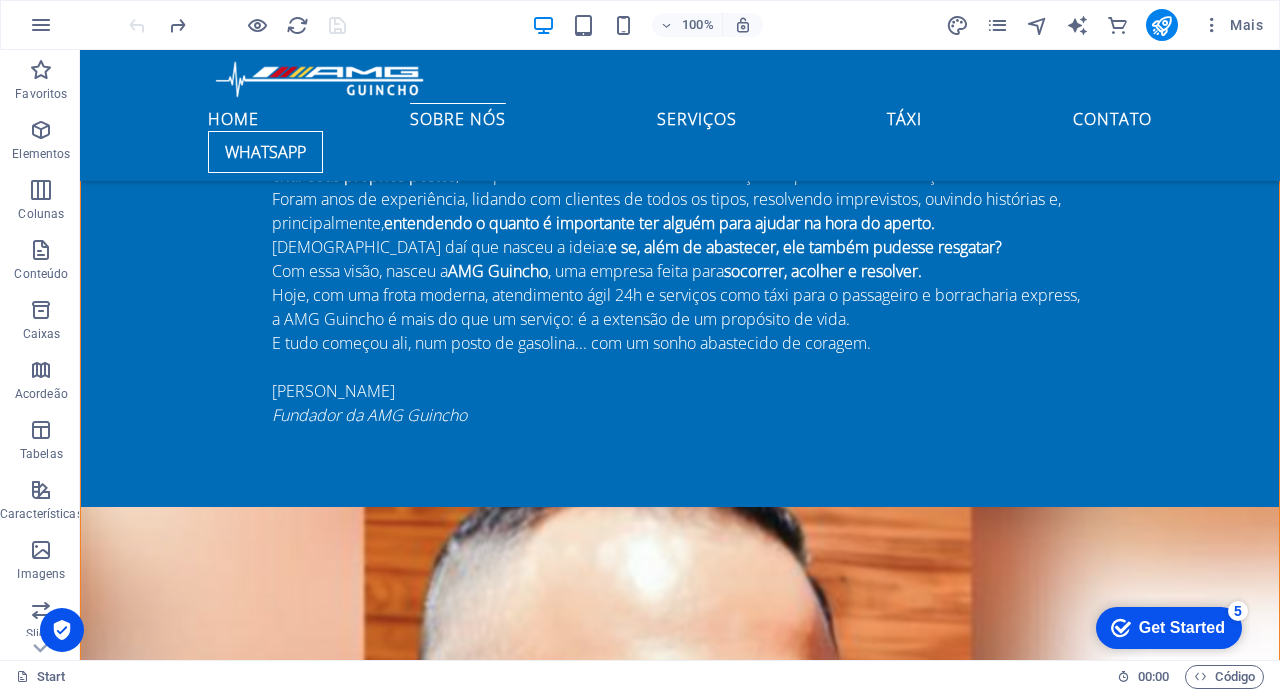 click at bounding box center [680, 2191] 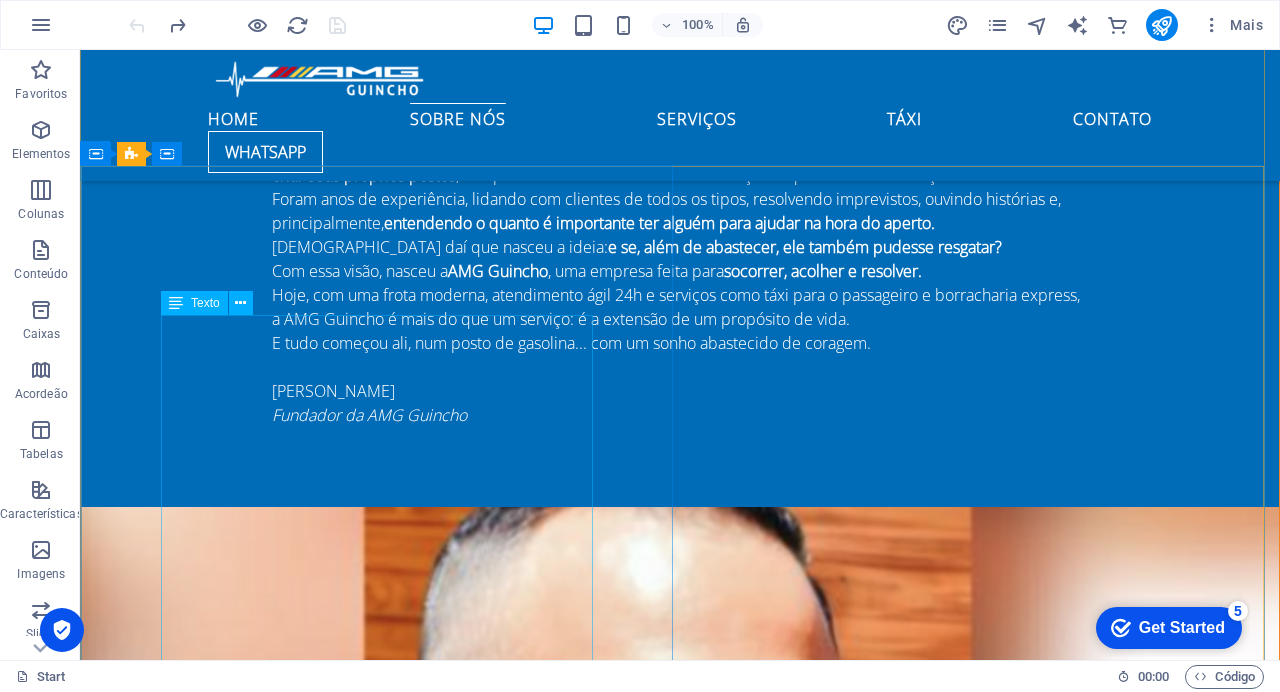 click on "Lorem Ipsum   is simply dummy text of the printing and typesetting industry. Lorem Ipsum has been the industry's standard dummy text ever since the 1500s, when an unknown printer took a galley of type and scrambled it to make a type specimen book.  It has survived not only five centuries, but also the leap into electronic typesetting, remaining essentially unchanged. It was popularised in the 1960s with the release of Letraset sheets containing Lorem Ipsum passages, and more recently with desktop publishing software like Aldus PageMaker including versions of Lorem Ipsum. [PERSON_NAME] Cofundadora da AMG Guincho" at bounding box center [680, 1697] 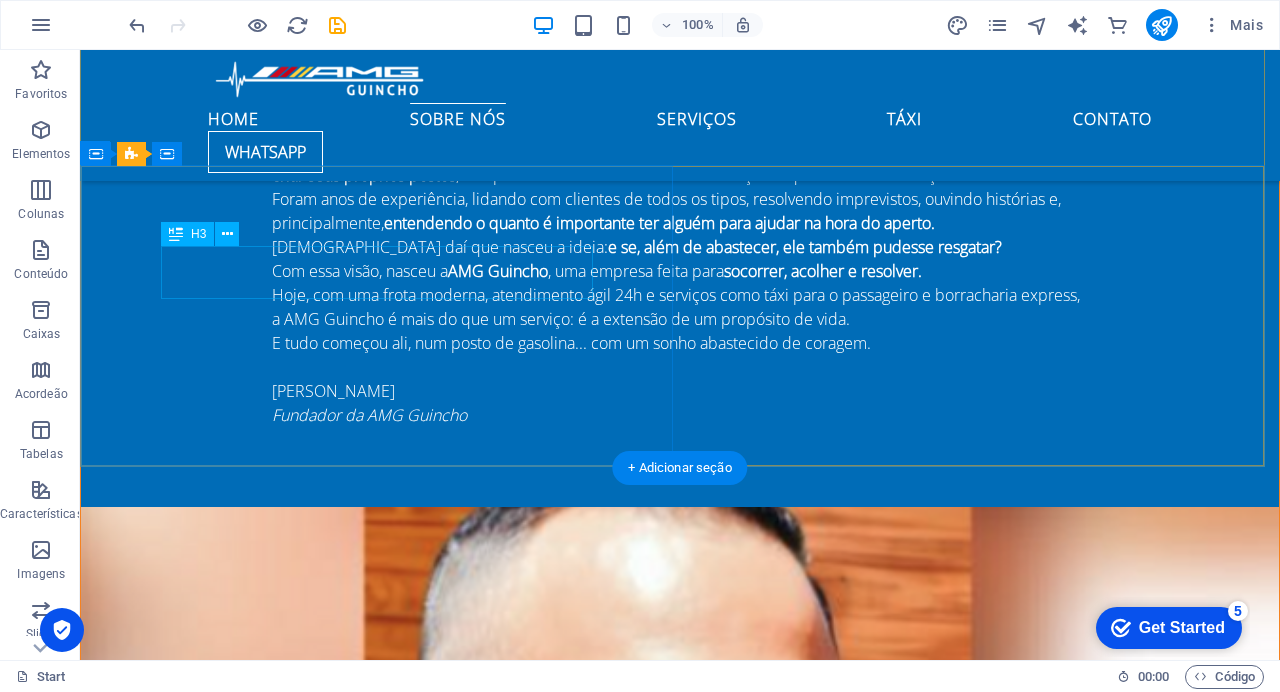 click on "Você pode confiar" at bounding box center [680, 1535] 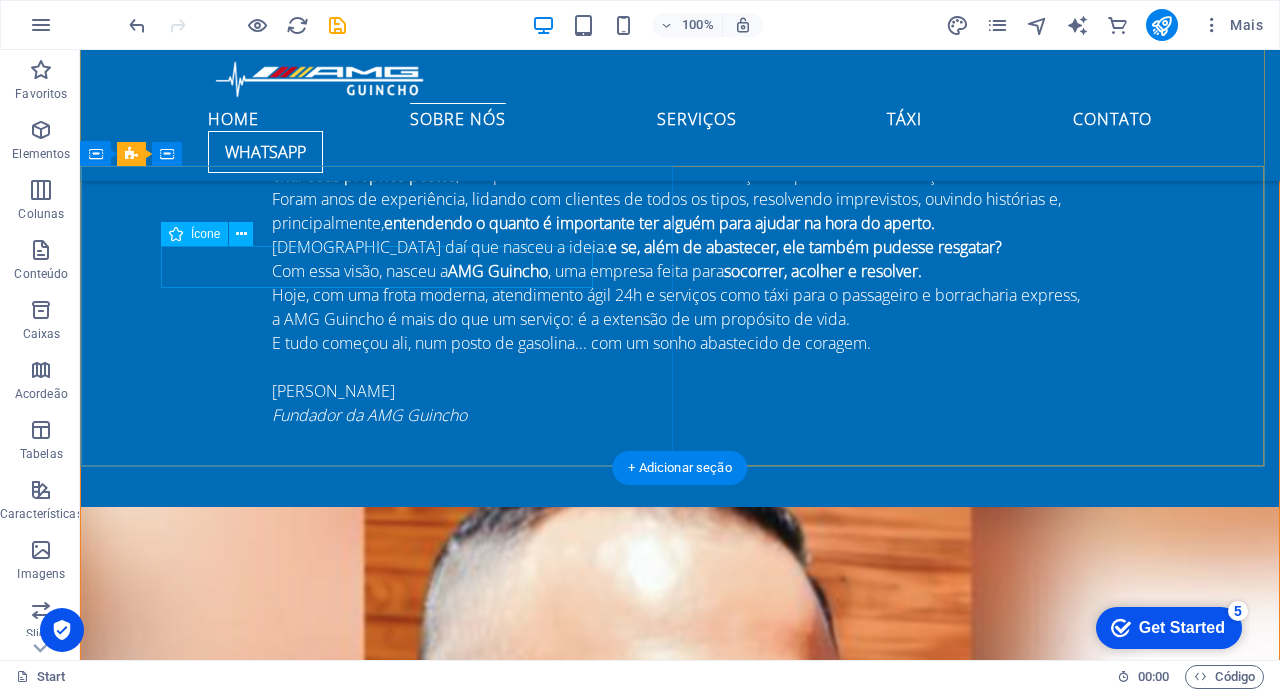click at bounding box center (680, 1645) 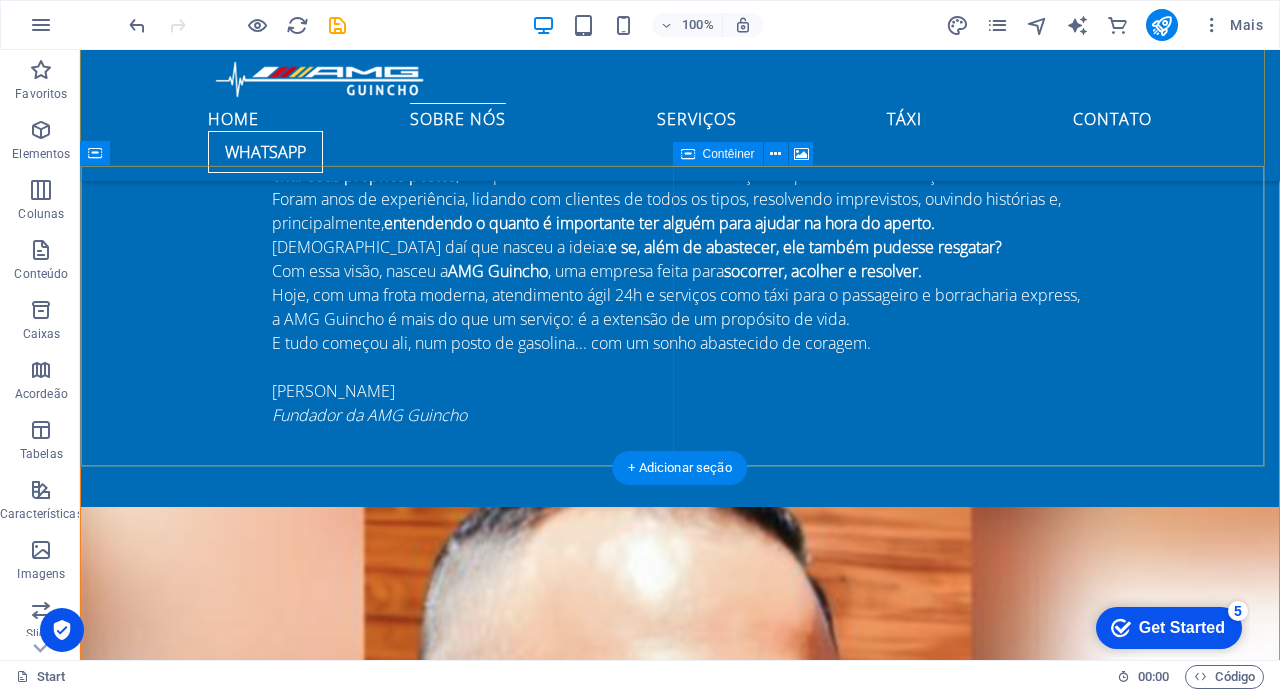 click on "Solte o conteúdo aqui ou  Adicionar elementos  Colar área de transferência" at bounding box center (680, 2088) 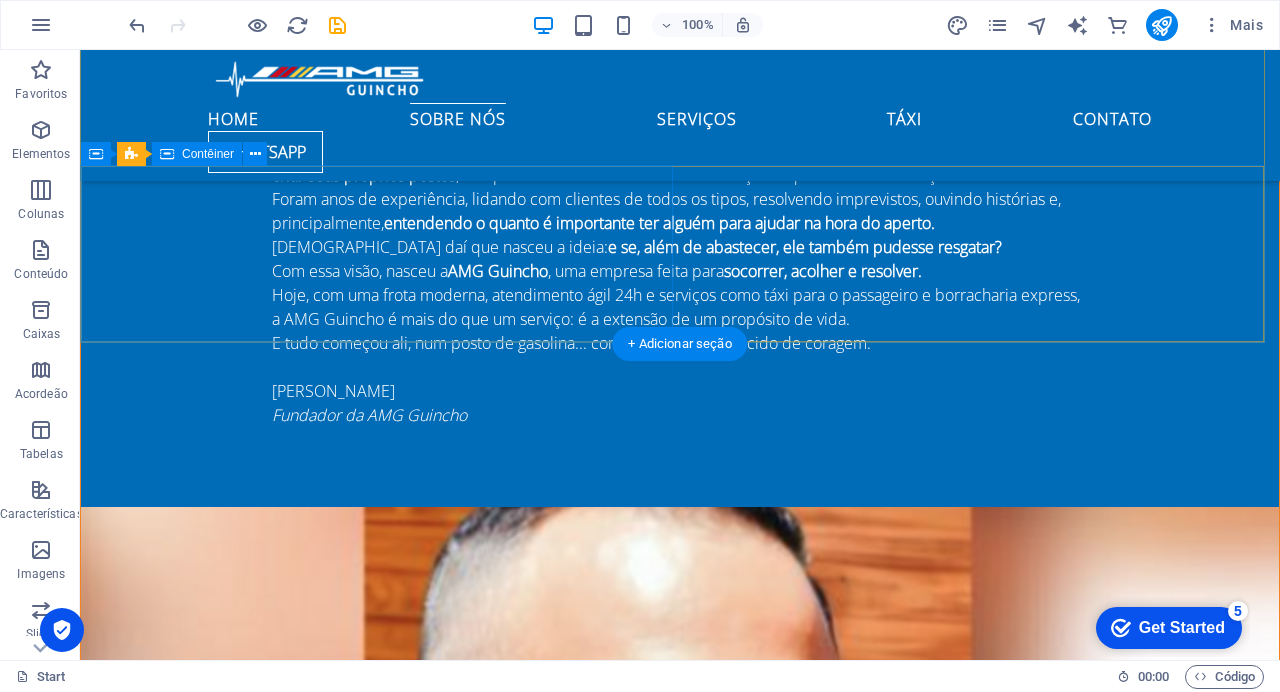click at bounding box center [680, 1629] 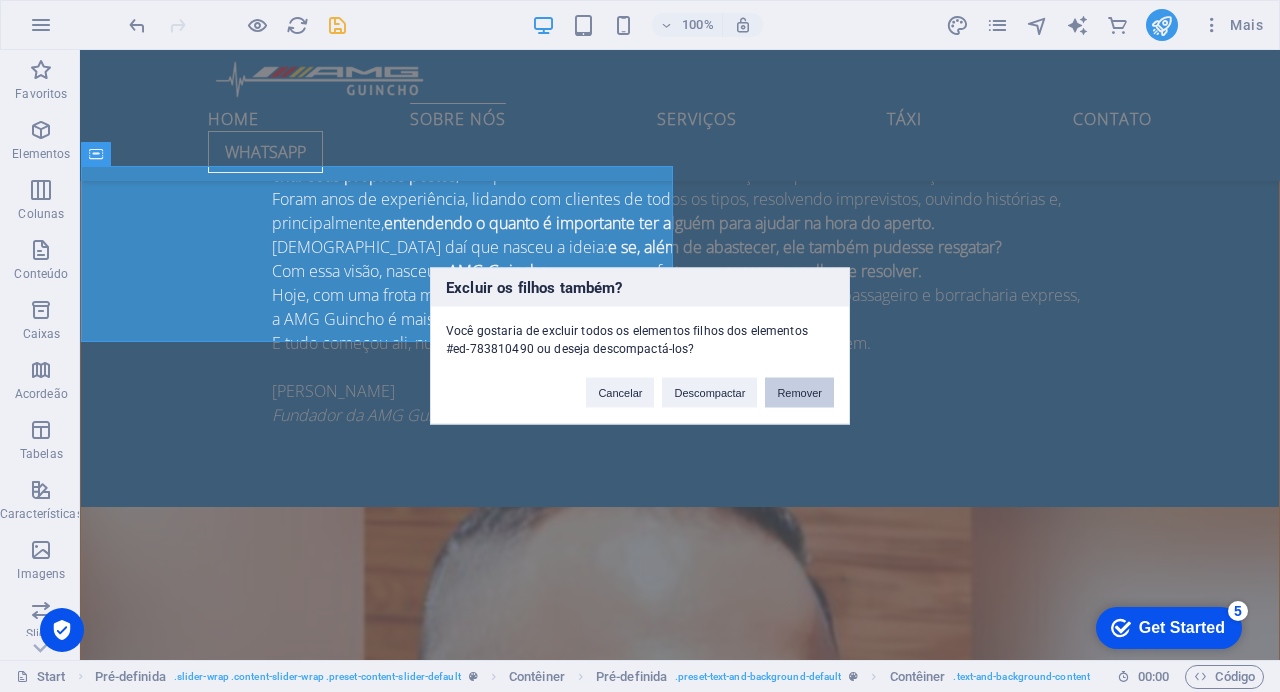 click on "Remover" at bounding box center [799, 393] 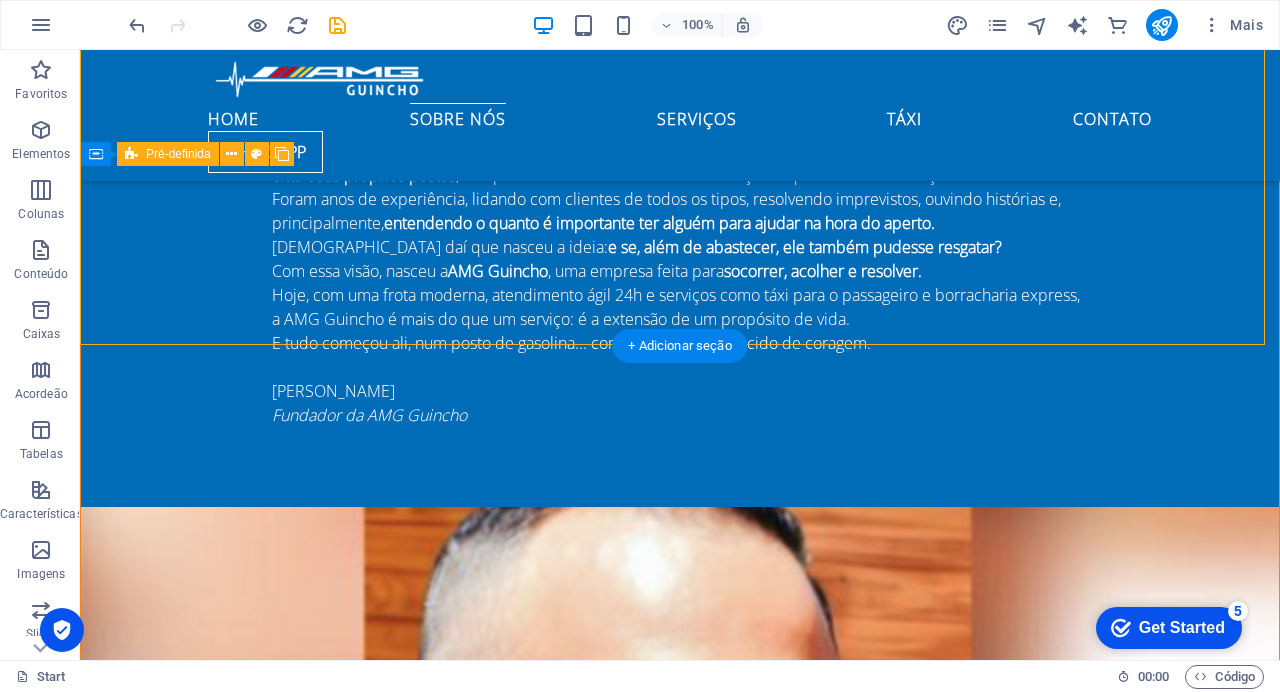 click on "Adicionar elementos" at bounding box center [585, 1642] 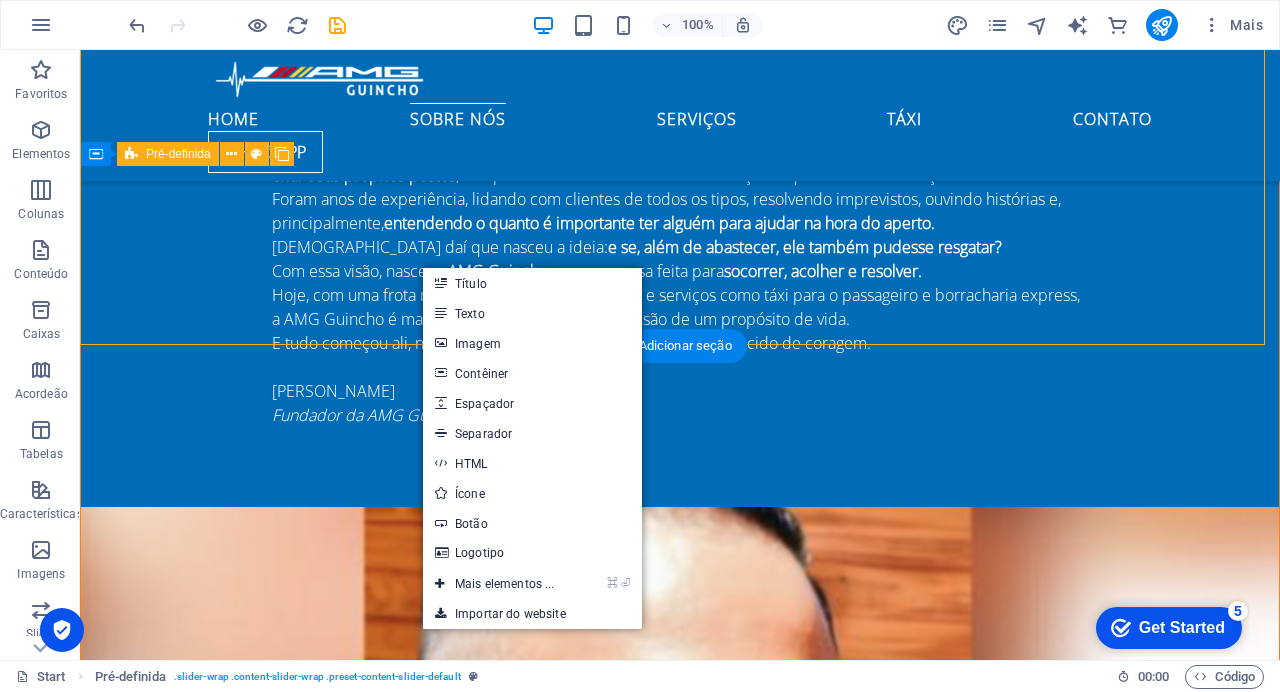 click on "Solte o conteúdo aqui ou  Adicionar elementos  Colar área de transferência" at bounding box center [680, 1612] 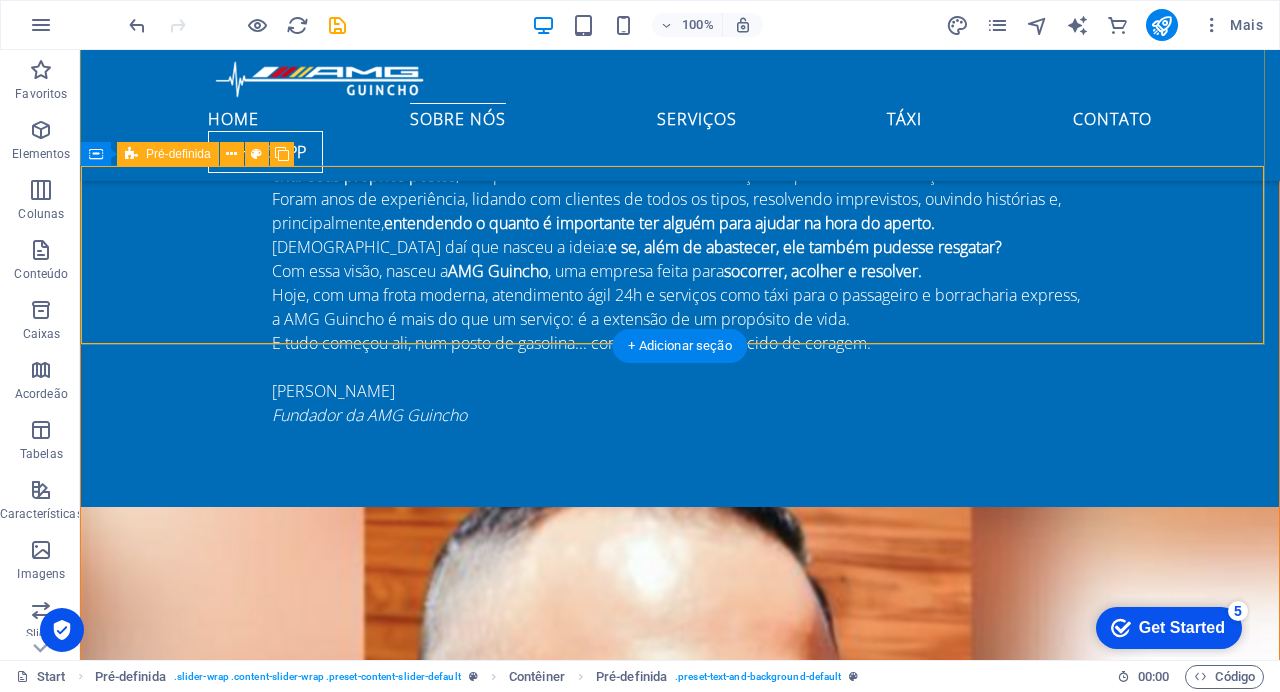 click on "Solte o conteúdo aqui ou  Adicionar elementos  Colar área de transferência" at bounding box center (680, 1612) 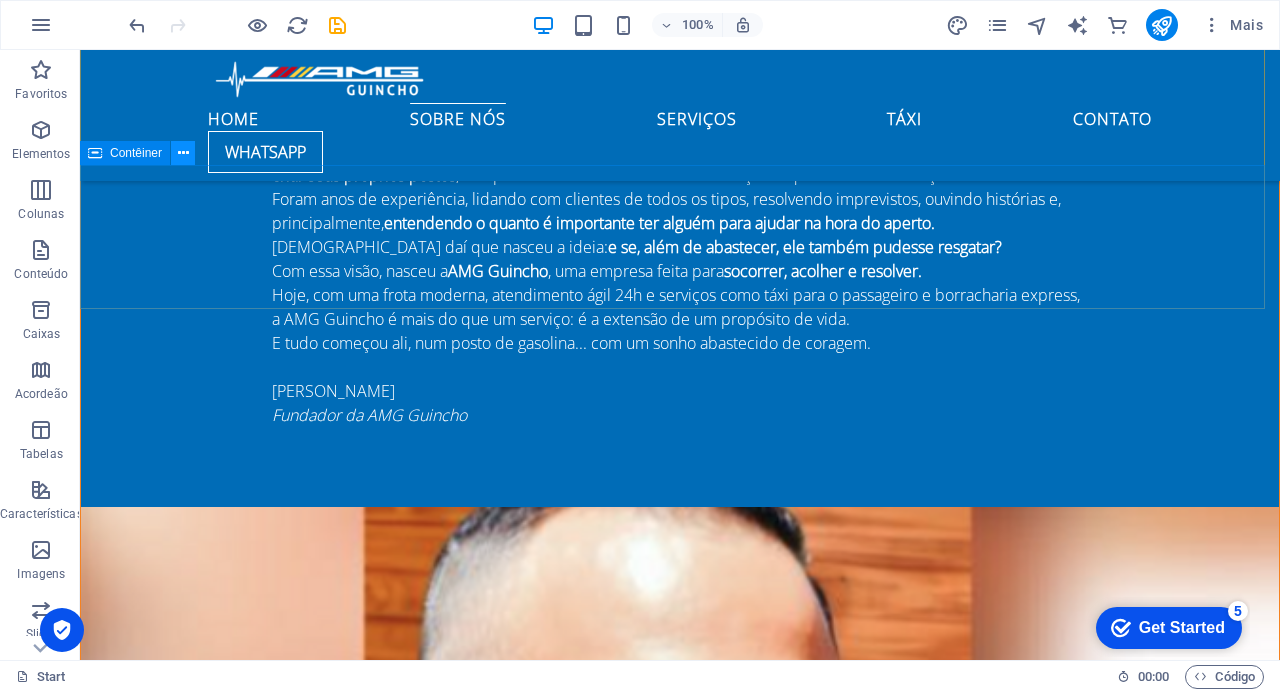 click at bounding box center (183, 153) 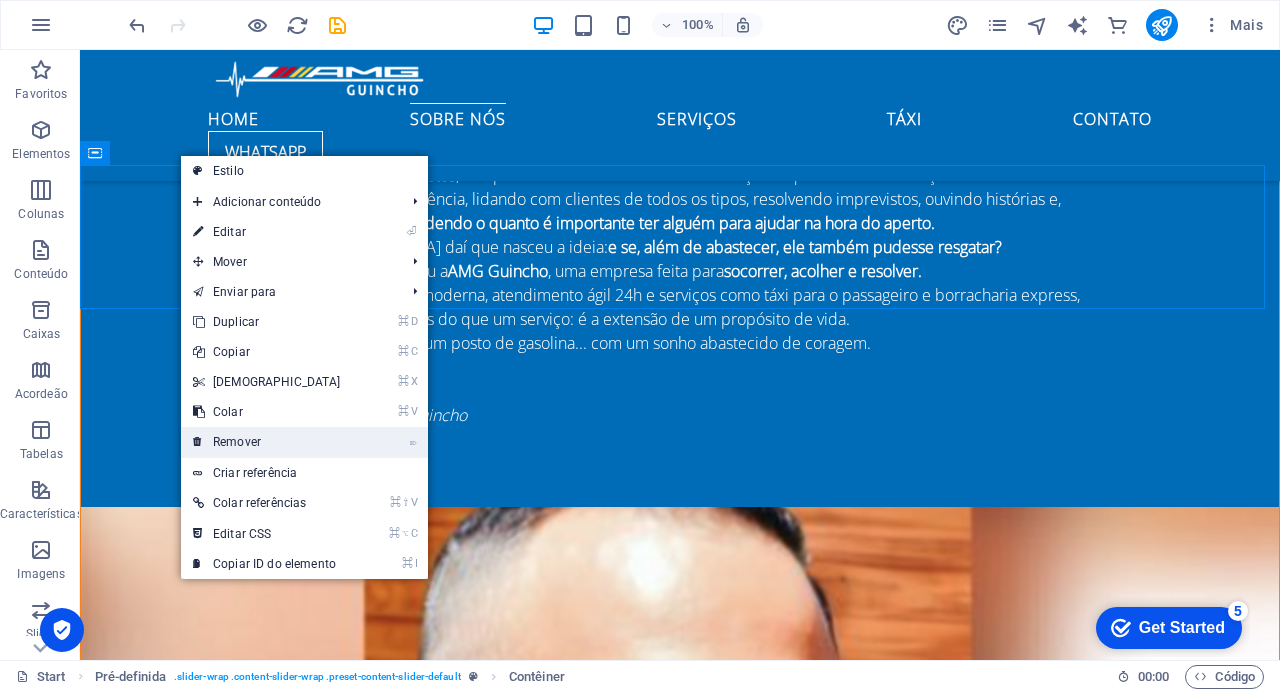 click on "⌦  Remover" at bounding box center (267, 442) 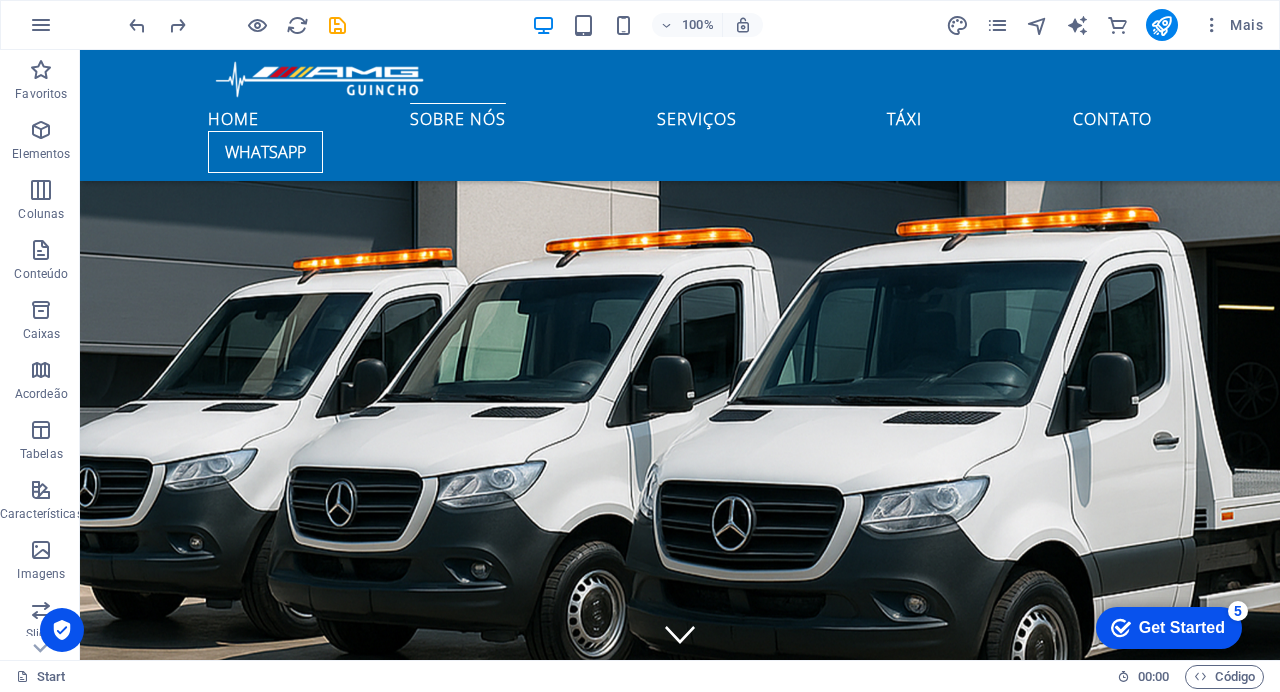 scroll, scrollTop: 2143, scrollLeft: 0, axis: vertical 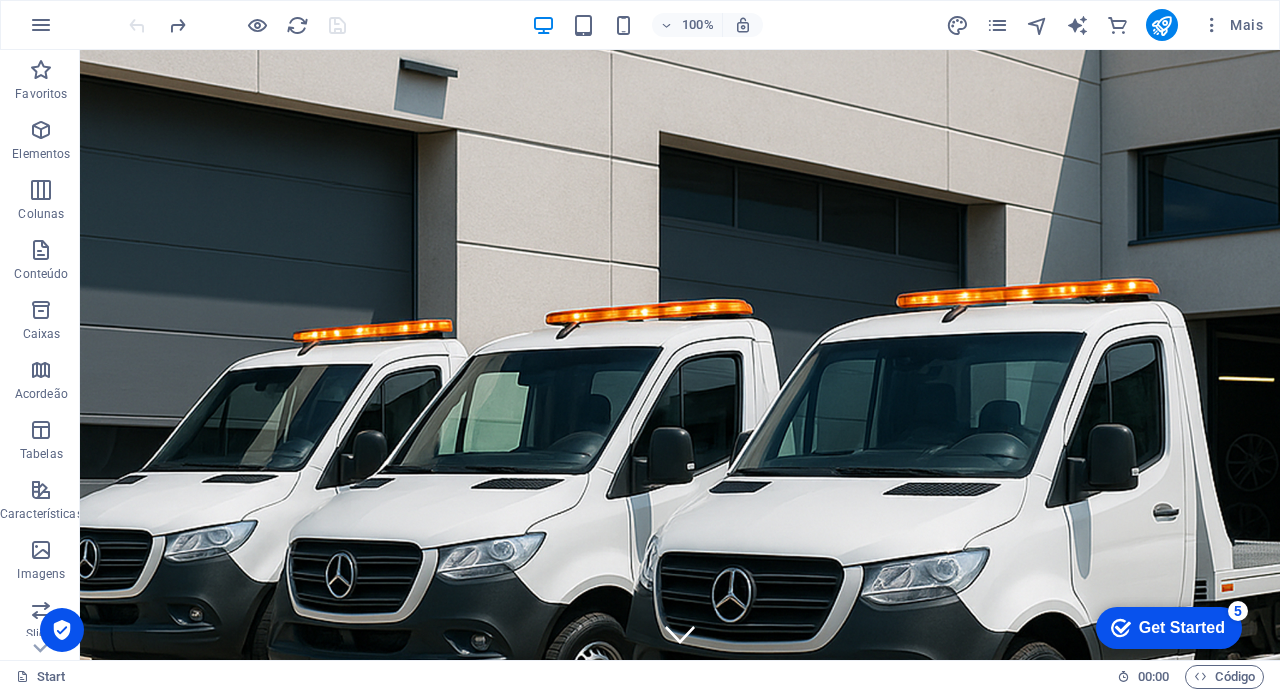 drag, startPoint x: 1275, startPoint y: 96, endPoint x: 1354, endPoint y: 97, distance: 79.00633 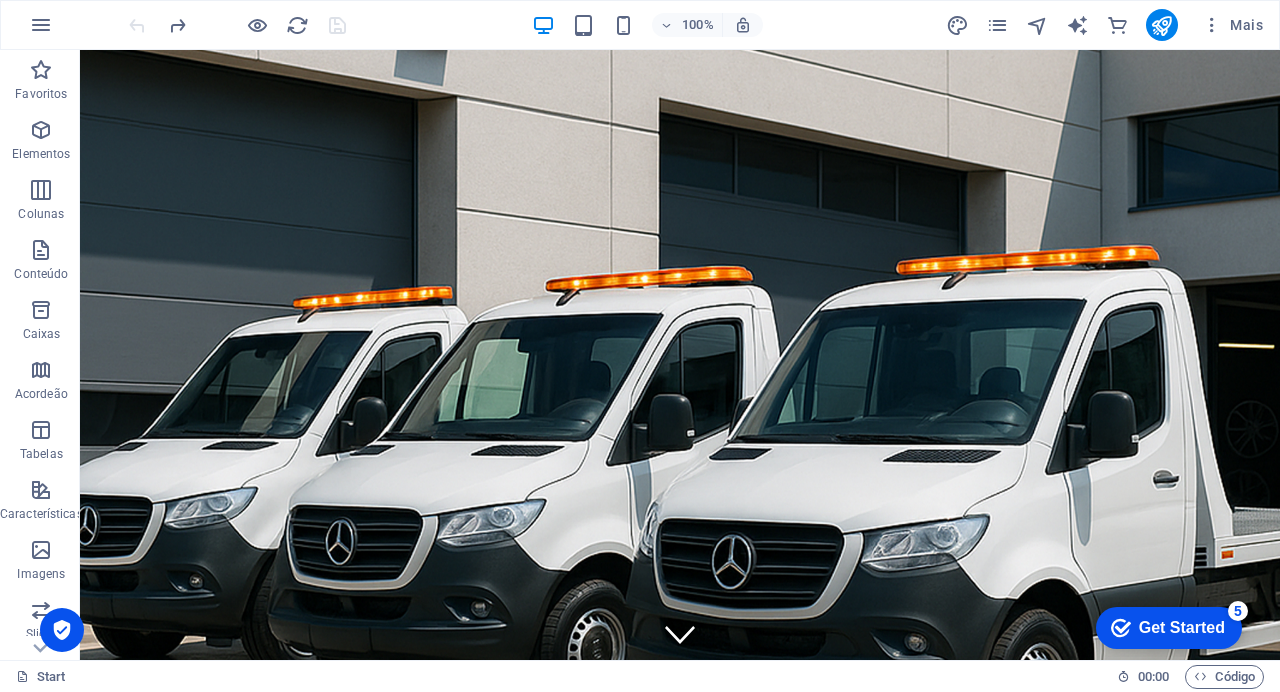 scroll, scrollTop: 83, scrollLeft: 0, axis: vertical 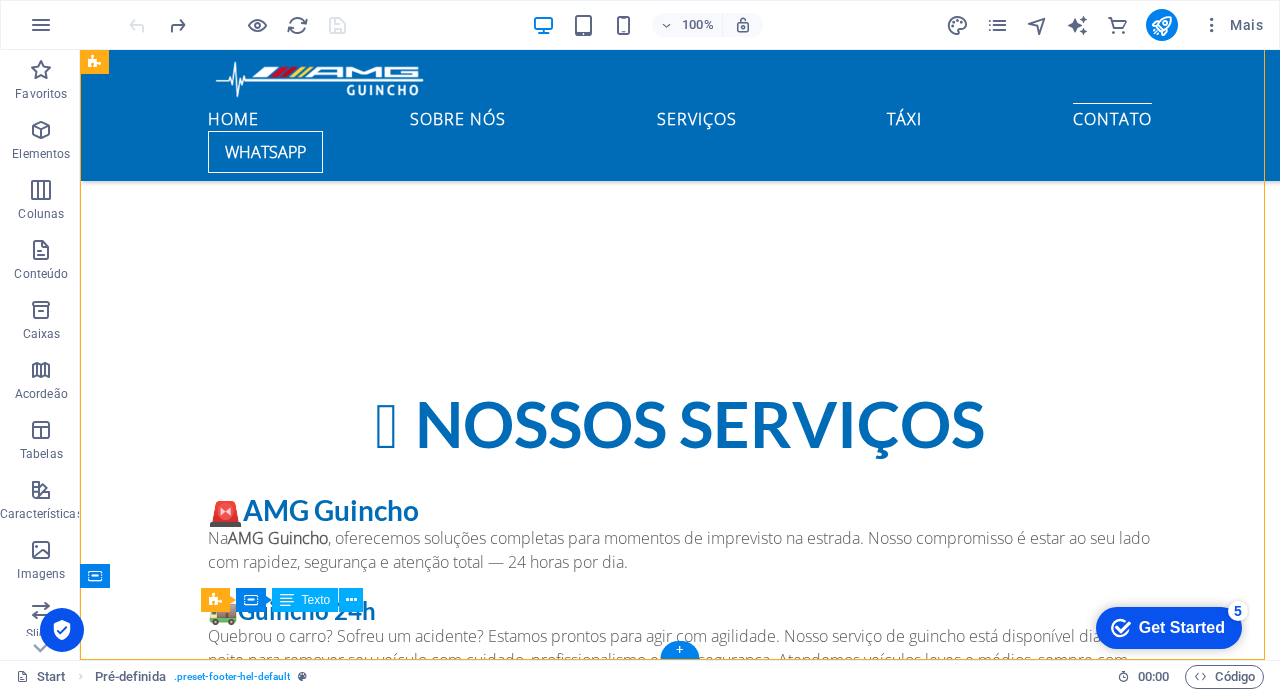 drag, startPoint x: 666, startPoint y: 626, endPoint x: 386, endPoint y: 630, distance: 280.02856 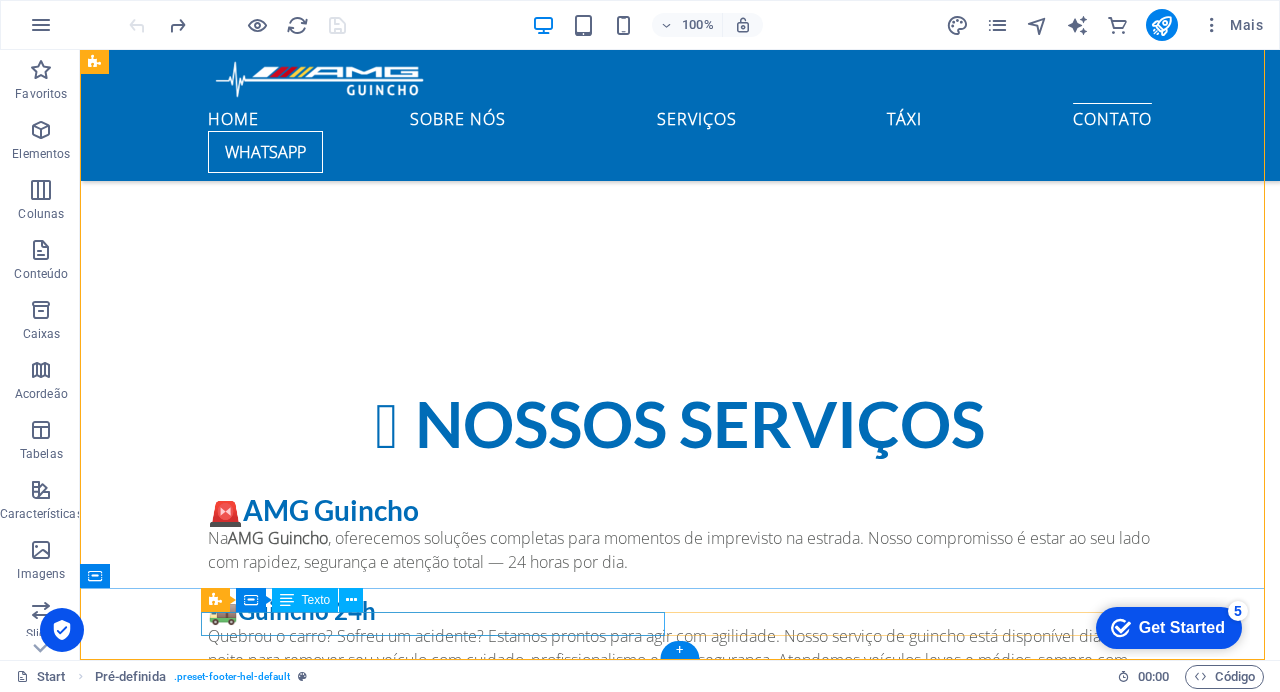 click on "©   [DOMAIN_NAME]  | Socorro Automotivo |Guinchos" at bounding box center [680, 7400] 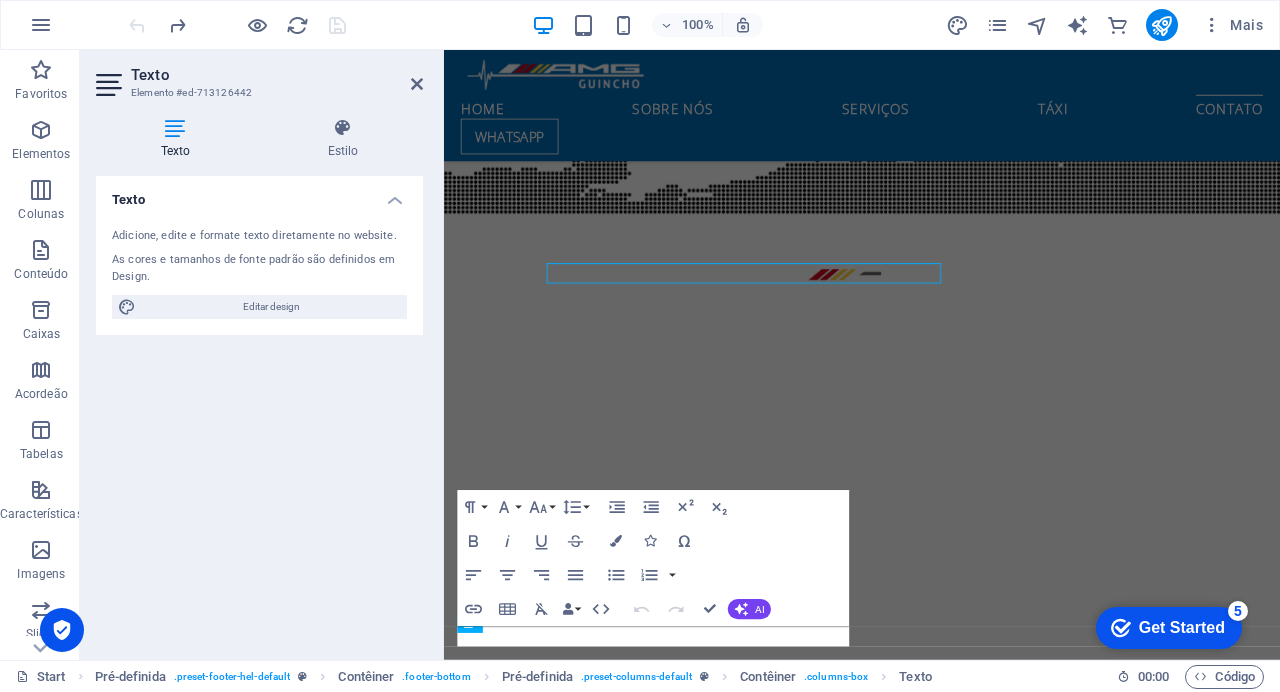 click on "Paragraph Format Normal Heading 1 Heading 2 Heading 3 Heading 4 Heading 5 Heading 6 Code Font Family Arial [US_STATE] Impact Tahoma Times New Roman Verdana Lato Open Sans Font Size 8 9 10 11 12 14 18 24 30 36 48 60 72 96 Line Height Default Single 1.15 1.5 Double Increase Indent Decrease Indent Superscript Subscript Bold Italic Underline Strikethrough Colors Icons Special Characters Align Left Align Center Align Right Align Justify Unordered List   Default Circle Disc Square    Ordered List   Default Lower Alpha Lower Greek Lower Roman Upper Alpha Upper Roman    Insert Link Insert Table Clear Formatting Data Bindings Empresa Nome Sobrenome Rua CEP Cidade E-mail Telefone Celular Fax Campo customizado 1 Campo customizado 2 Campo personalizado 3 Campo personalizado 4 Campo personalizado 5 Campo personalizado 6 HTML Undo Redo Confirm (⌘+⏎) AI Melhorar Faça mais curto Faça mais cumprido Corrigir ortografia e gramática Traduzir para Português Gerar texto" at bounding box center [654, 558] 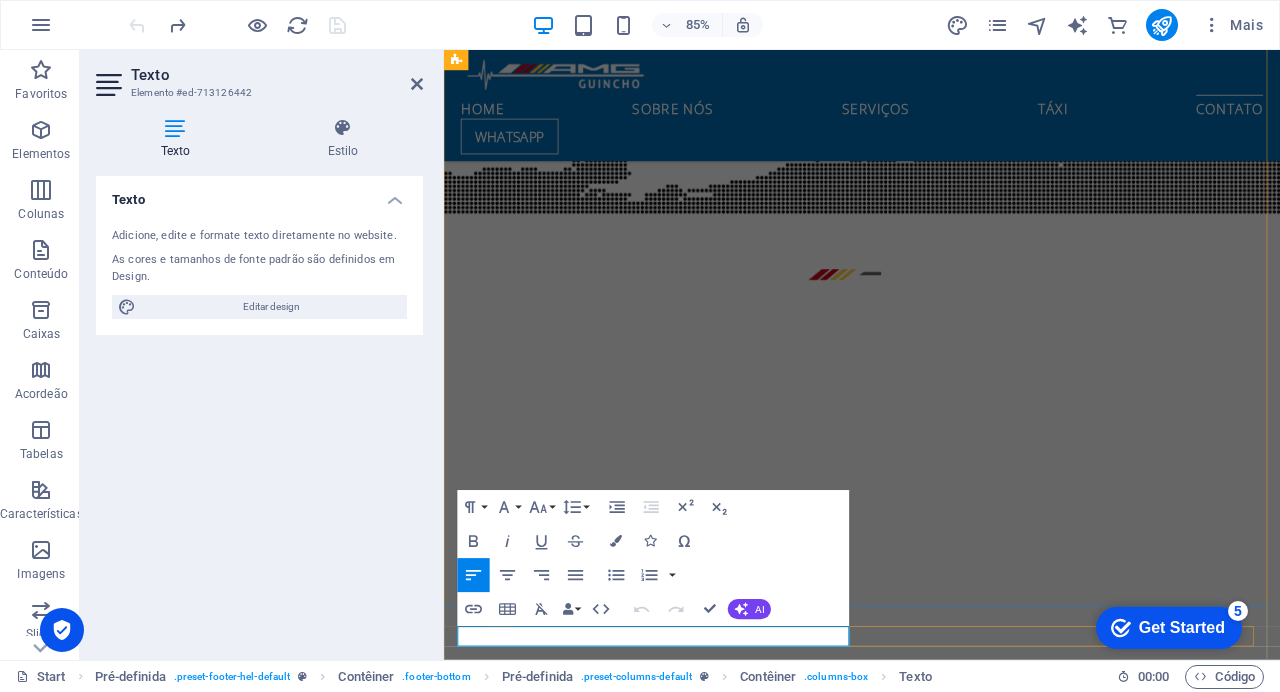 scroll, scrollTop: 6052, scrollLeft: 0, axis: vertical 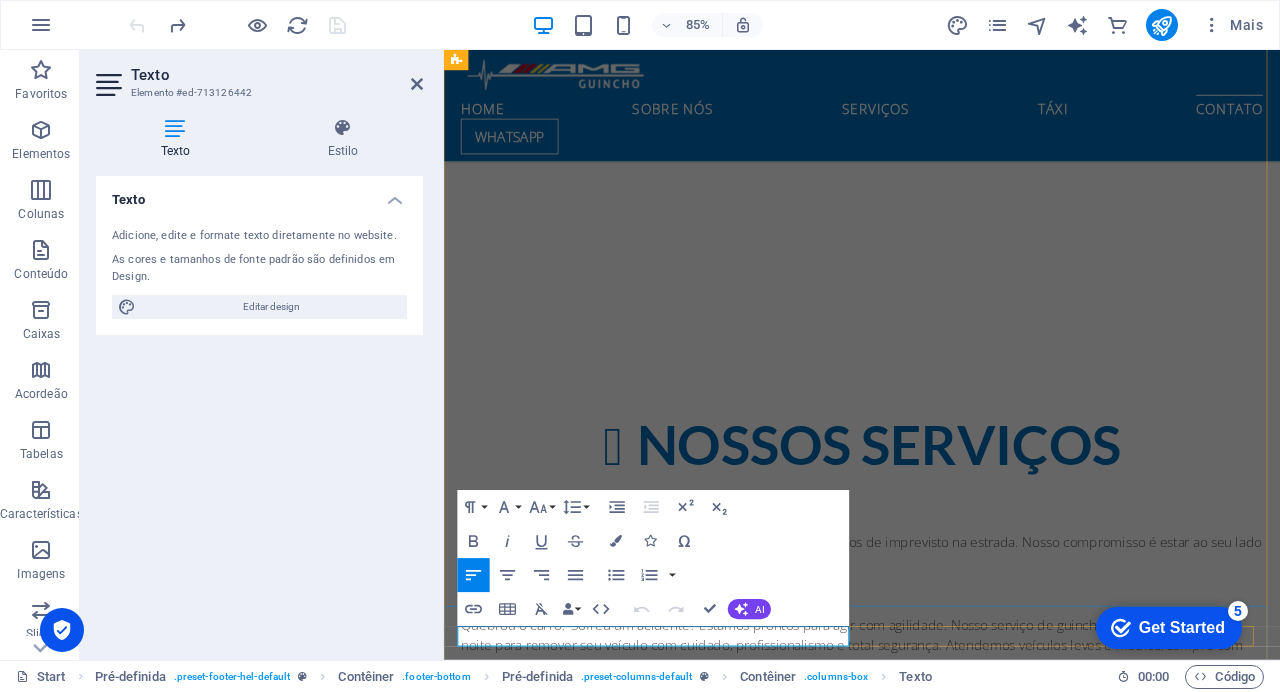 copy on "©   [DOMAIN_NAME]  | Socorro Automotivo |Guinchos" 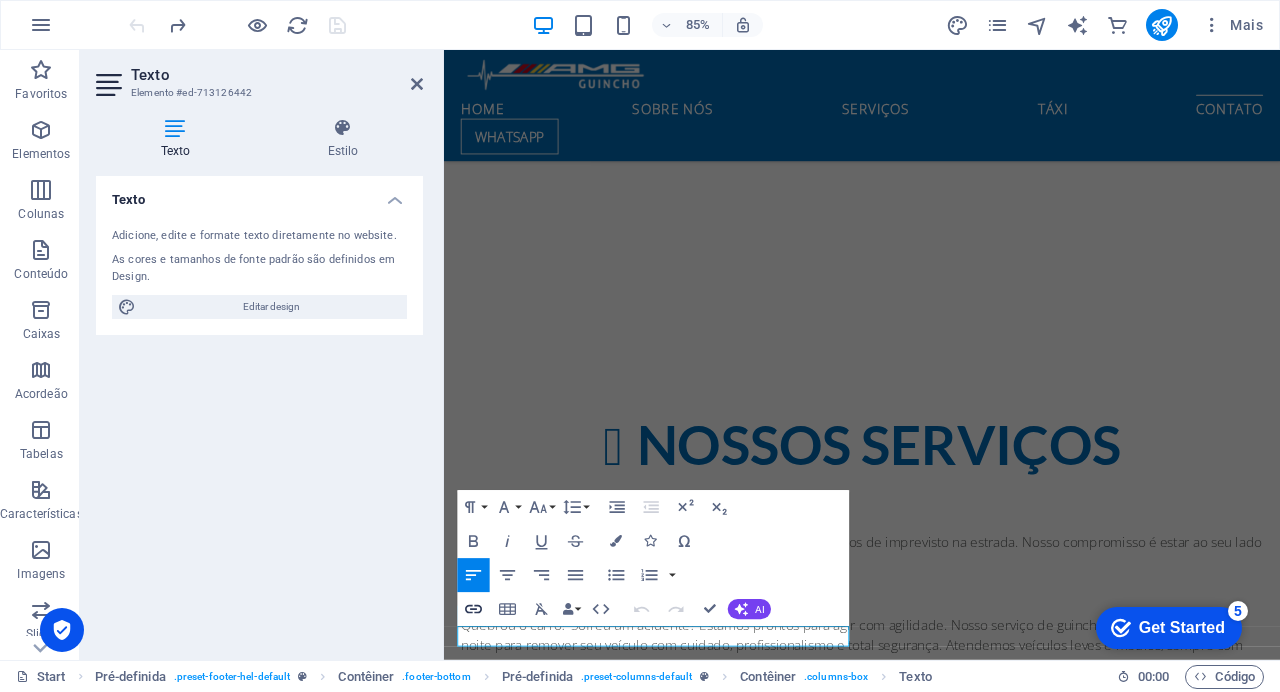 click 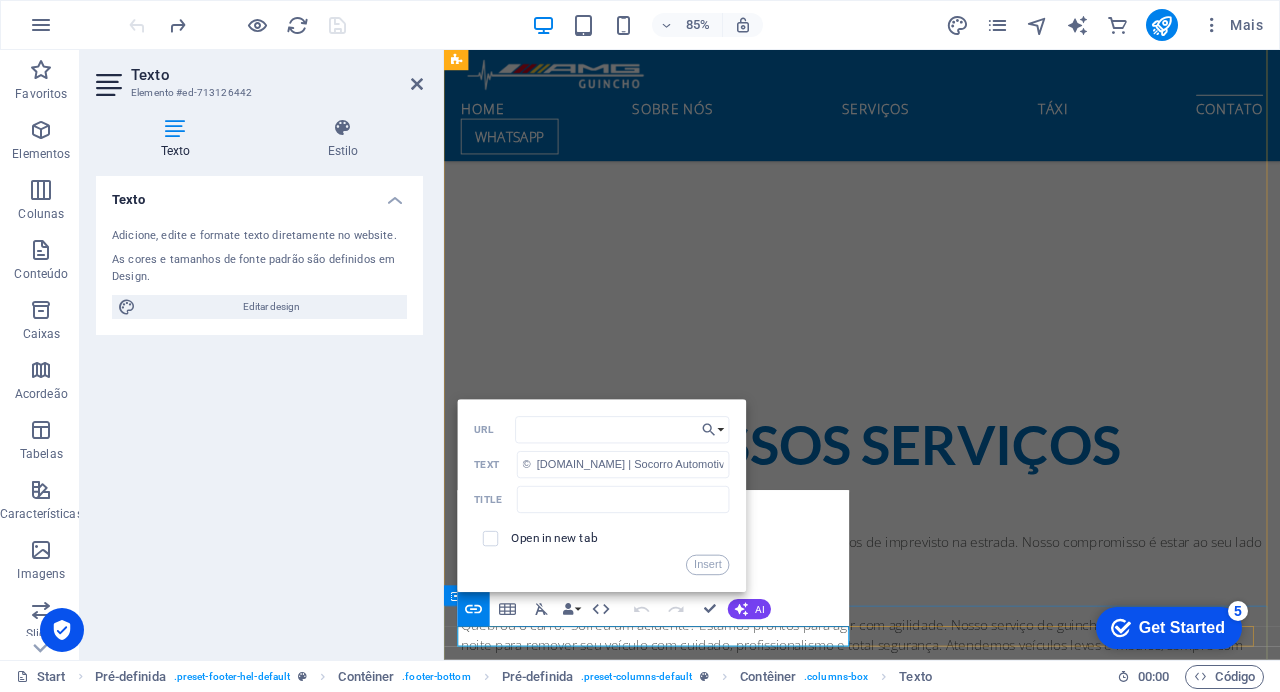 click on "​ ©   [DOMAIN_NAME]  | Socorro Automotivo |Guinchos ​" at bounding box center (936, 7490) 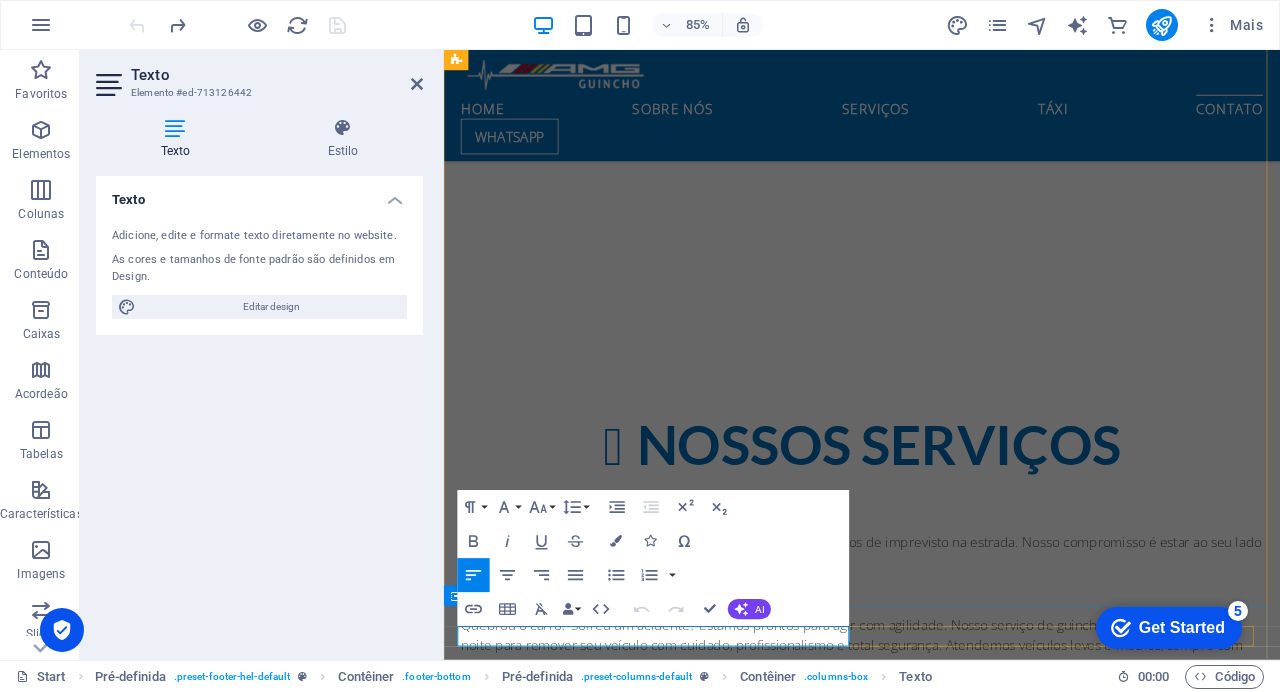 click on "©   [DOMAIN_NAME]  | Socorro Automotivo |Guinchos" at bounding box center [936, 7490] 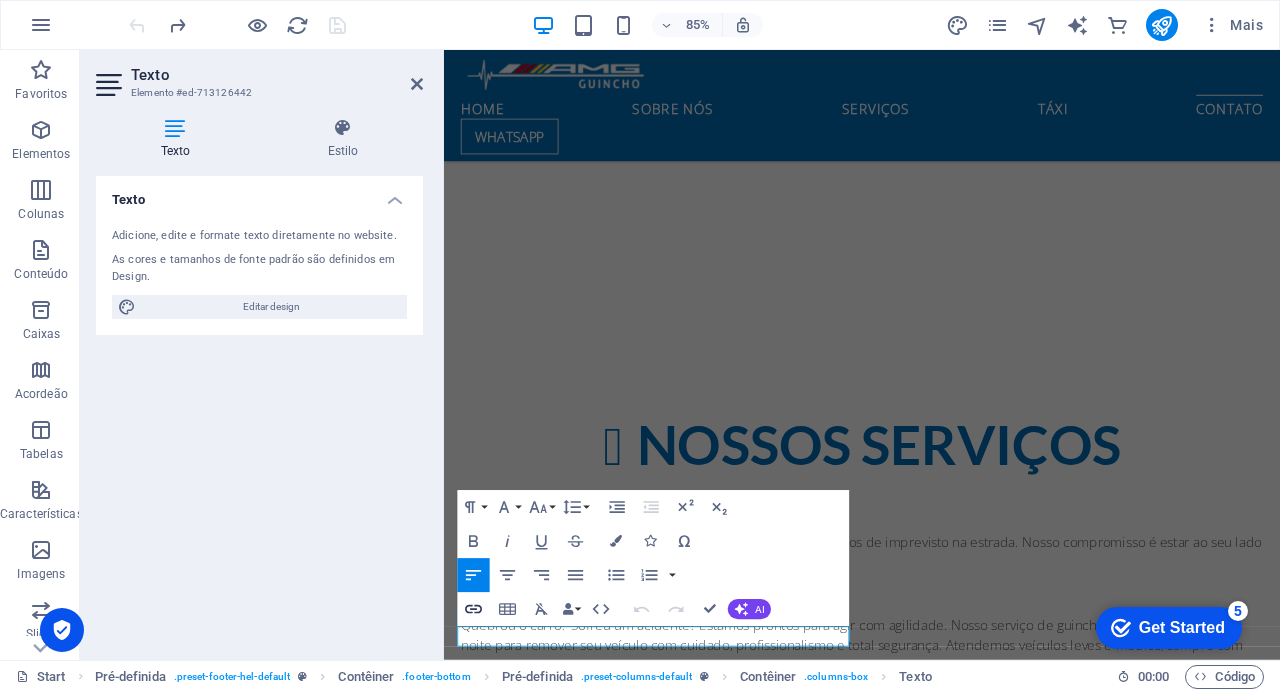 click 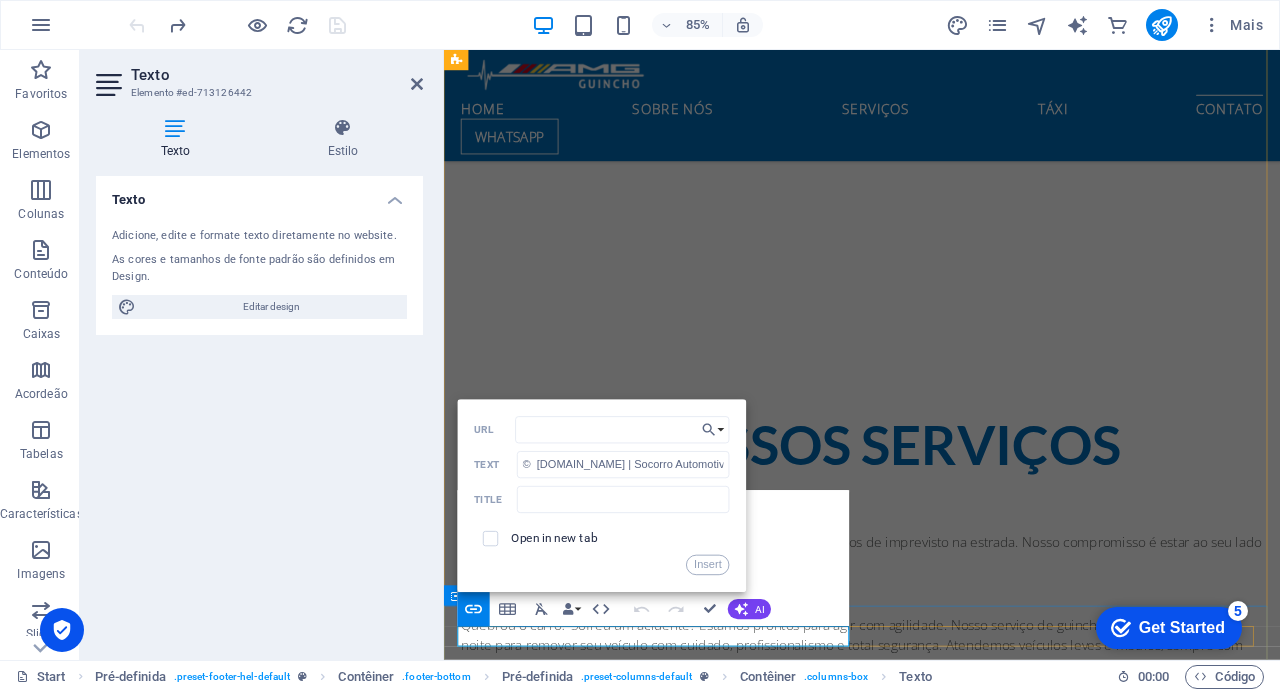 click on "©   [DOMAIN_NAME]  | Socorro Automotivo |Guinchos" at bounding box center (936, 7490) 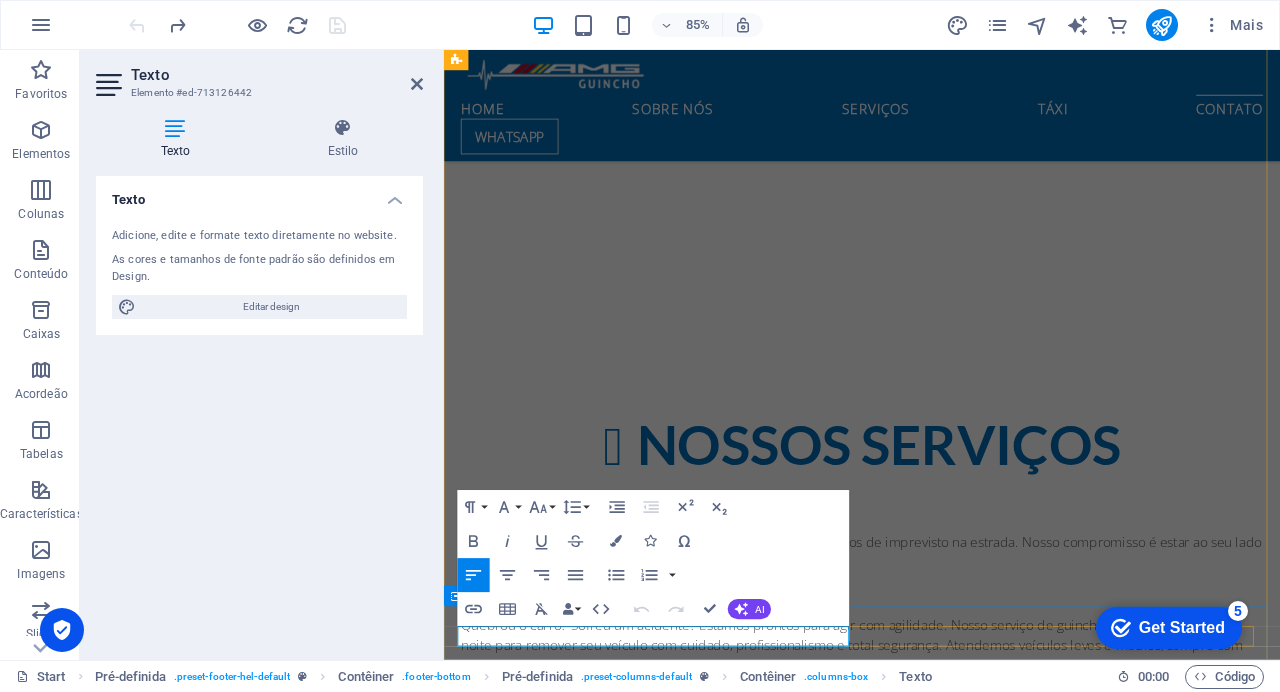 click on "©   [DOMAIN_NAME]  | Socorro Automotivo |Guinchos" at bounding box center (936, 7490) 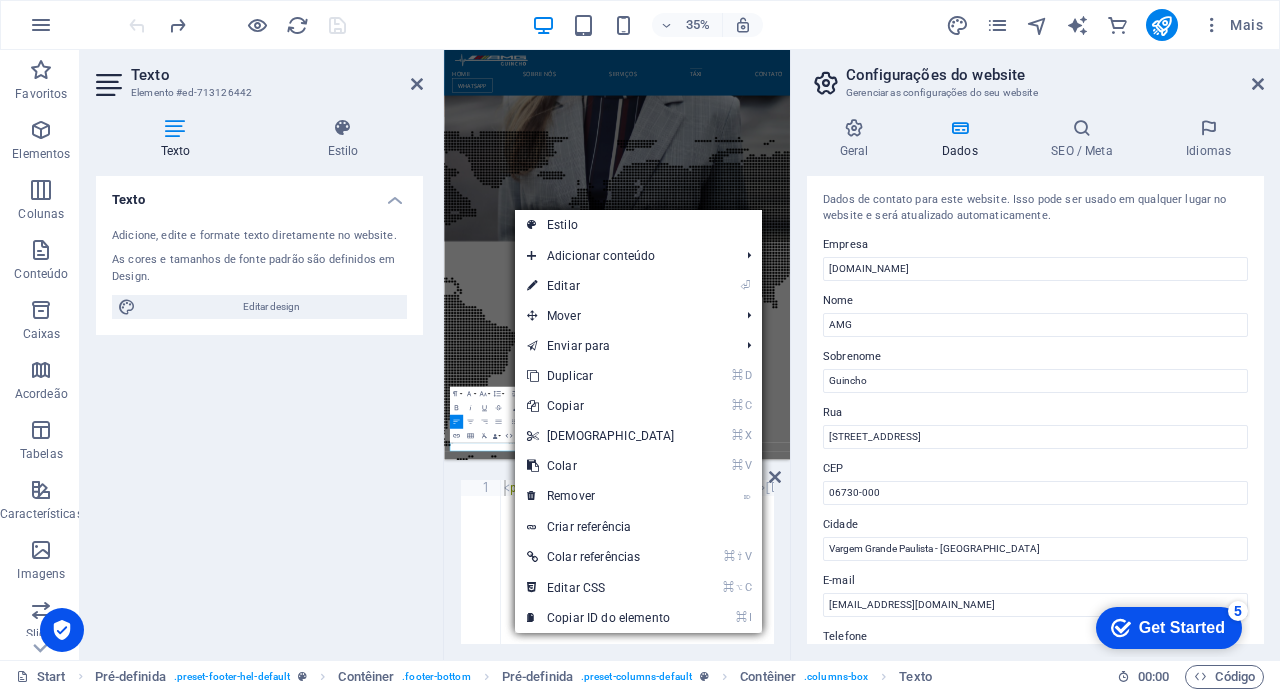 scroll, scrollTop: 6037, scrollLeft: 0, axis: vertical 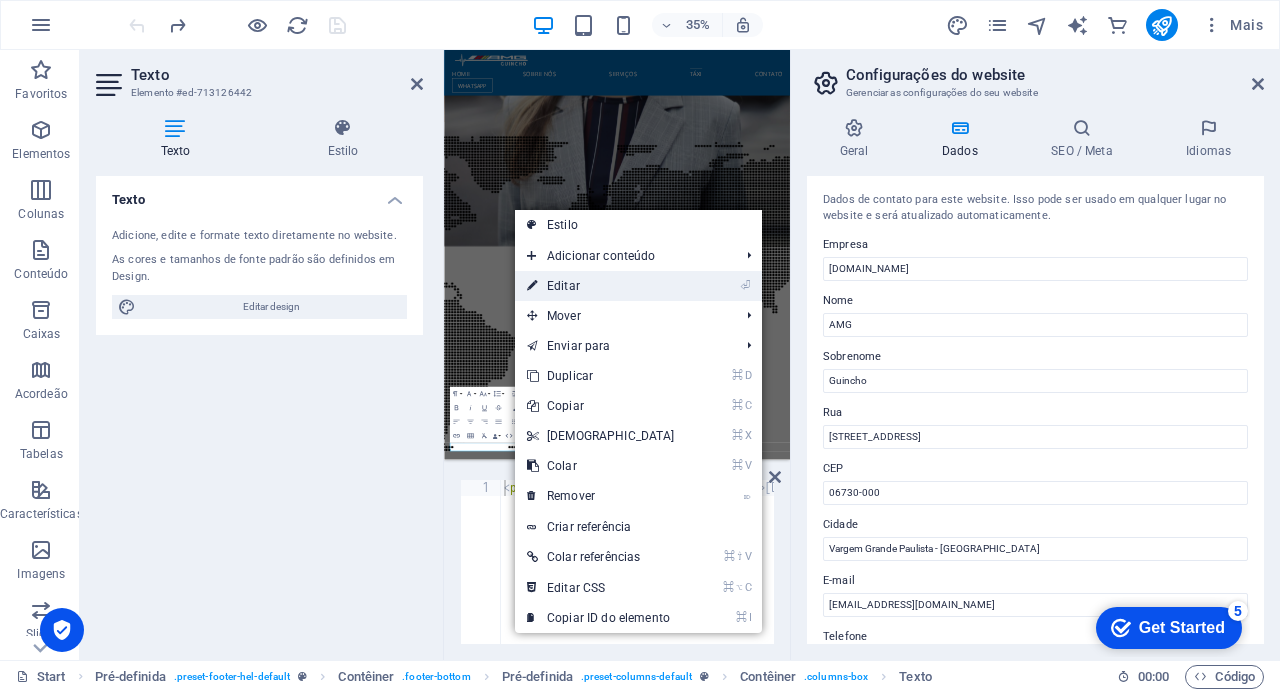click on "⏎  Editar" at bounding box center [601, 286] 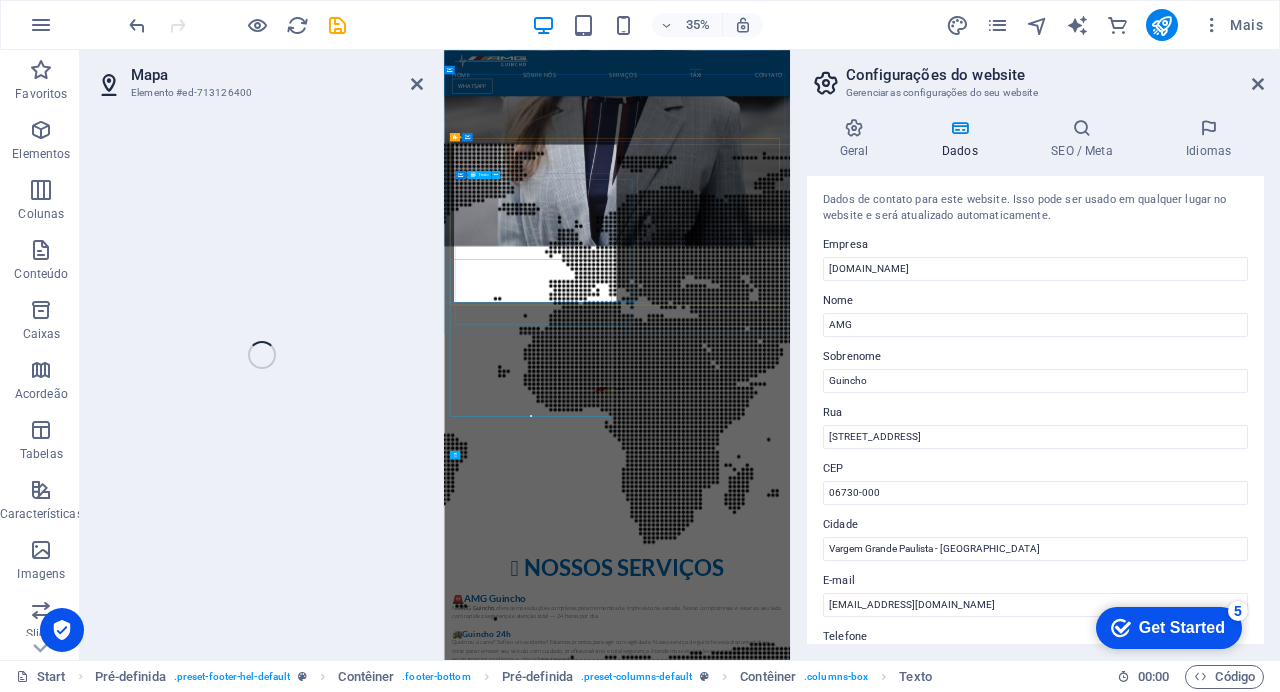 select on "1" 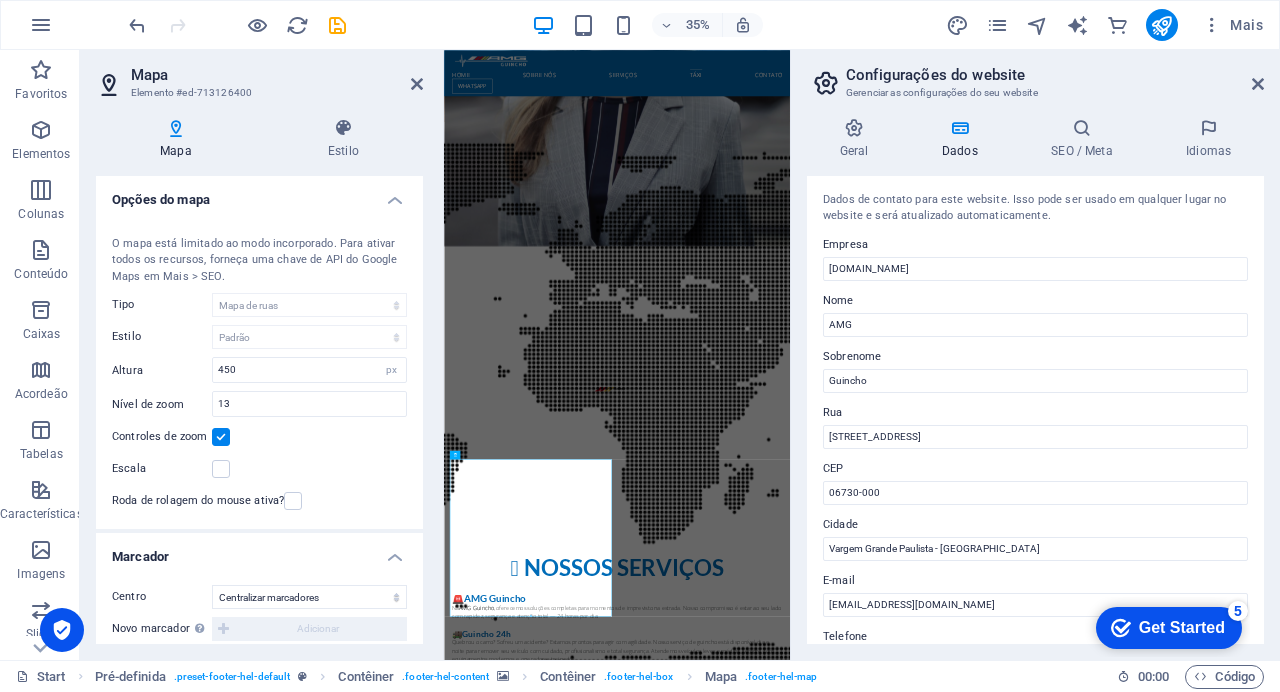 scroll, scrollTop: 6010, scrollLeft: 0, axis: vertical 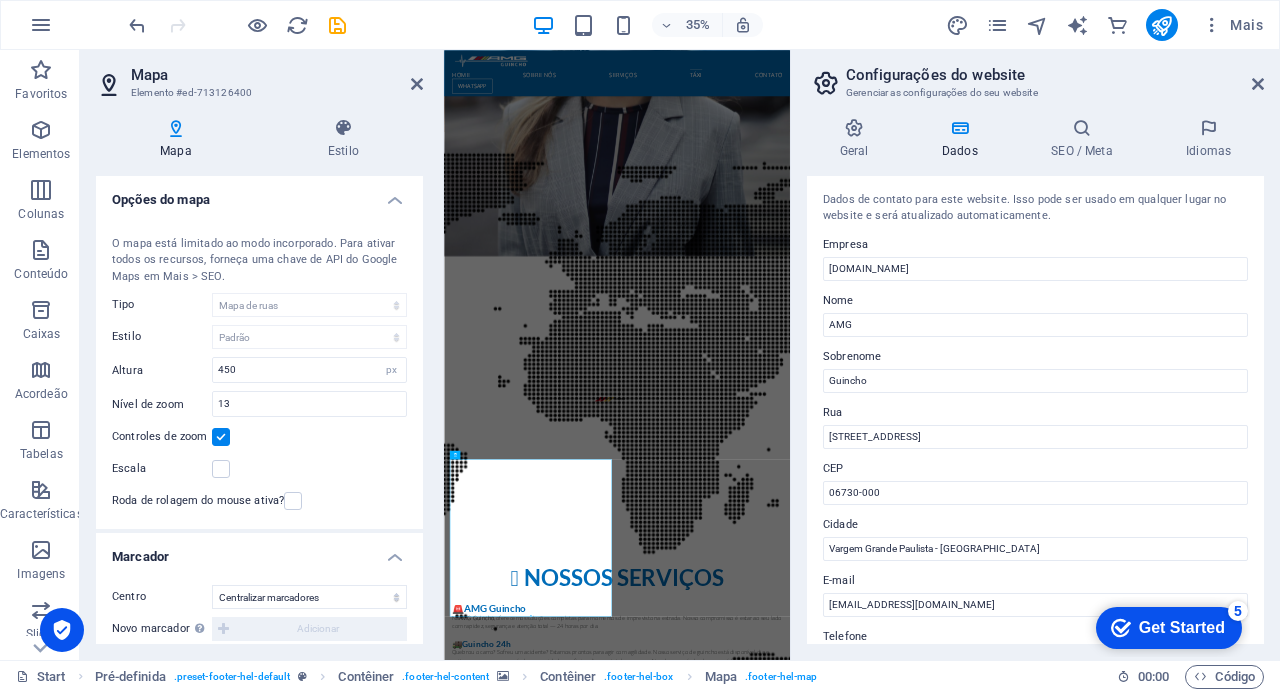drag, startPoint x: 418, startPoint y: 216, endPoint x: 424, endPoint y: 264, distance: 48.373547 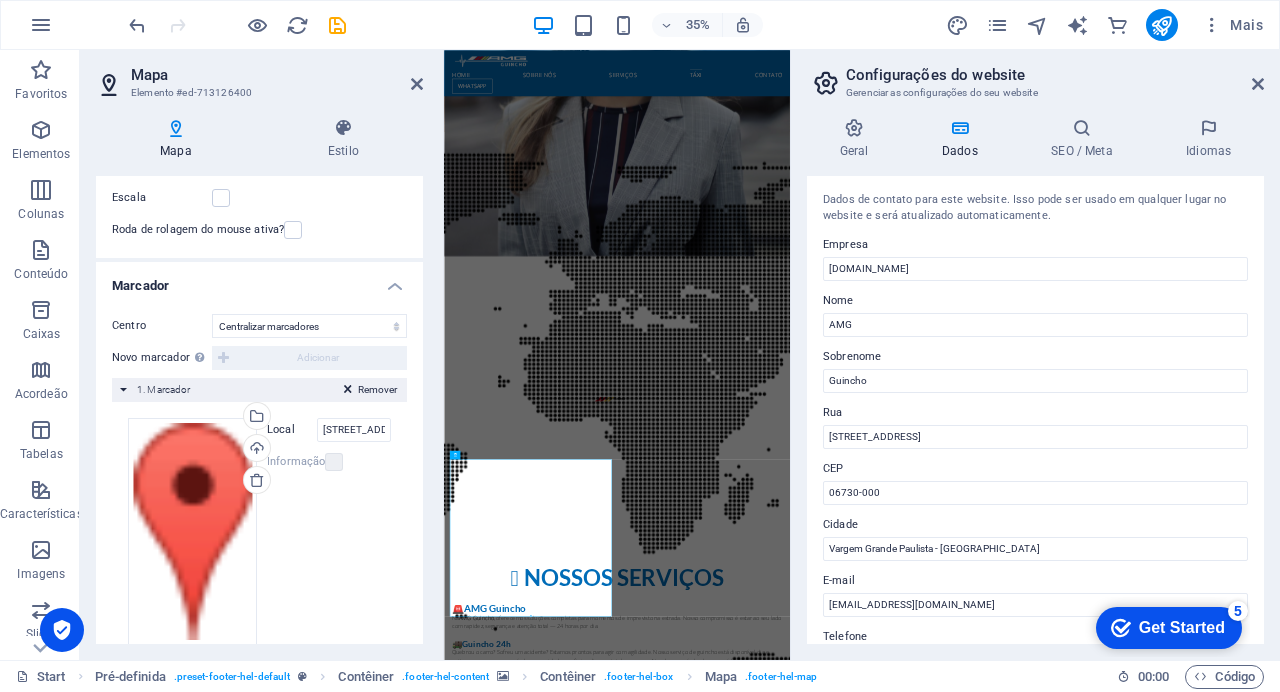 scroll, scrollTop: 274, scrollLeft: 0, axis: vertical 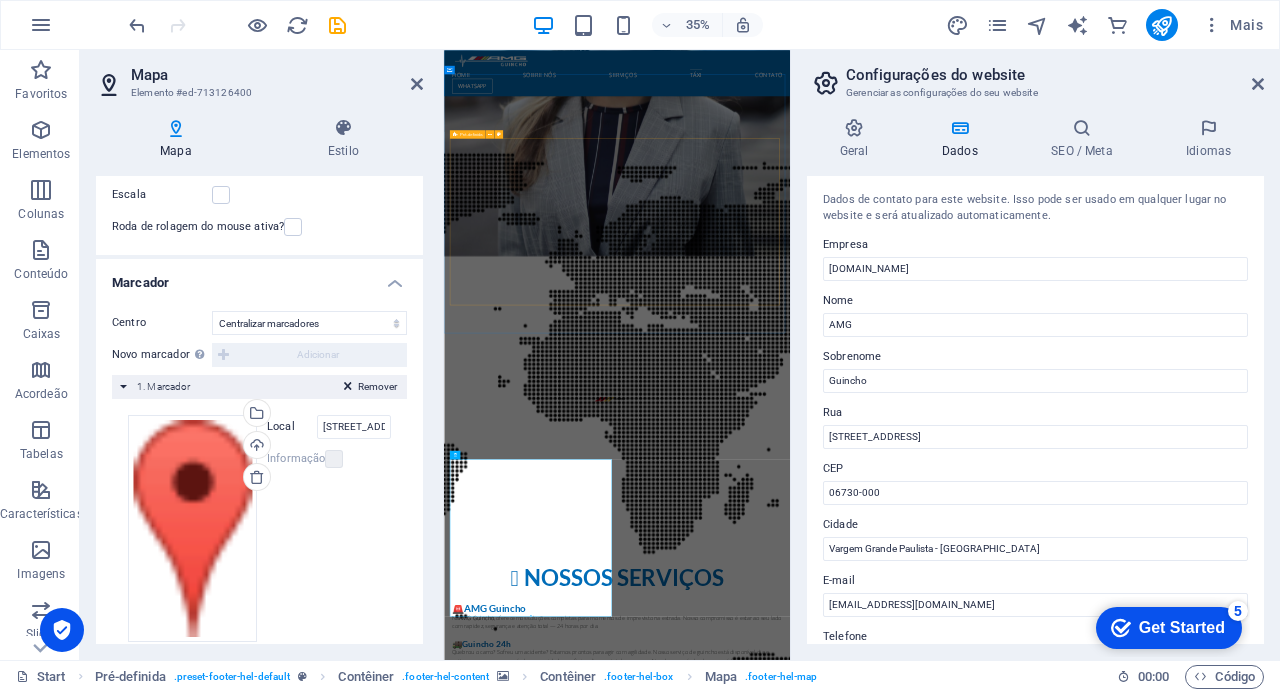 click on "táxi 5 estrelas Táxi: Sua segurança e mobilidade sempre garantidas! 🚕  [GEOGRAPHIC_DATA]:  Precisa continuar sua viagem ou chegar em casa? Além de cuidar do seu veículo, oferecemos um serviço de táxi para te levar ao destino com conforto e agilidade. 📍  Tudo o que você precisa, em um só lugar! 📞 Ligue agora:  (11 97980-7383)  ou chame no WhatsApp para solicitar guincho e táxi! 🚗🚕 Cuidamos do seu carro e levamos você aonde precisar!" at bounding box center (939, 5538) 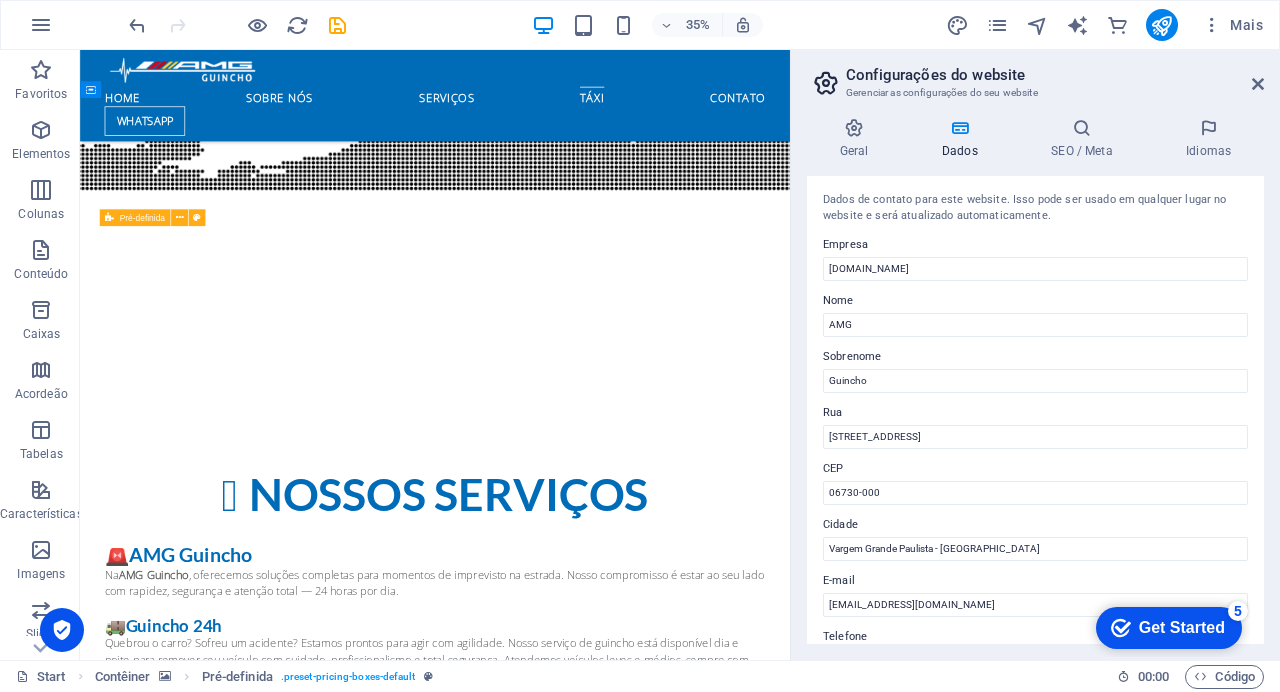 scroll, scrollTop: 5111, scrollLeft: 0, axis: vertical 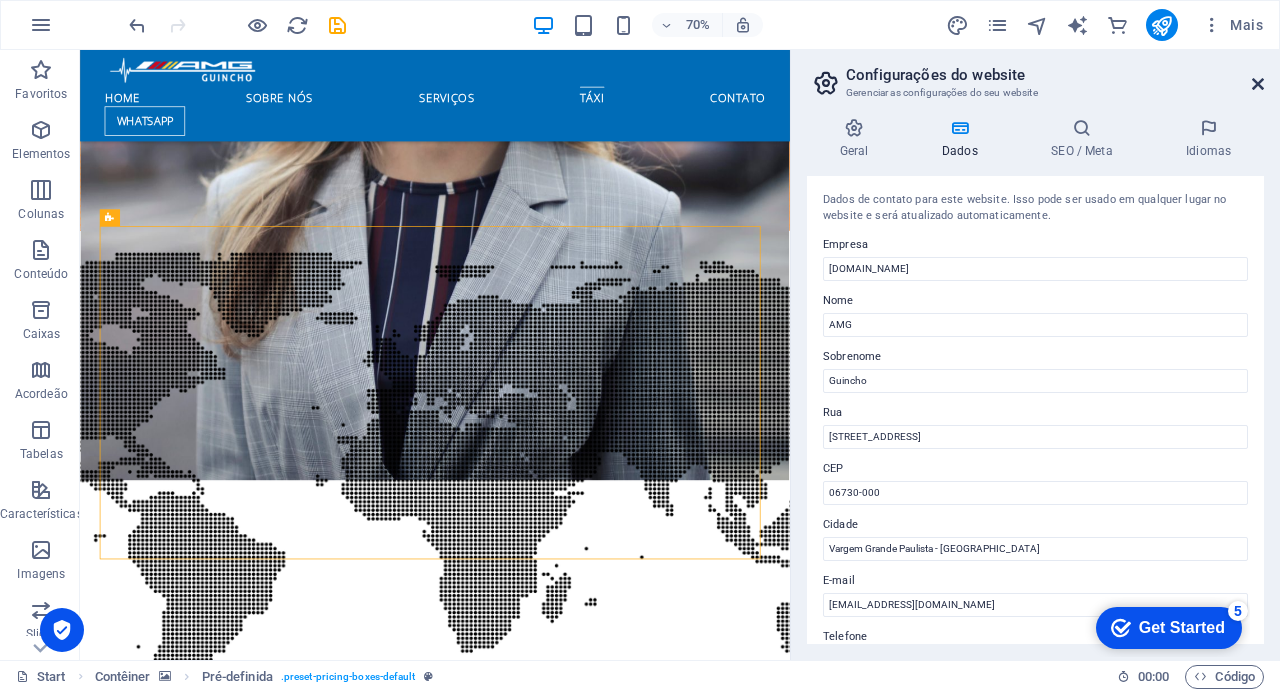 click at bounding box center (1258, 84) 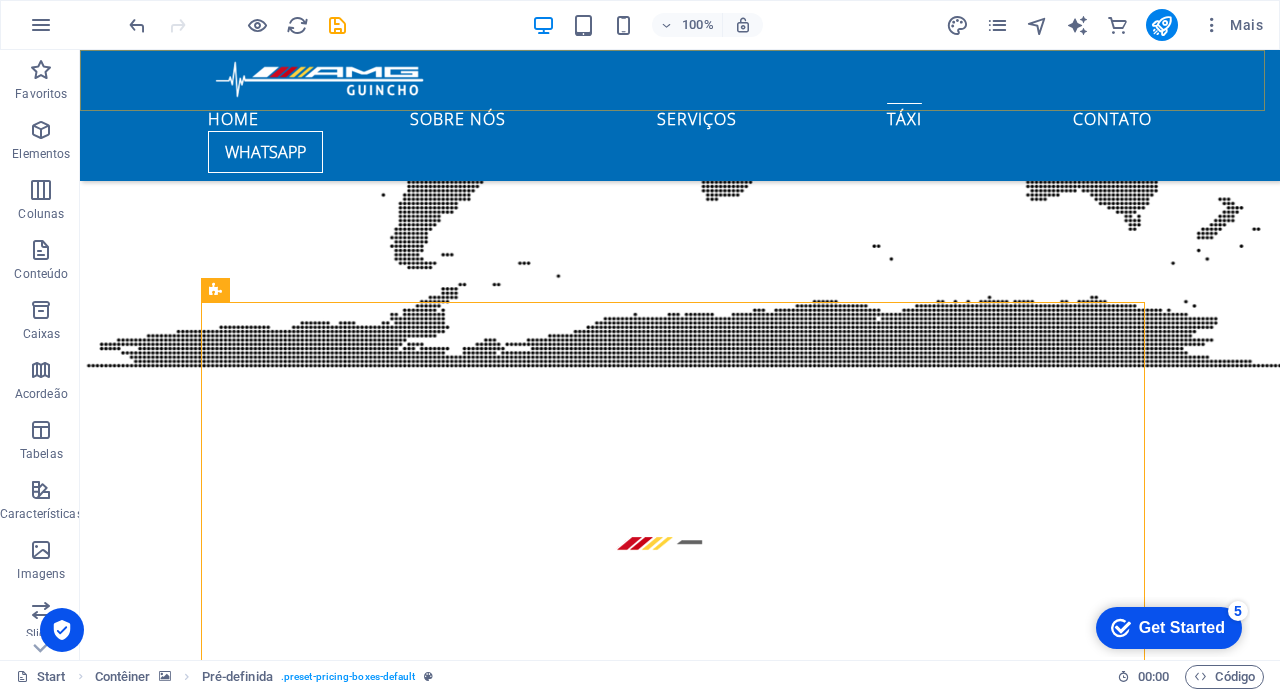 scroll, scrollTop: 4581, scrollLeft: 0, axis: vertical 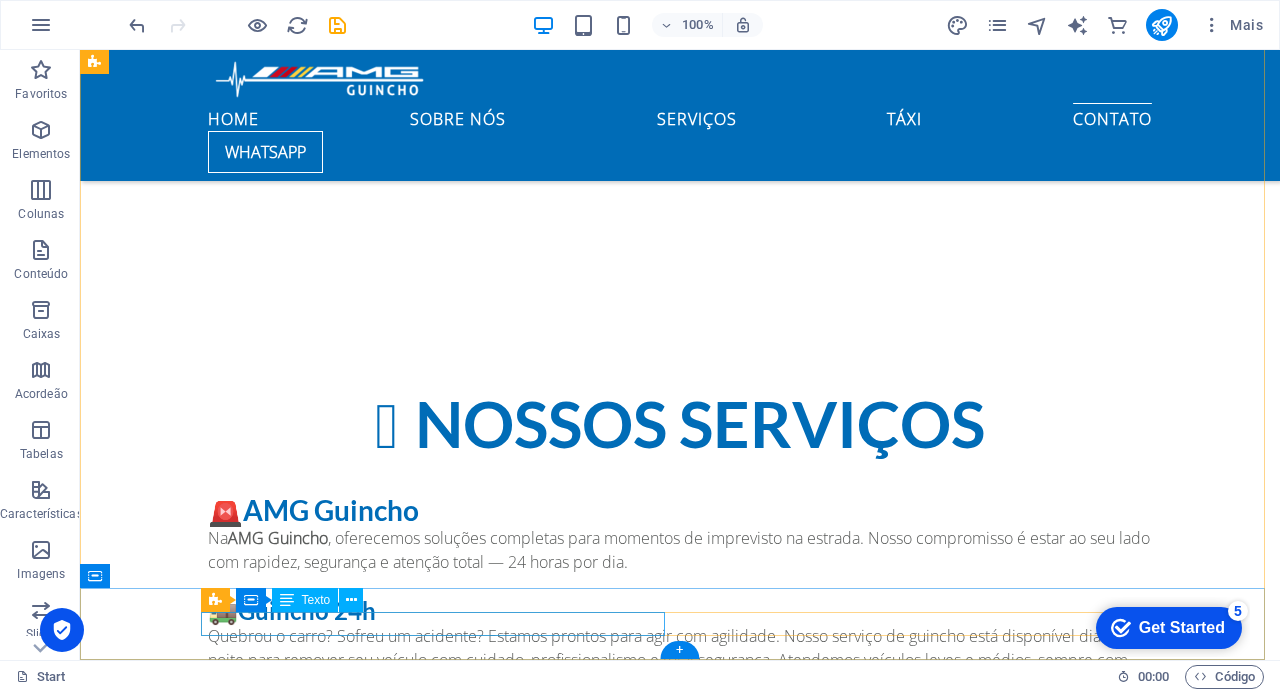 click on "©   [DOMAIN_NAME]  | Socorro Automotivo |Guinchos" at bounding box center (680, 7400) 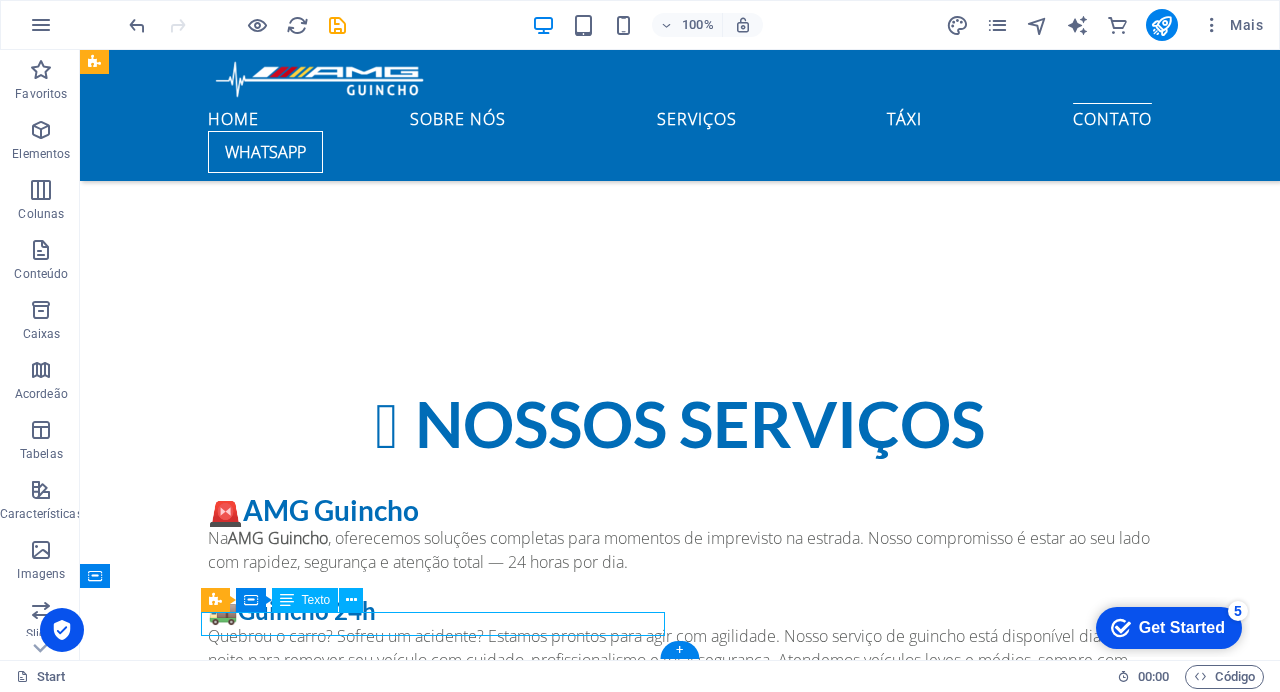 click on "©   [DOMAIN_NAME]  | Socorro Automotivo |Guinchos" at bounding box center (680, 7400) 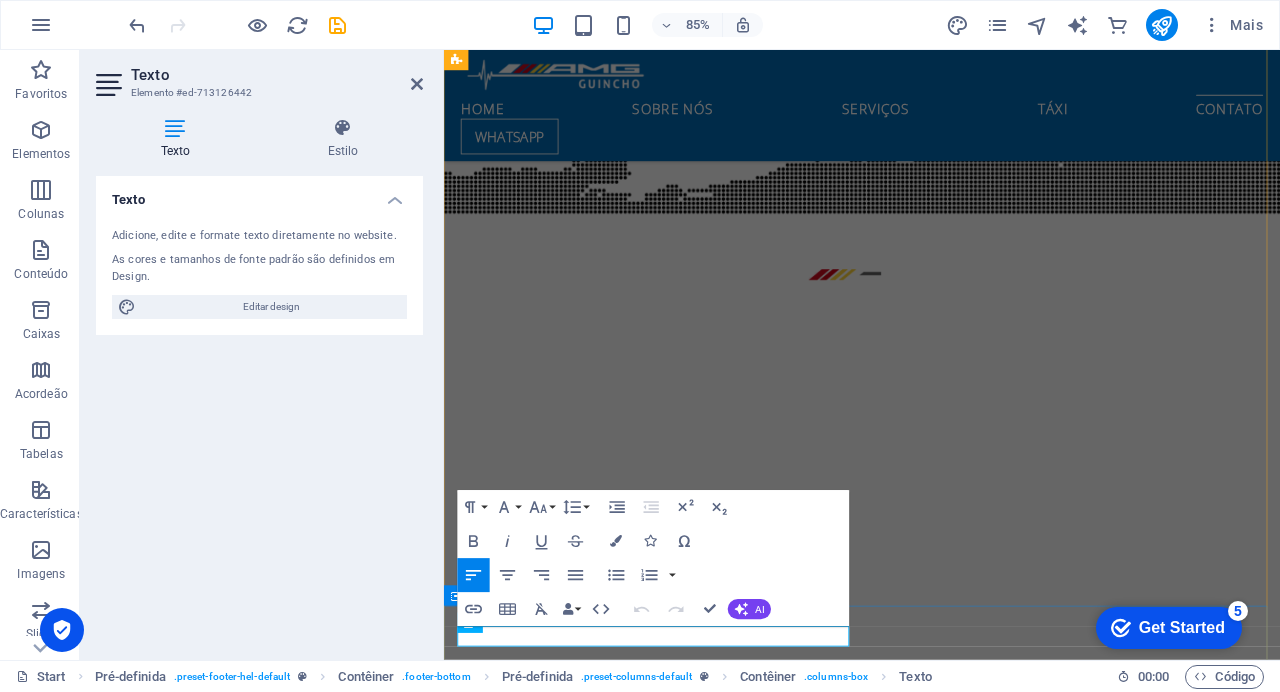 scroll, scrollTop: 6052, scrollLeft: 0, axis: vertical 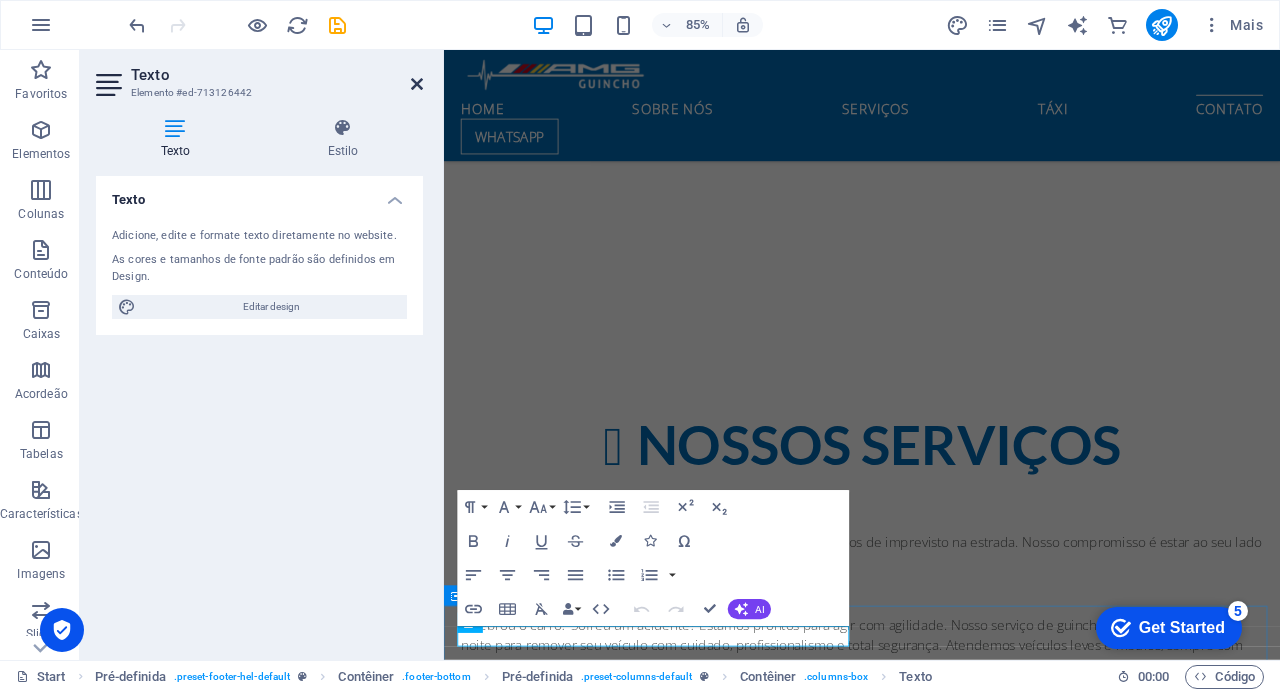 click at bounding box center (417, 84) 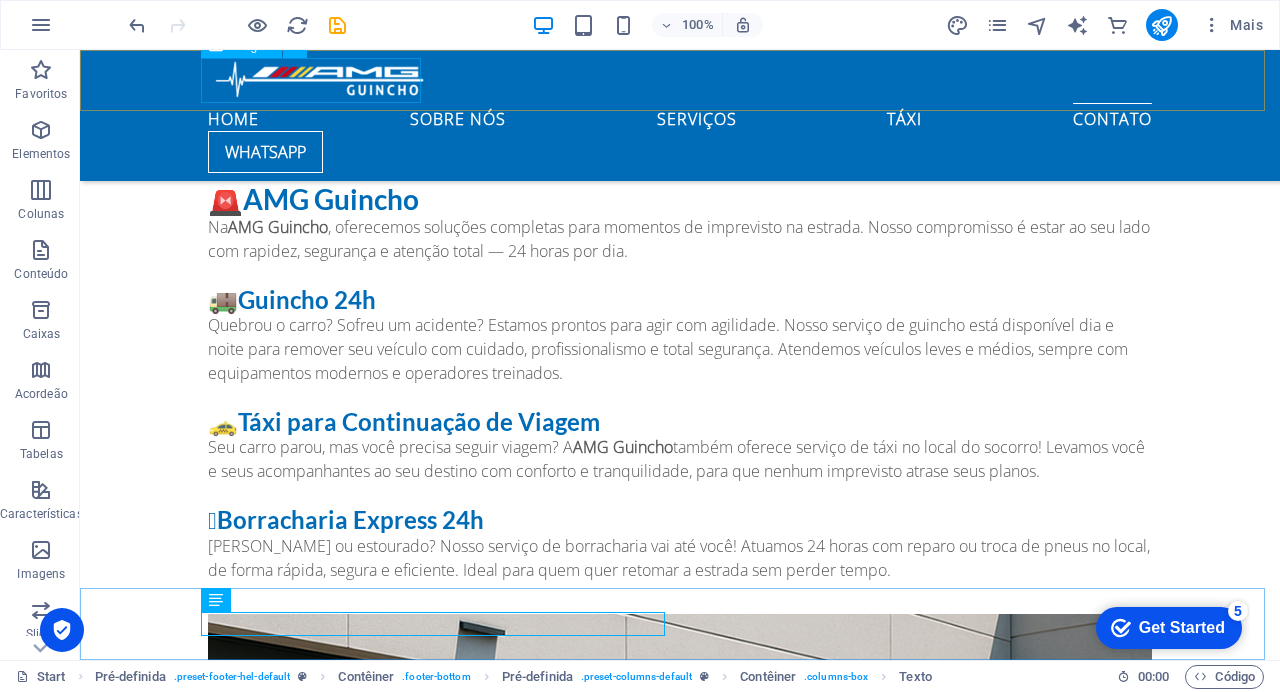 scroll, scrollTop: 5741, scrollLeft: 0, axis: vertical 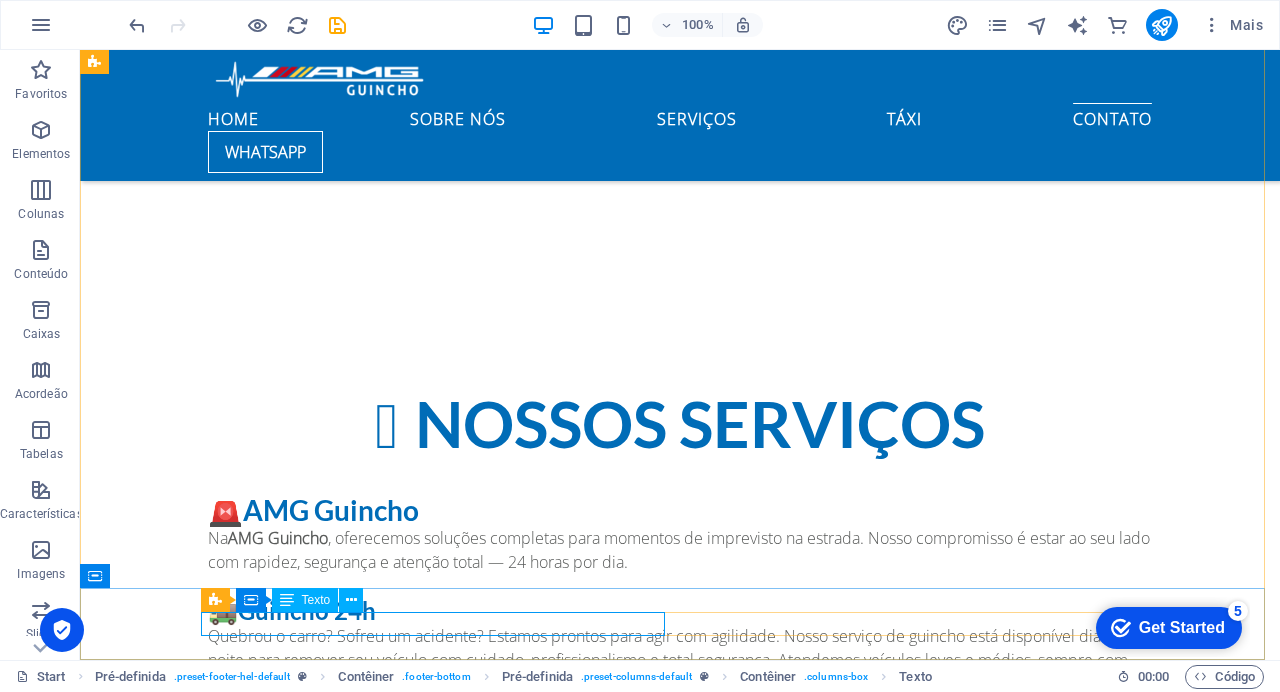 click on "Texto" at bounding box center [316, 600] 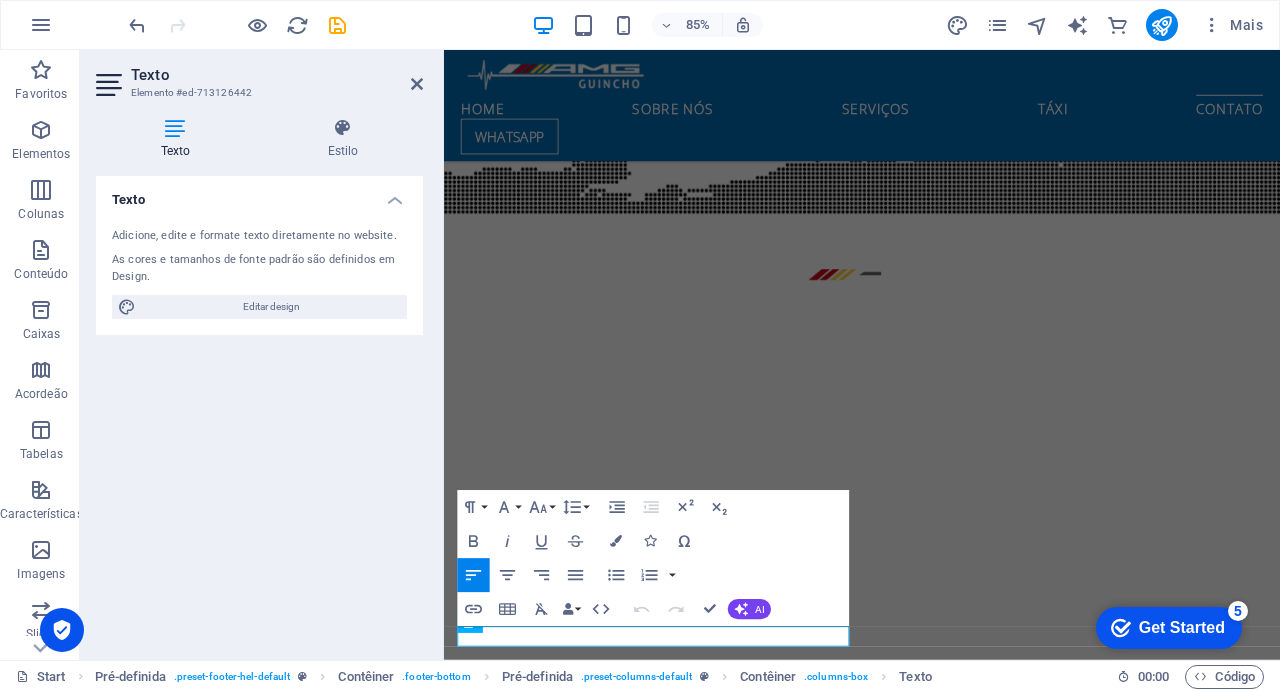 scroll, scrollTop: 6052, scrollLeft: 0, axis: vertical 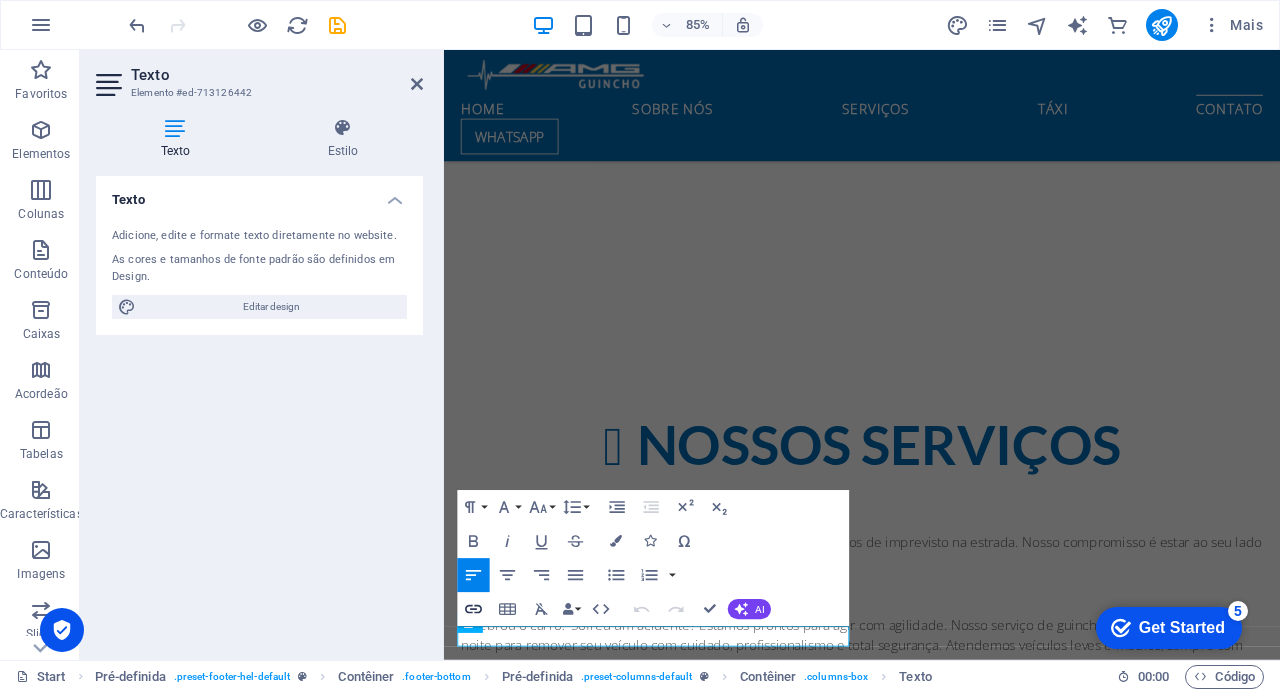 click 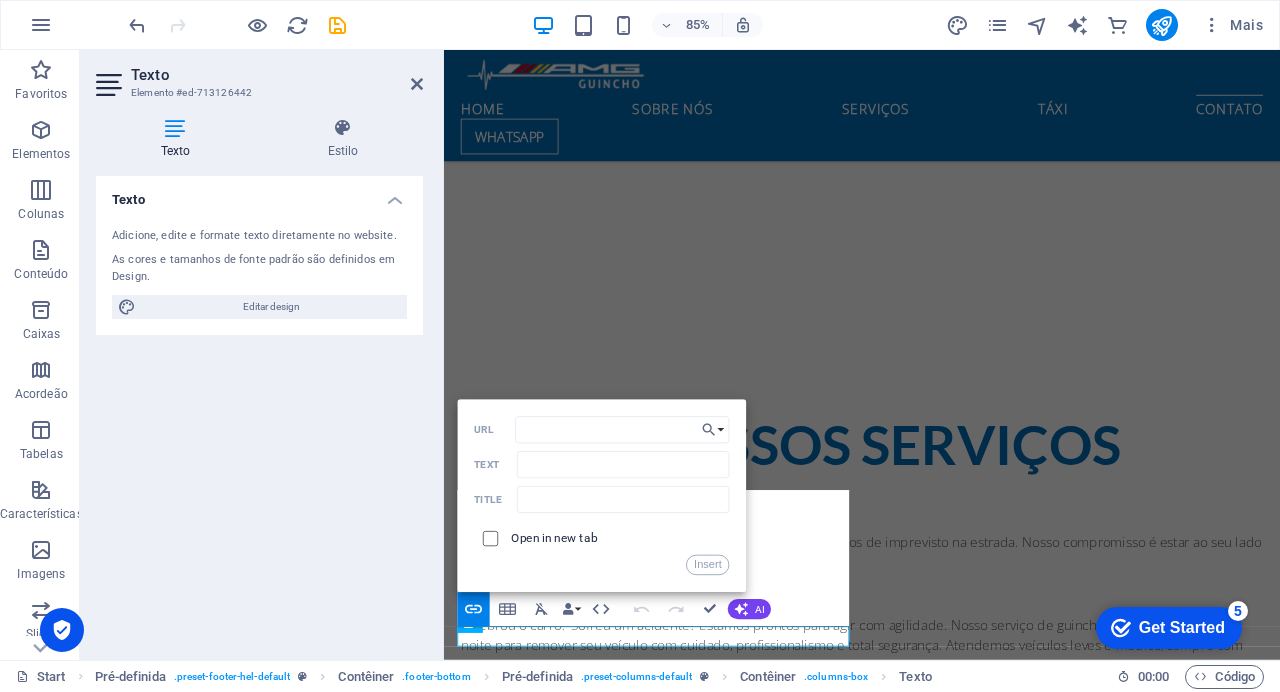 click at bounding box center (488, 535) 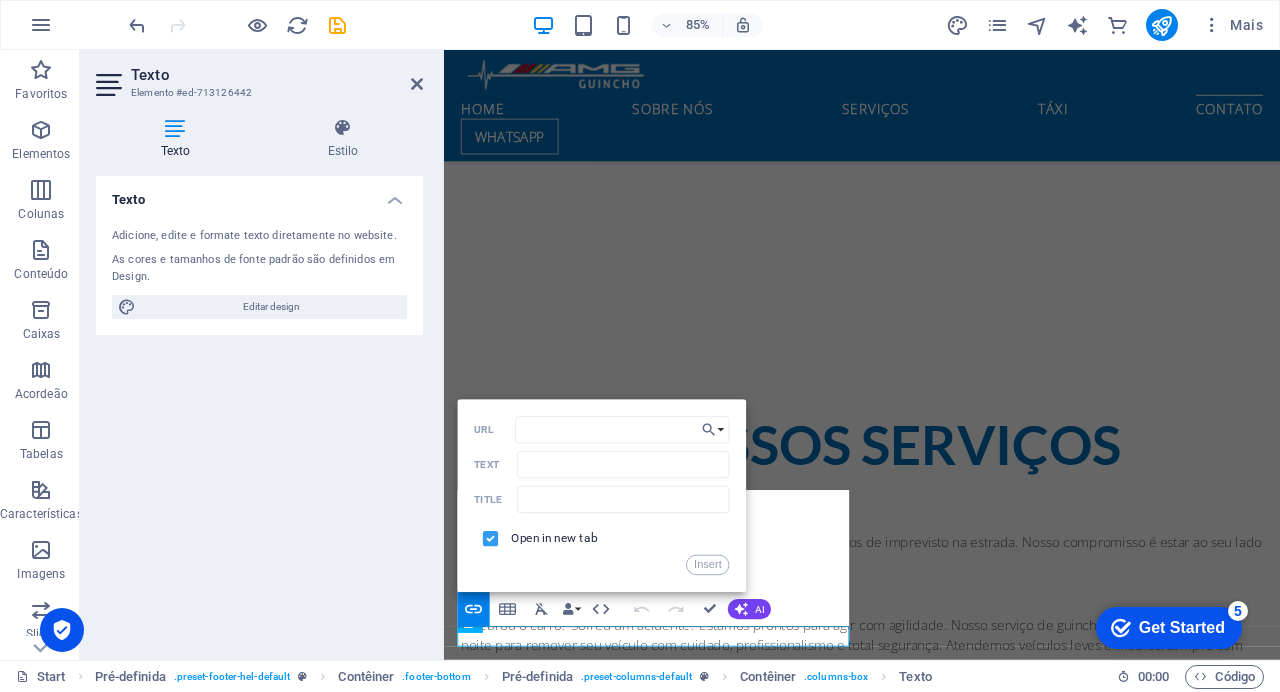 click at bounding box center (488, 535) 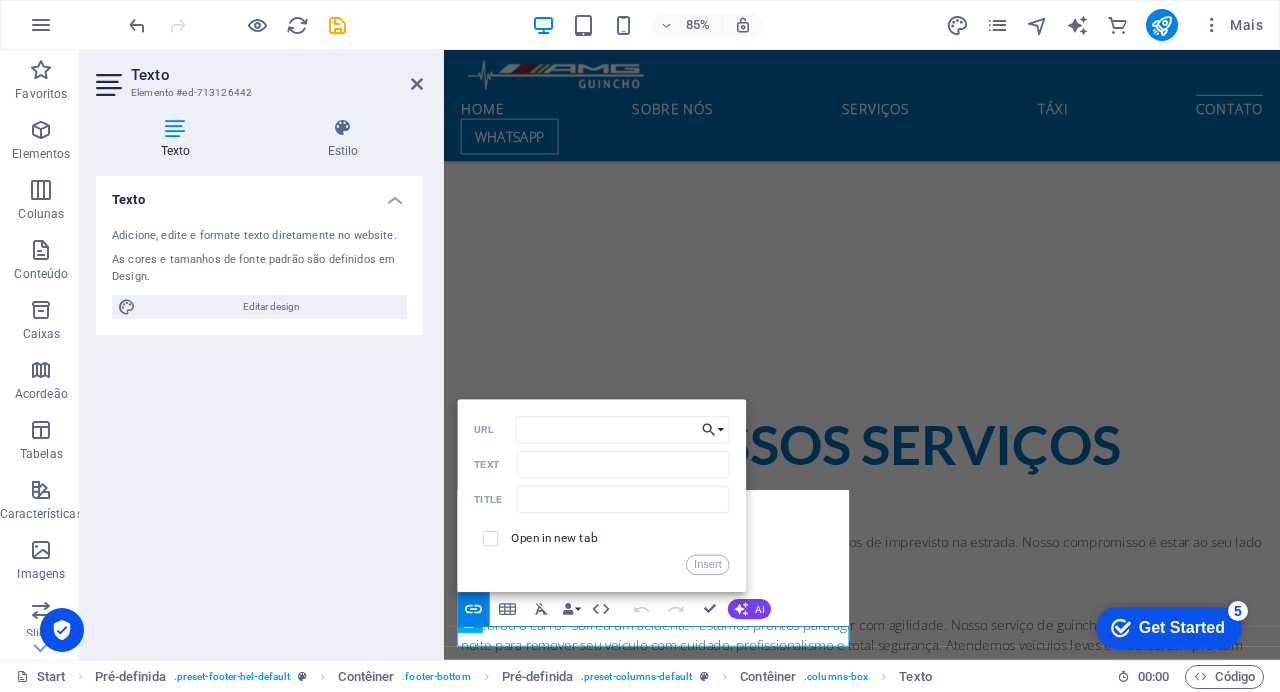 click 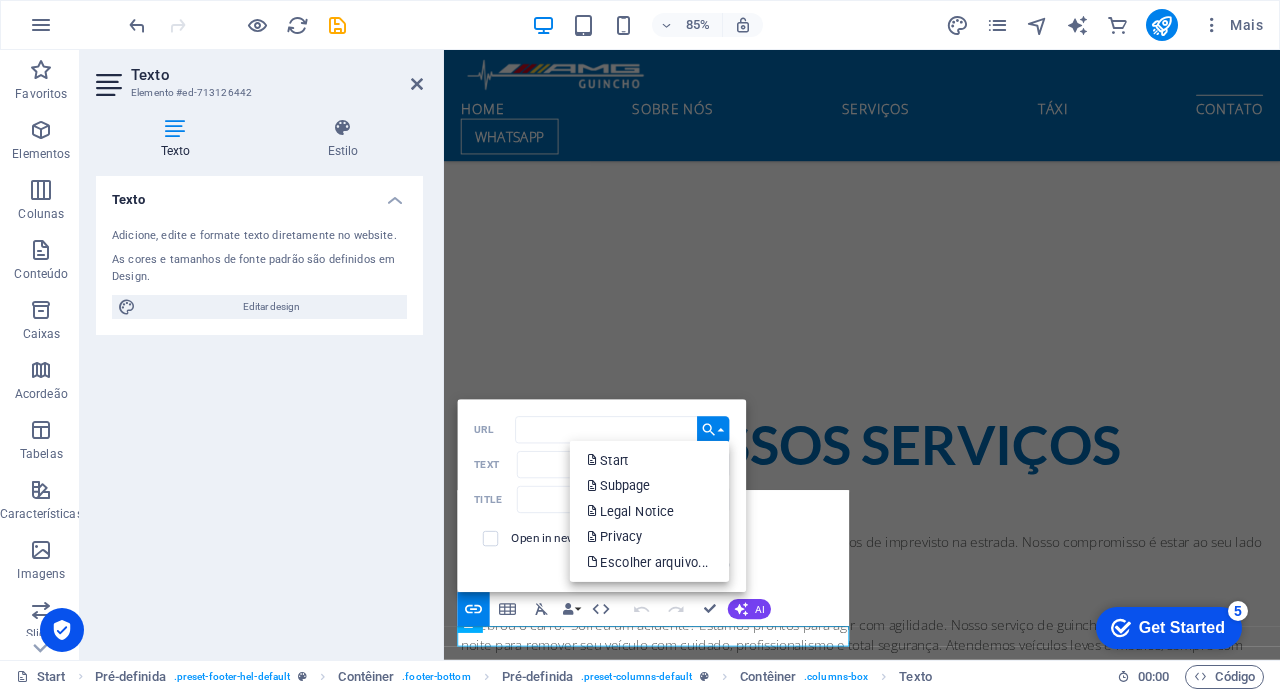 click on "Texto Adicione, edite e formate texto diretamente no website. As cores e tamanhos de fonte padrão são definidos em Design. Editar design Alinhamento Esquerda alinhada Centralizada Direita alinhada" at bounding box center [259, 410] 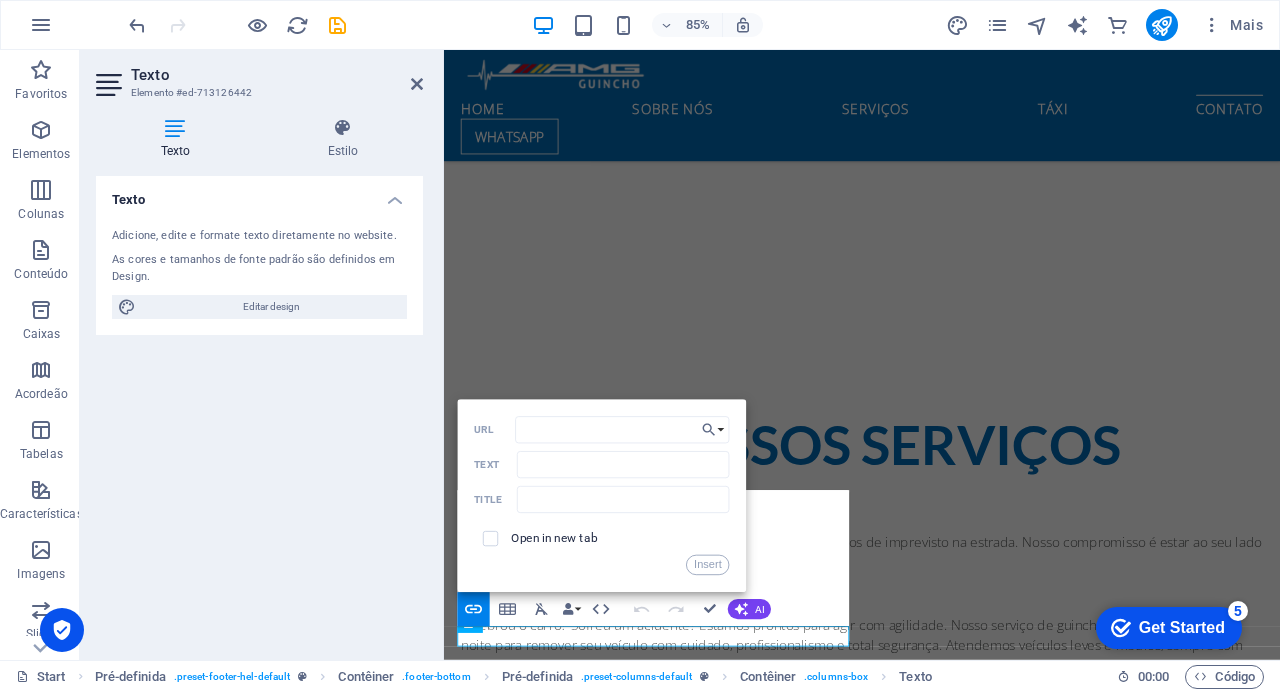 click on "Texto" at bounding box center (179, 139) 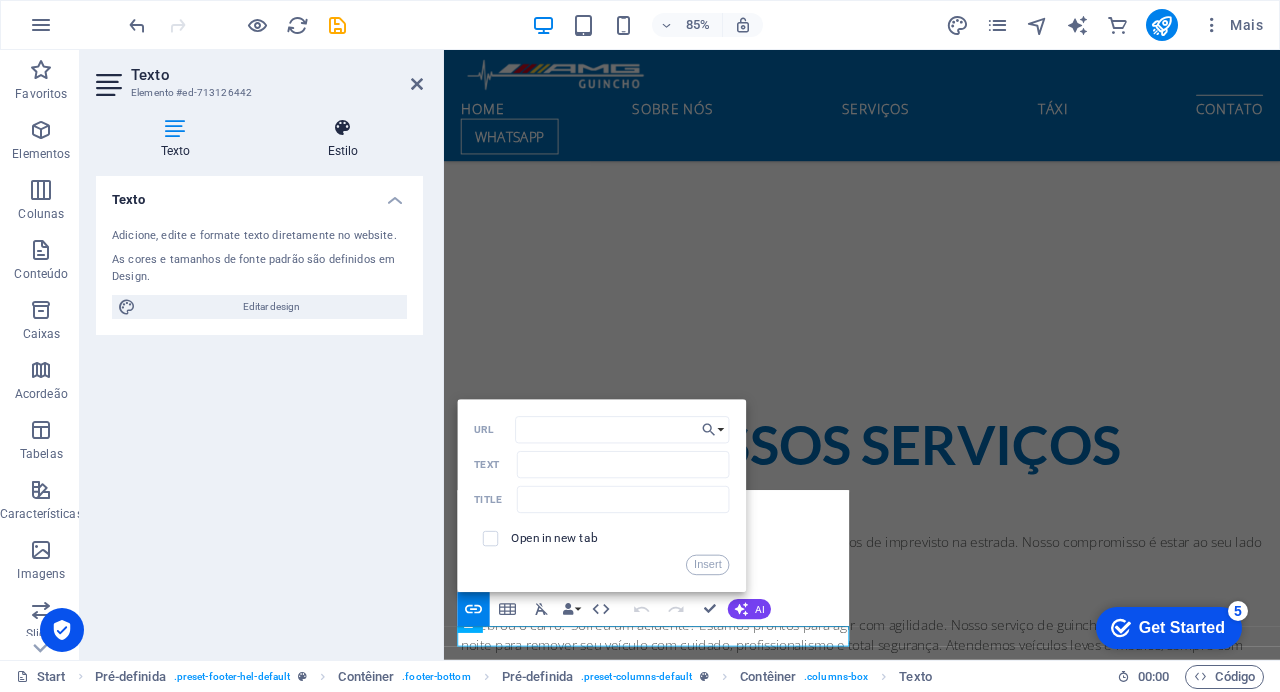 click at bounding box center [343, 128] 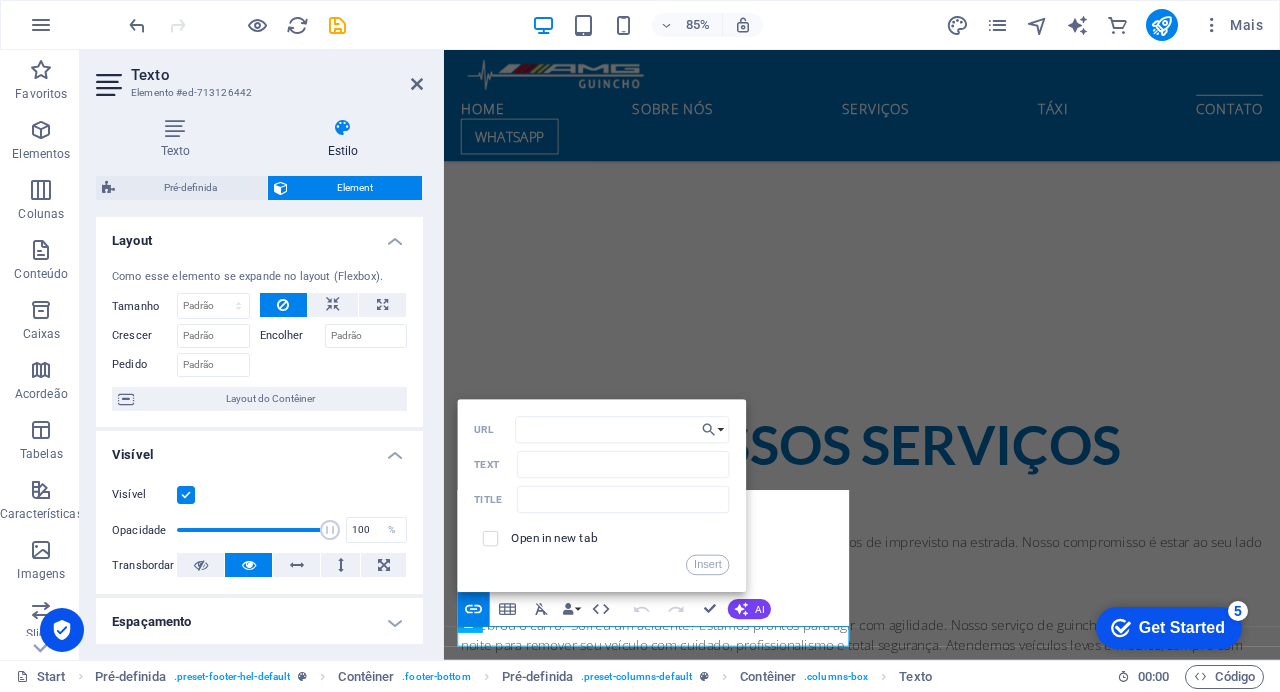 click on "Como esse elemento se expande no layout (Flexbox). Tamanho Padrão automático px % 1/1 1/2 1/3 1/4 1/5 1/6 1/7 1/8 1/9 1/10 Crescer Encolher Pedido Layout do Contêiner" at bounding box center [259, 340] 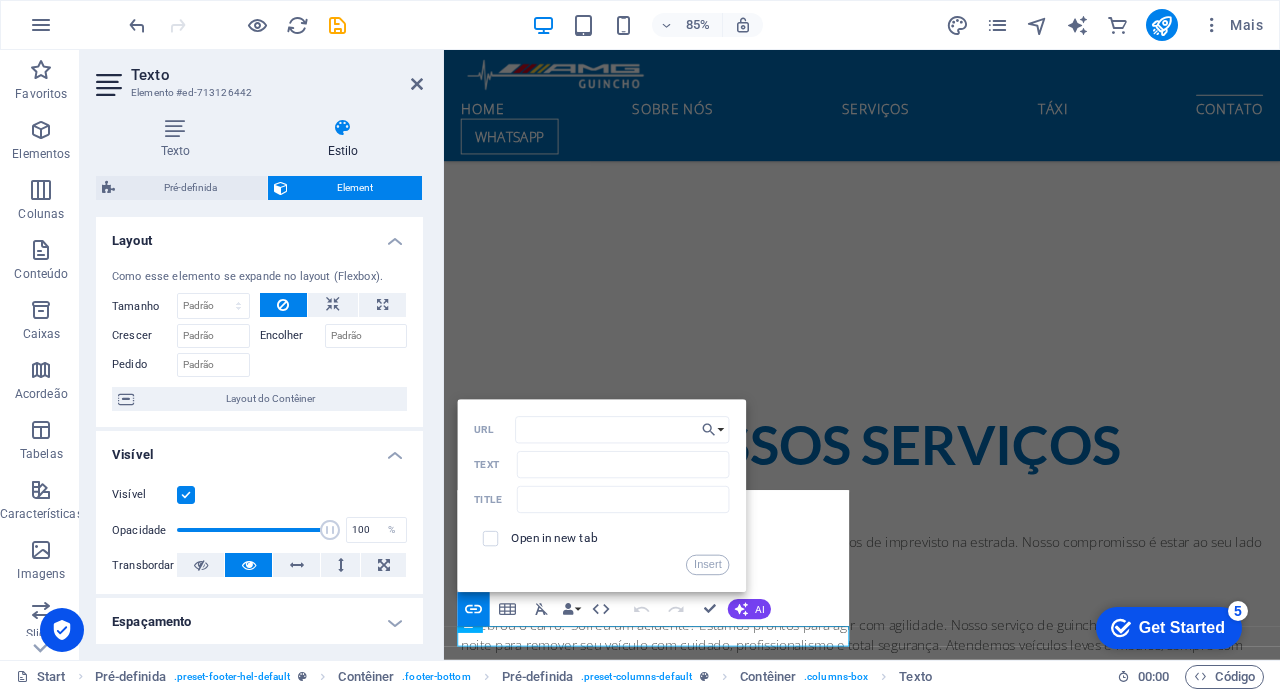 drag, startPoint x: 418, startPoint y: 328, endPoint x: 420, endPoint y: 384, distance: 56.0357 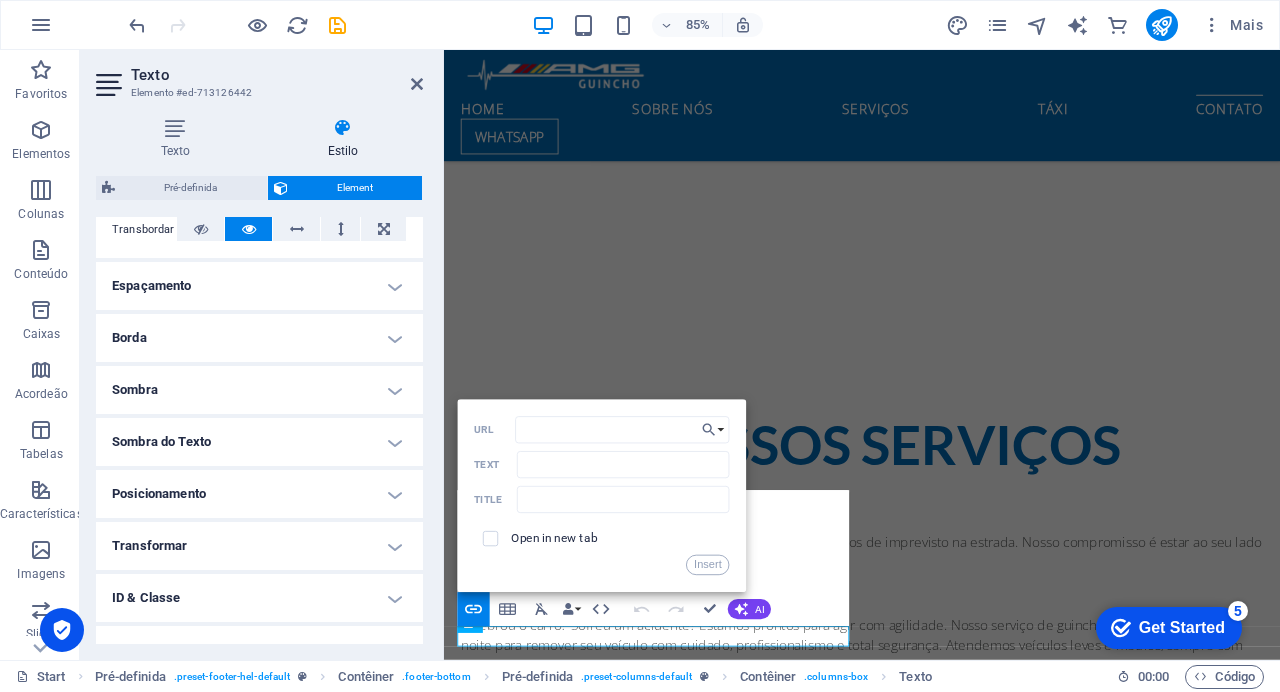 scroll, scrollTop: 418, scrollLeft: 0, axis: vertical 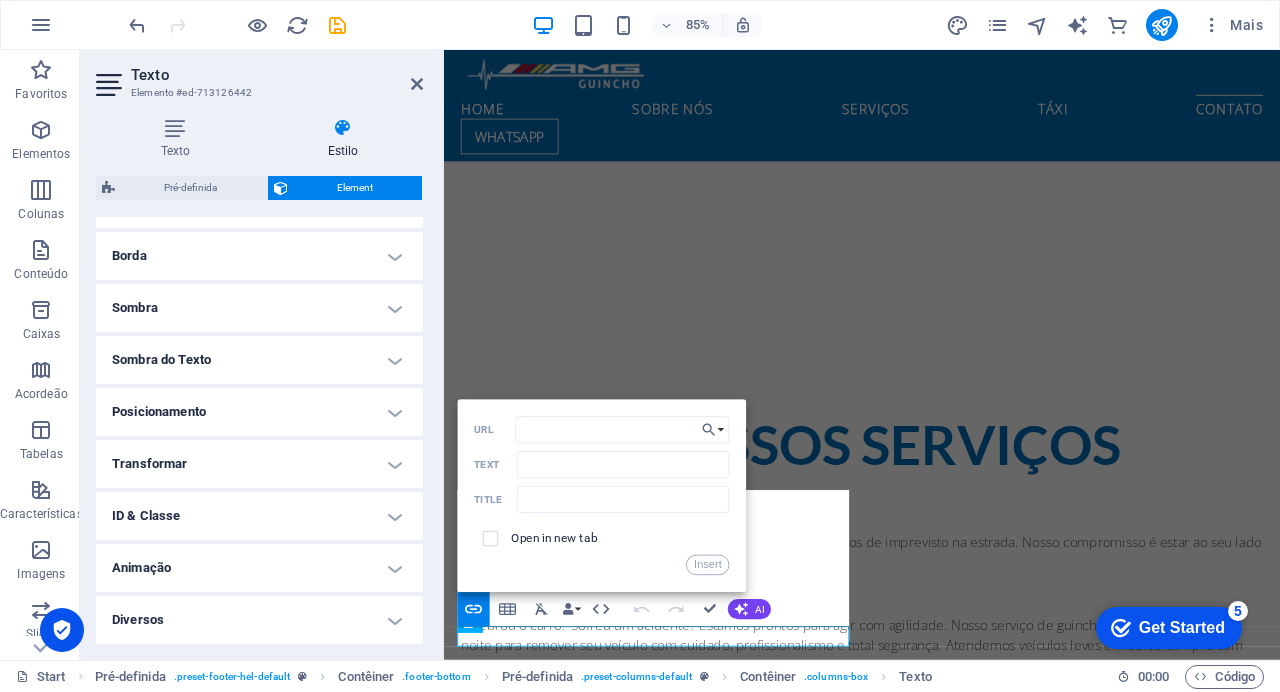 click at bounding box center (936, 5258) 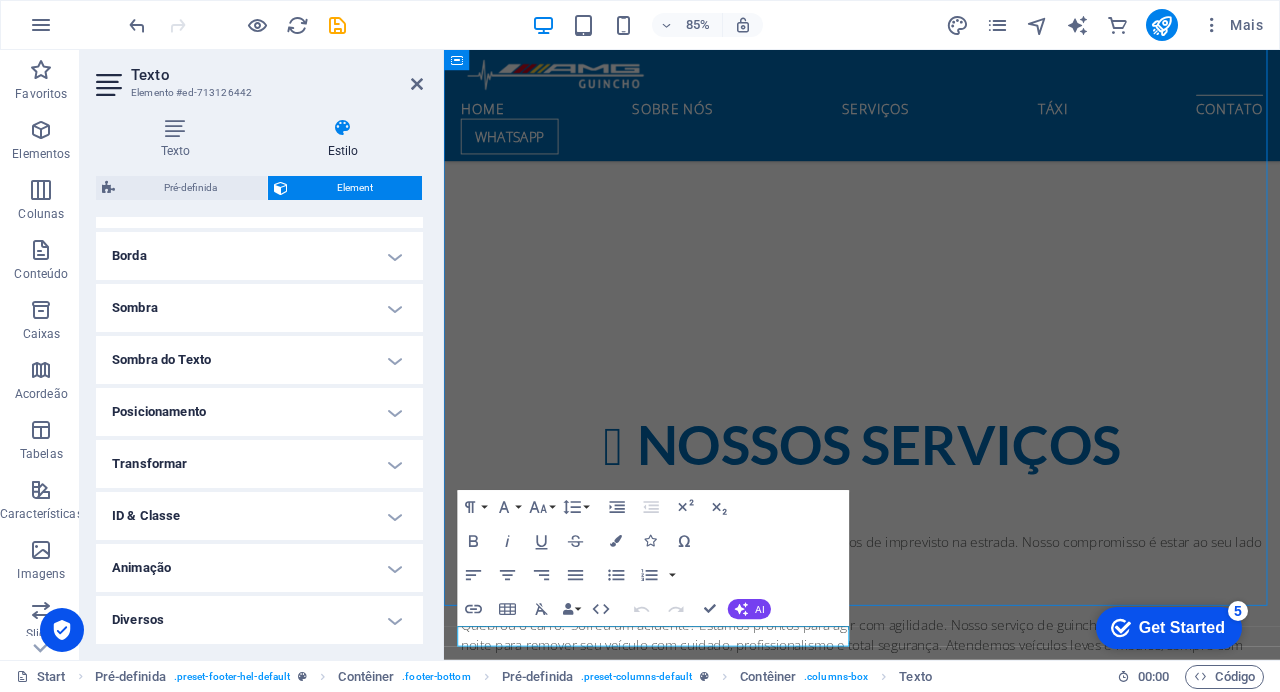 click at bounding box center [936, 5258] 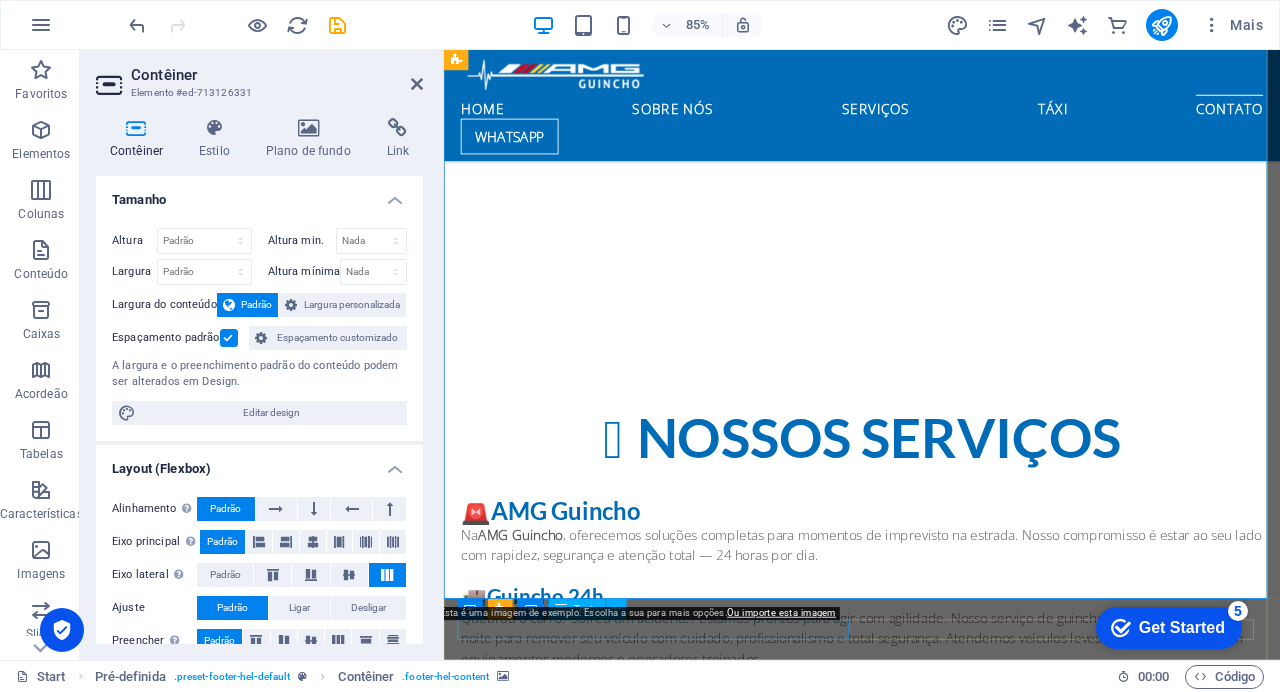 click on "©   [DOMAIN_NAME]  | Socorro Automotivo |Guinchos" at bounding box center [936, 7482] 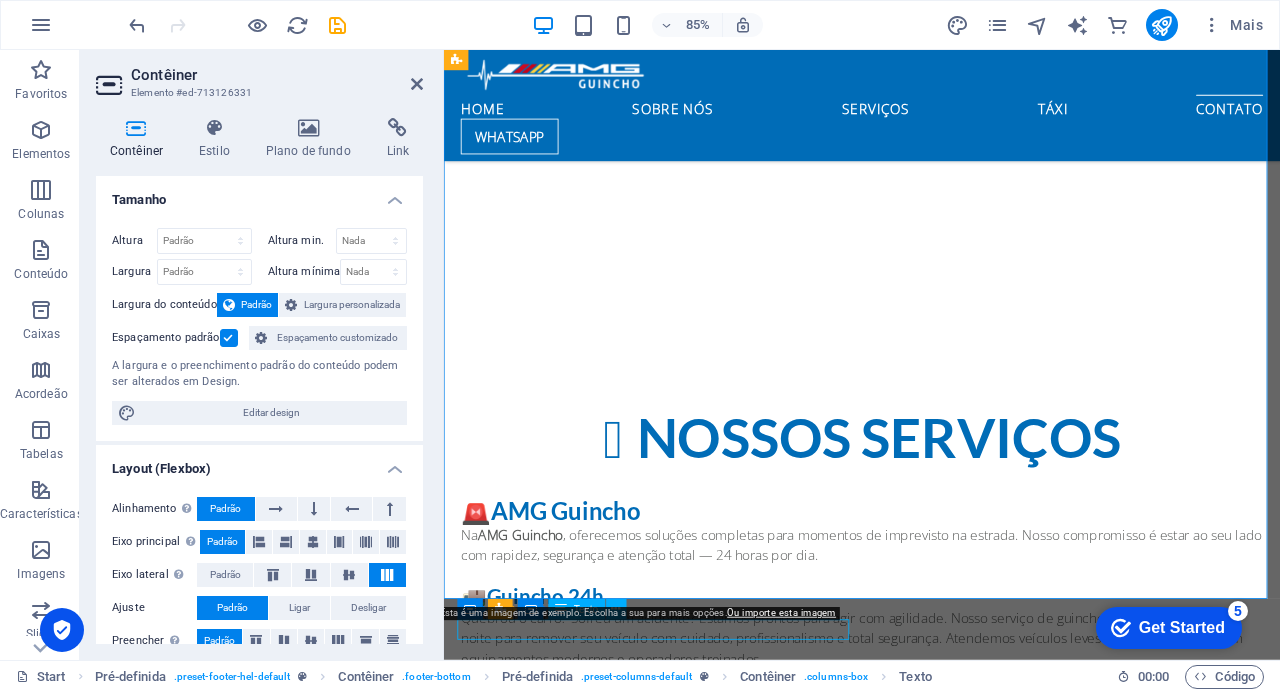 scroll, scrollTop: 5741, scrollLeft: 0, axis: vertical 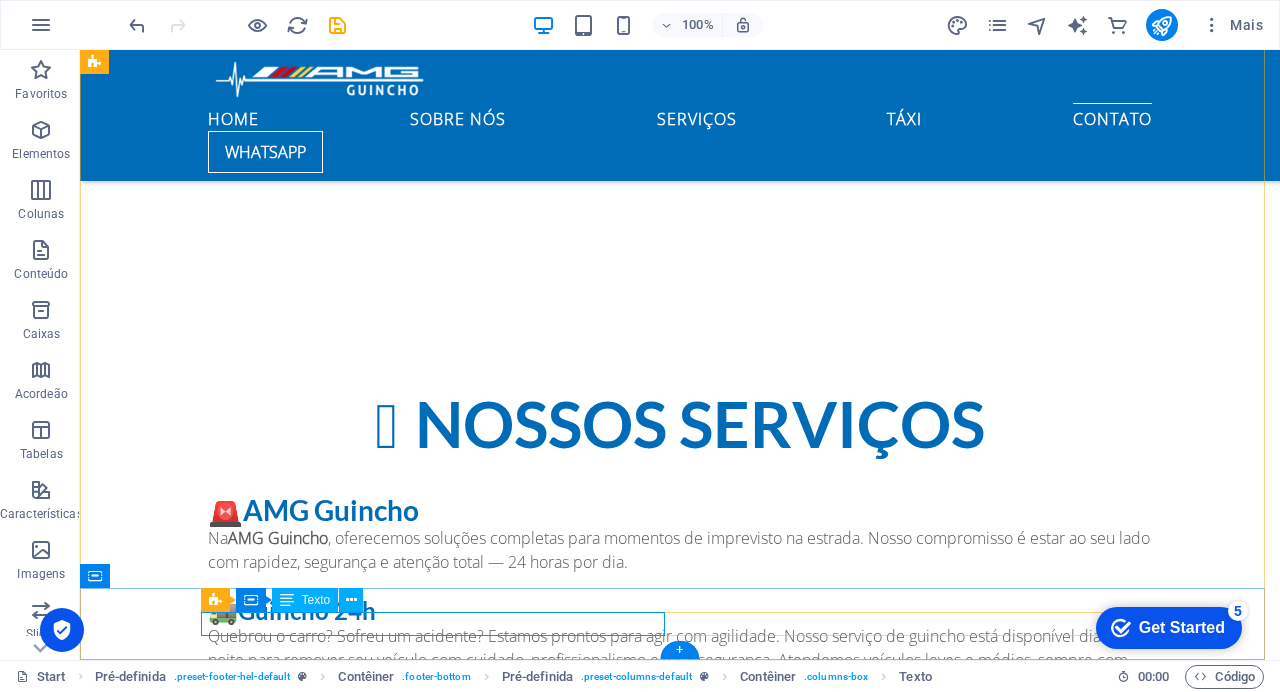 click on "©   [DOMAIN_NAME]  | Socorro Automotivo |Guinchos" at bounding box center [680, 7400] 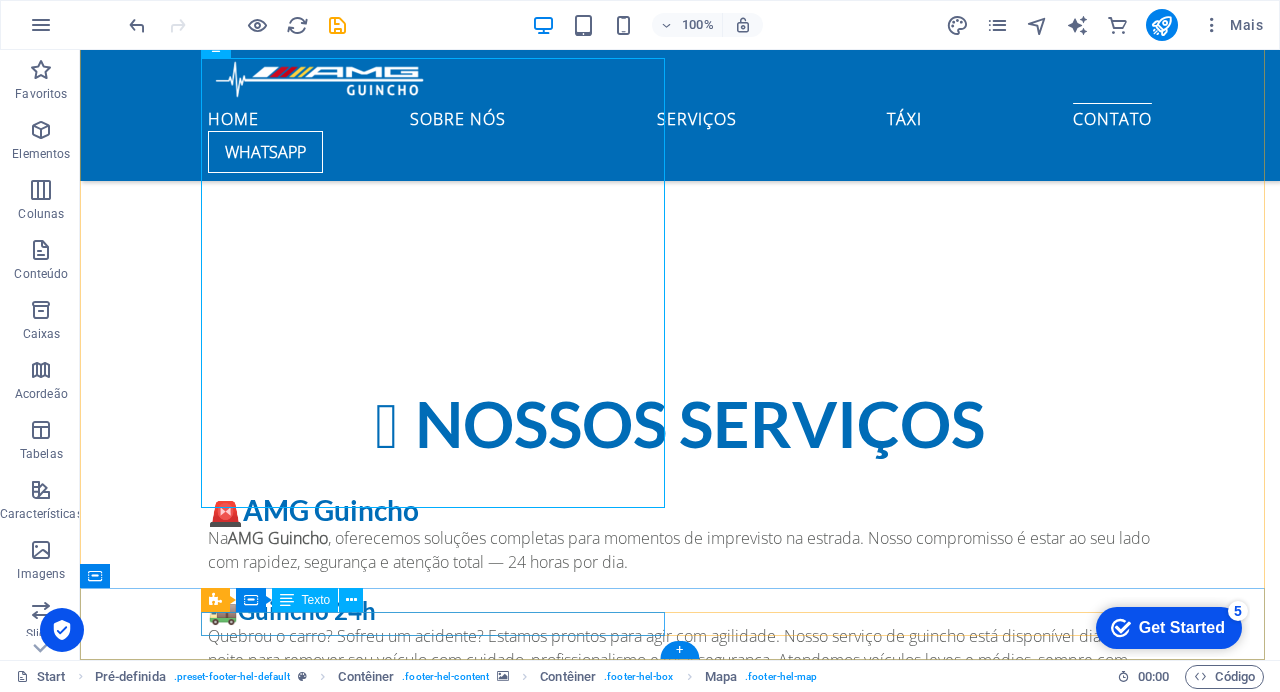 click on "©   [DOMAIN_NAME]  | Socorro Automotivo |Guinchos" at bounding box center [680, 7400] 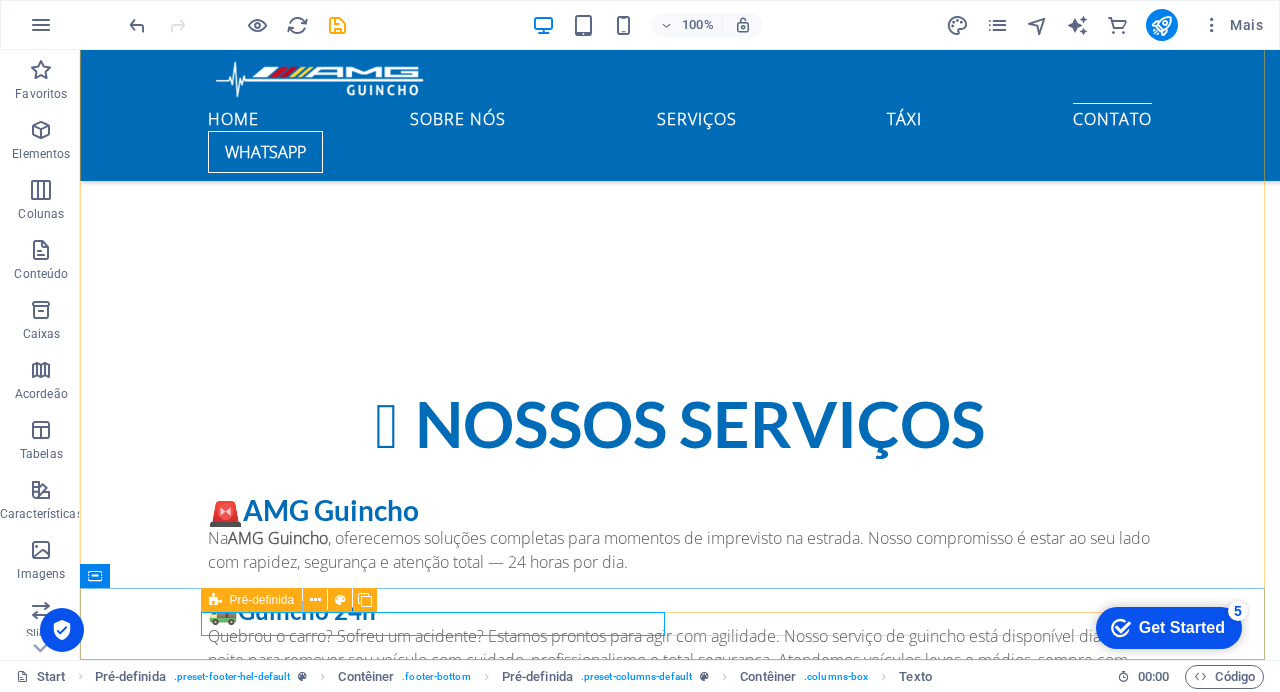 click at bounding box center [215, 600] 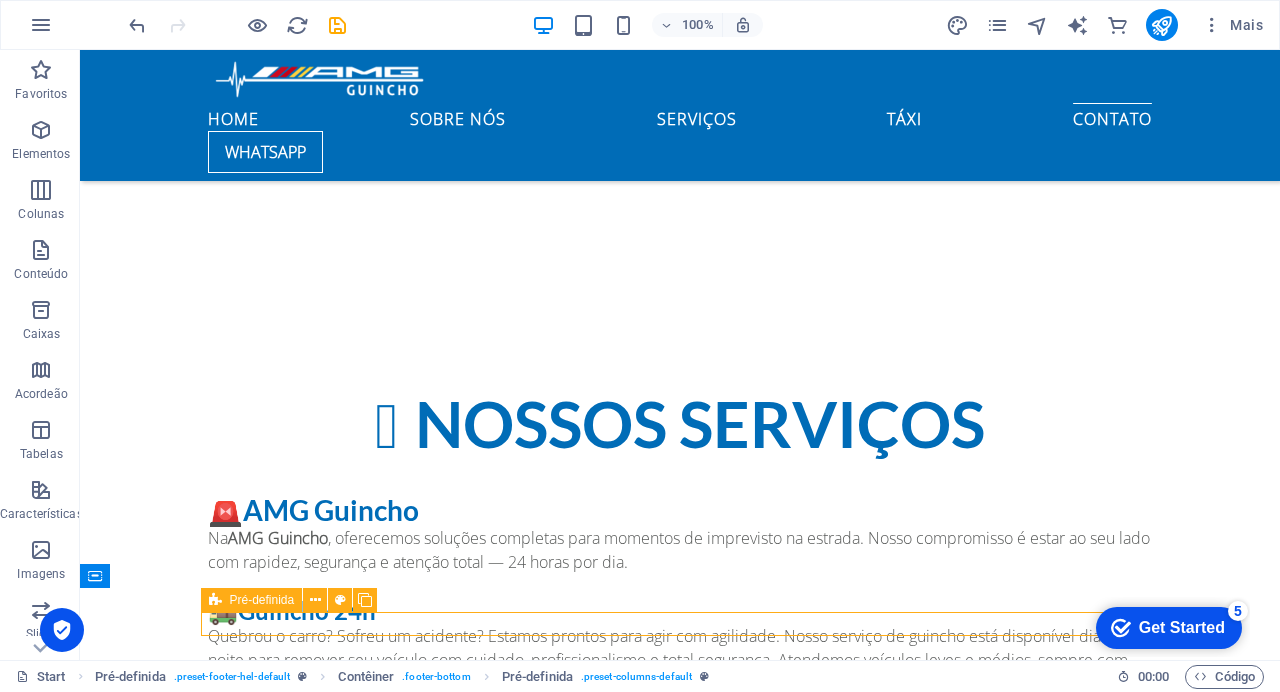 click on "Pré-definida" at bounding box center [262, 600] 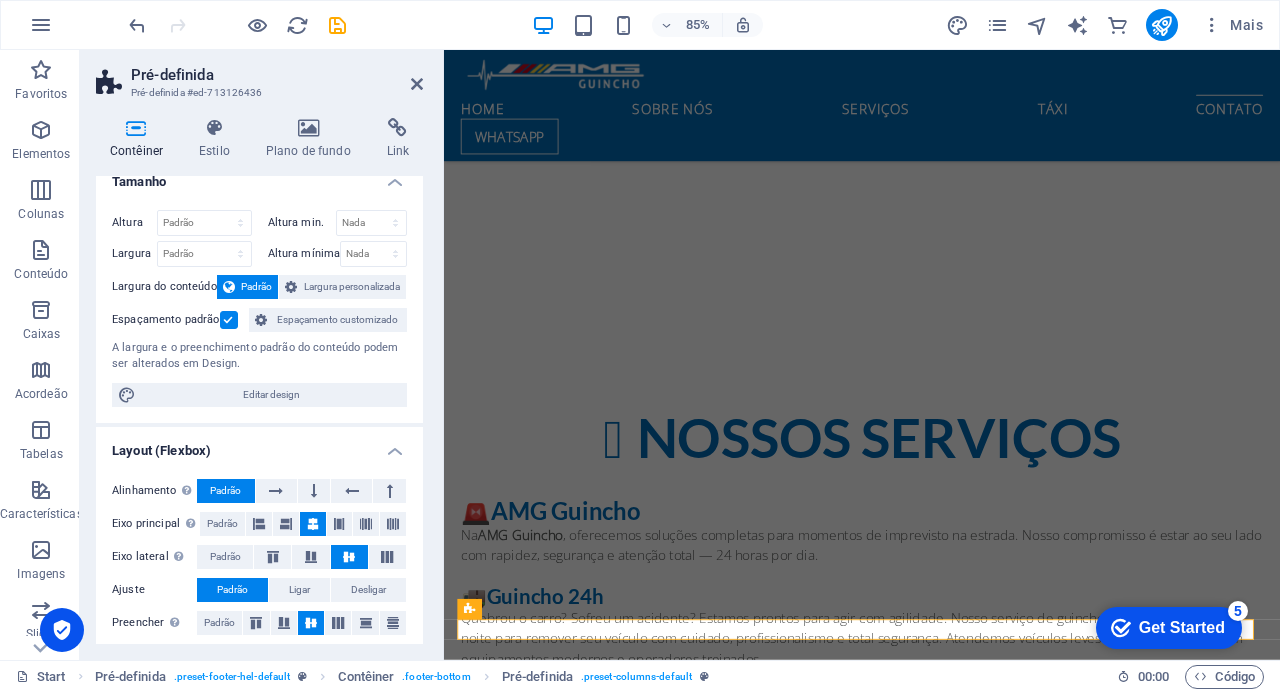 scroll, scrollTop: 0, scrollLeft: 0, axis: both 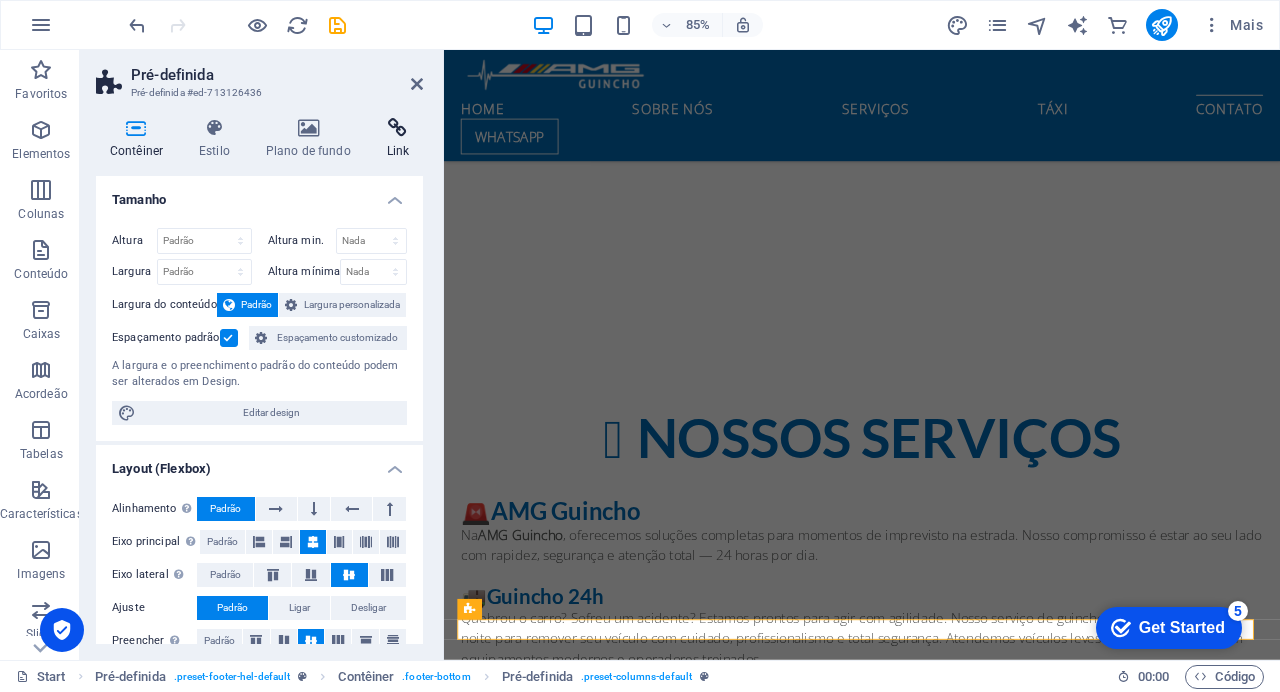 click on "Link" at bounding box center (398, 139) 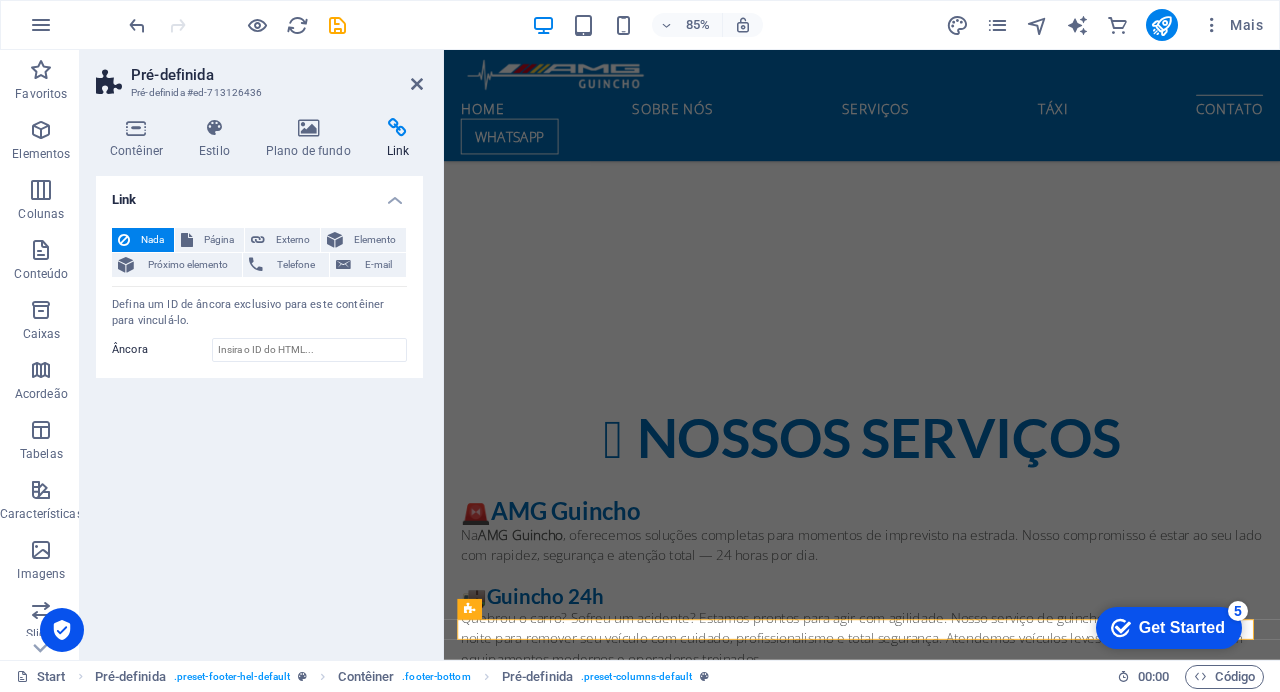 click on "Link" at bounding box center (398, 139) 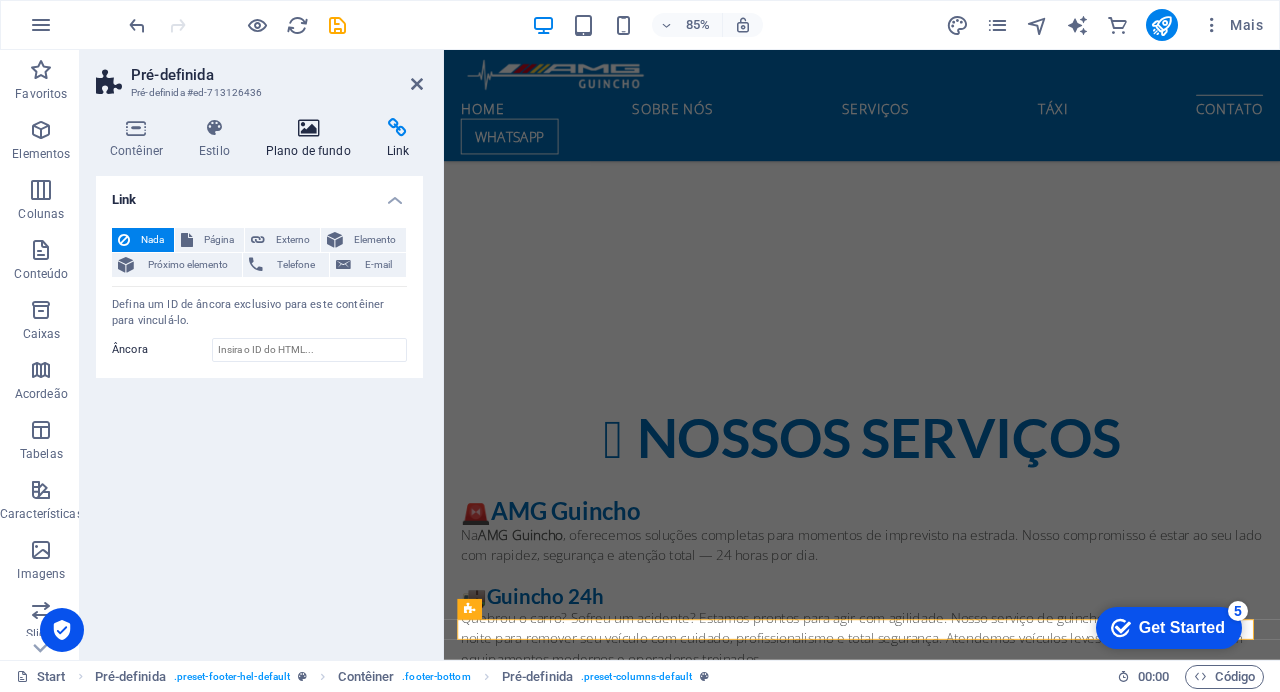 click on "Plano de fundo" at bounding box center [312, 139] 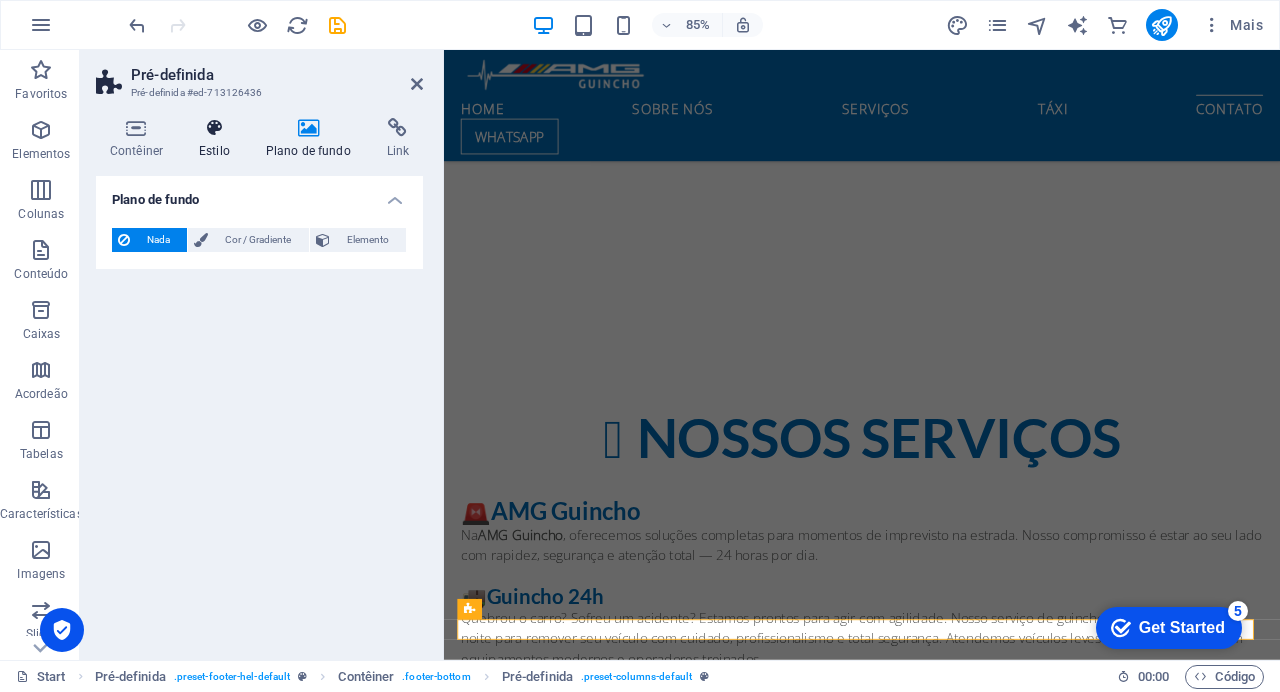 click at bounding box center [214, 128] 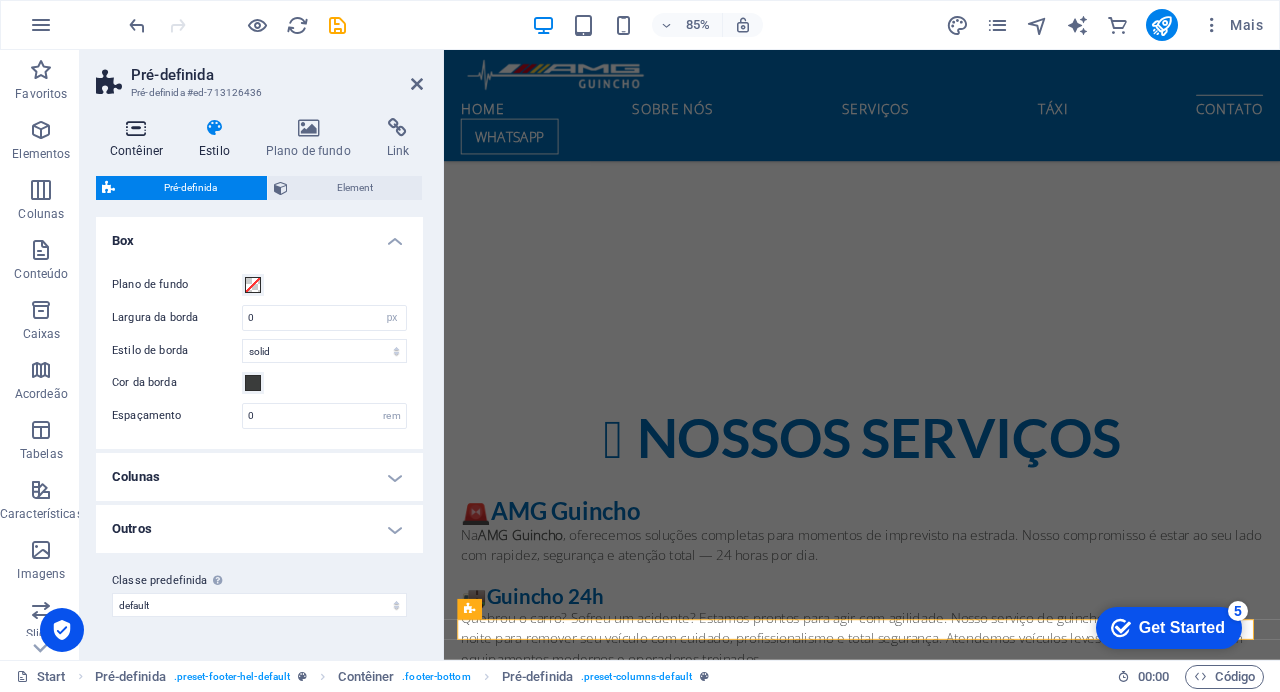 click at bounding box center [136, 128] 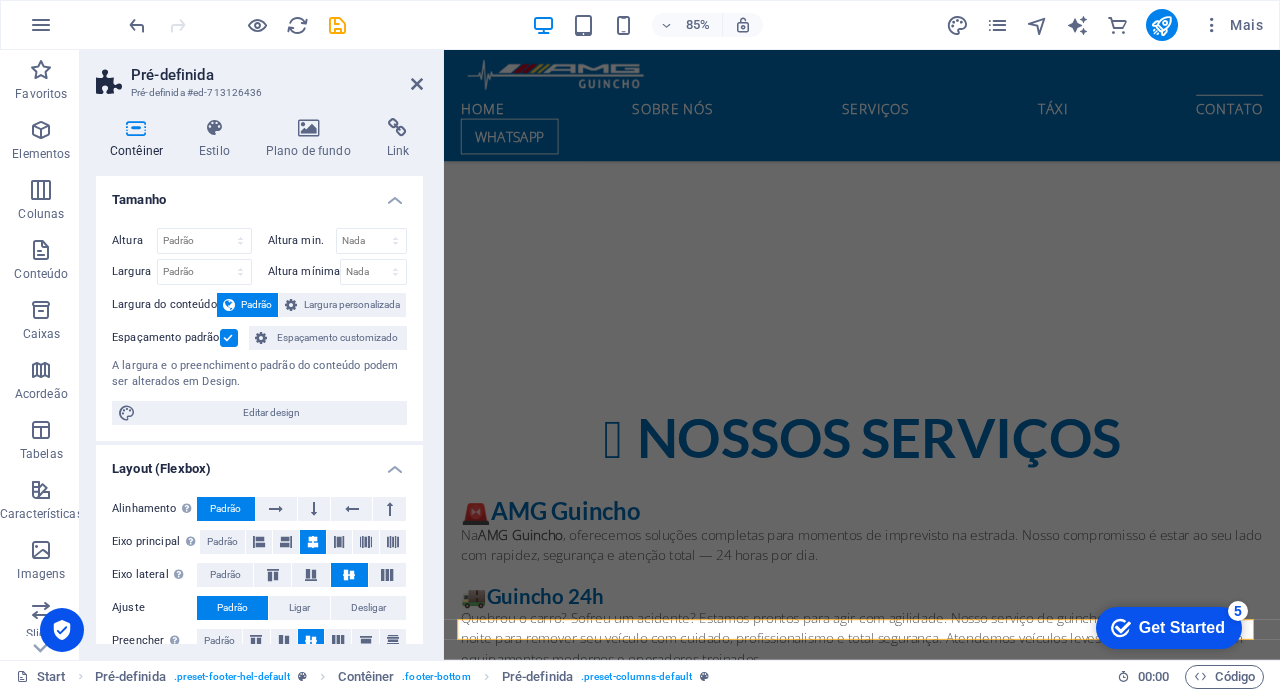 click at bounding box center [936, 5250] 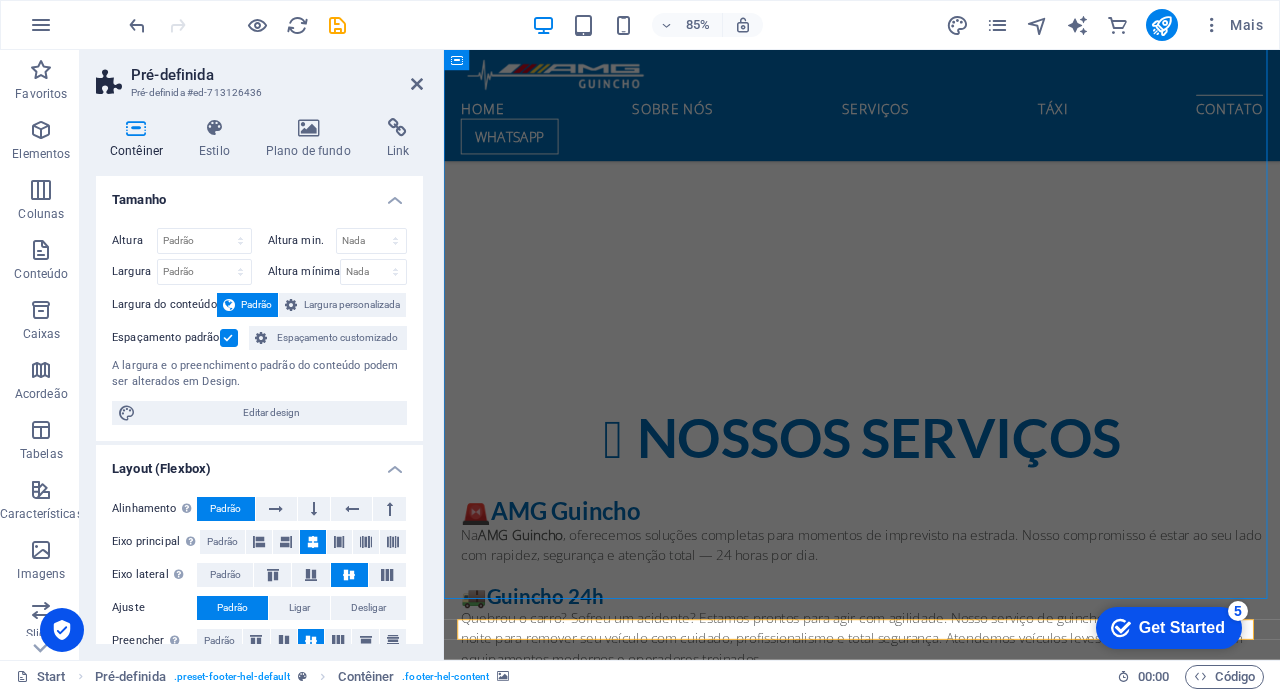 click at bounding box center [936, 5250] 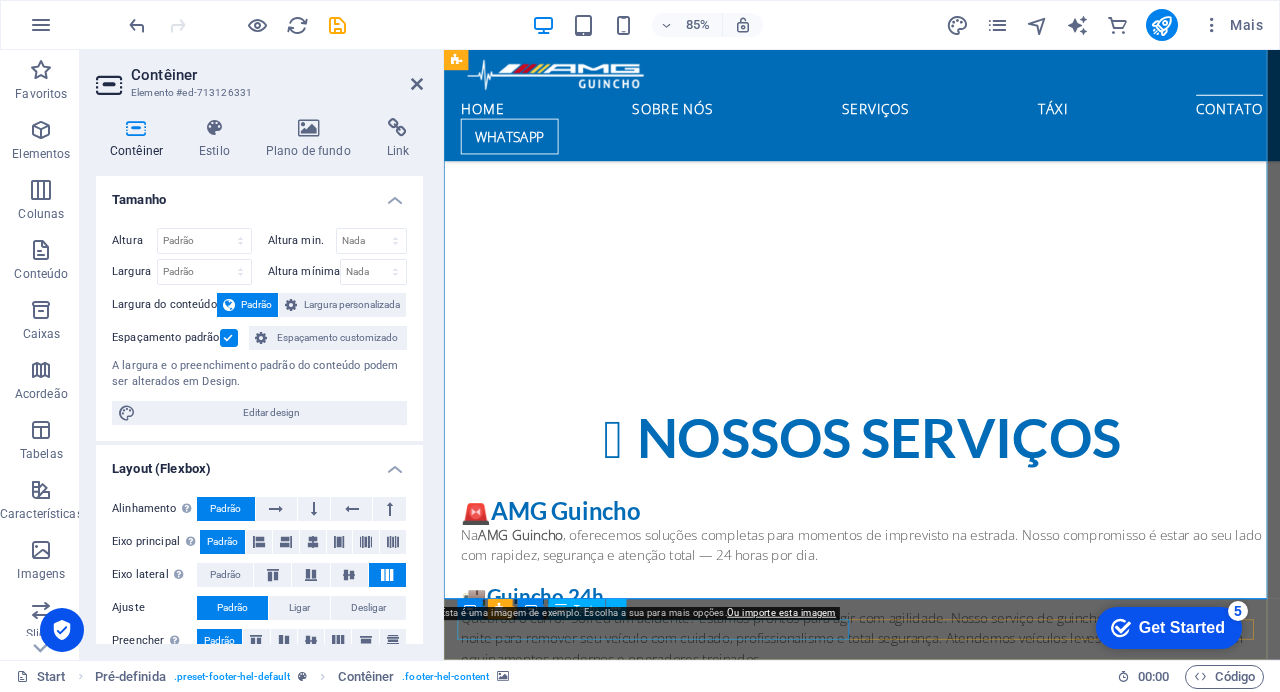click on "©   [DOMAIN_NAME]  | Socorro Automotivo |Guinchos" at bounding box center (936, 7482) 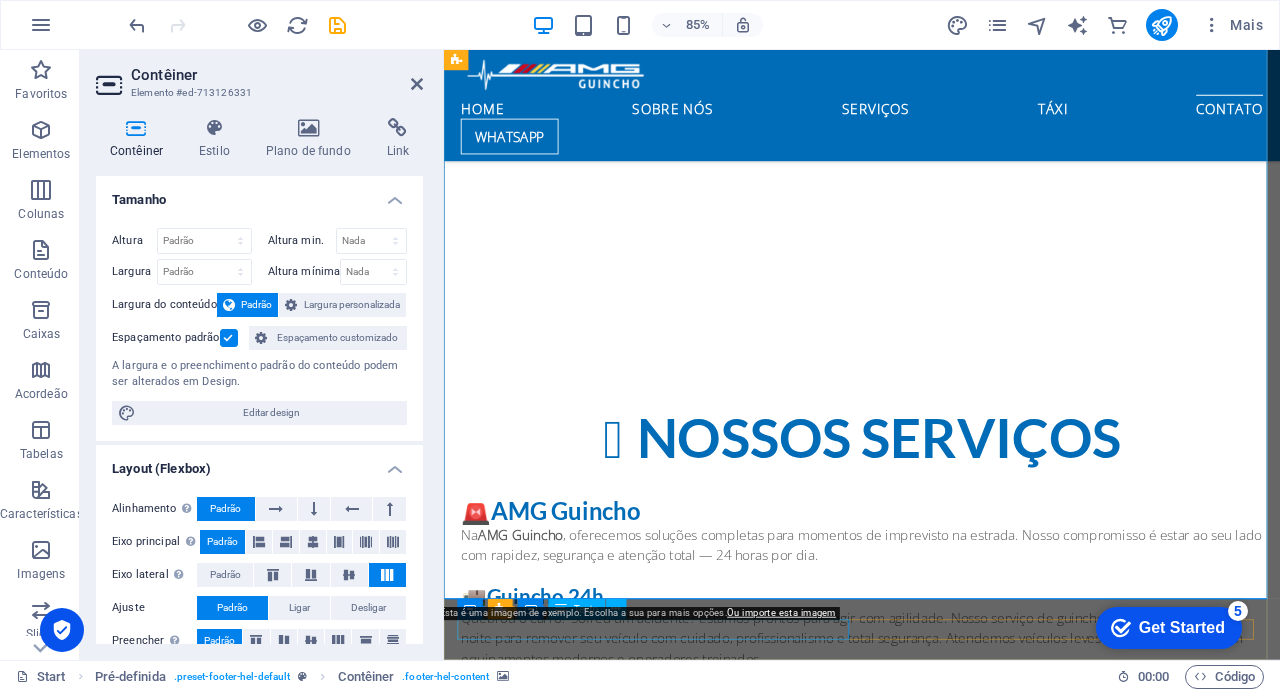 click on "©   [DOMAIN_NAME]  | Socorro Automotivo |Guinchos" at bounding box center [936, 7482] 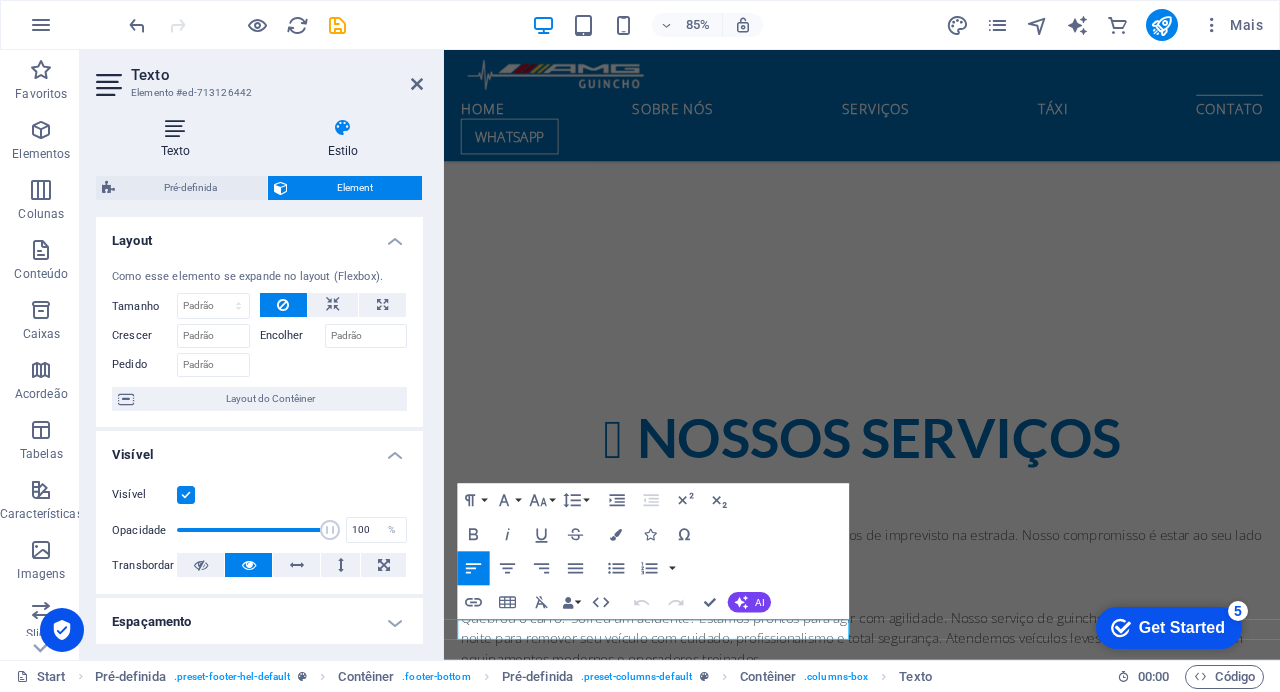 click on "Texto" at bounding box center [179, 139] 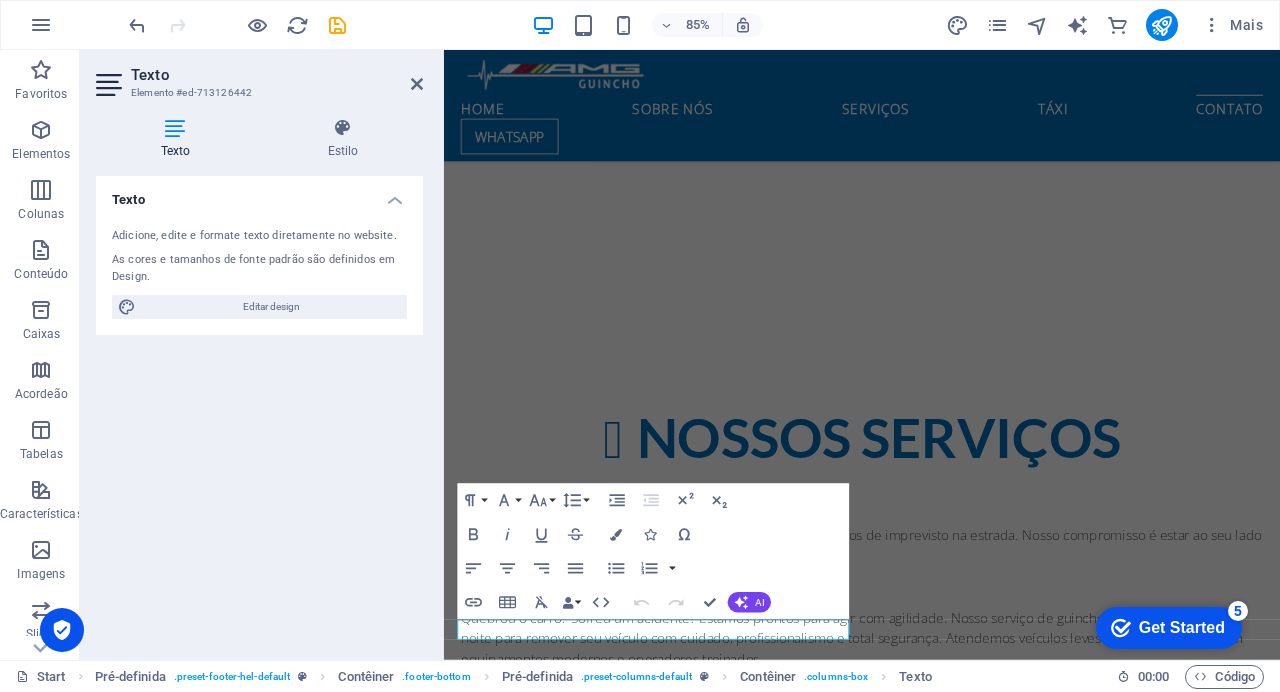 click on "Texto" at bounding box center (179, 139) 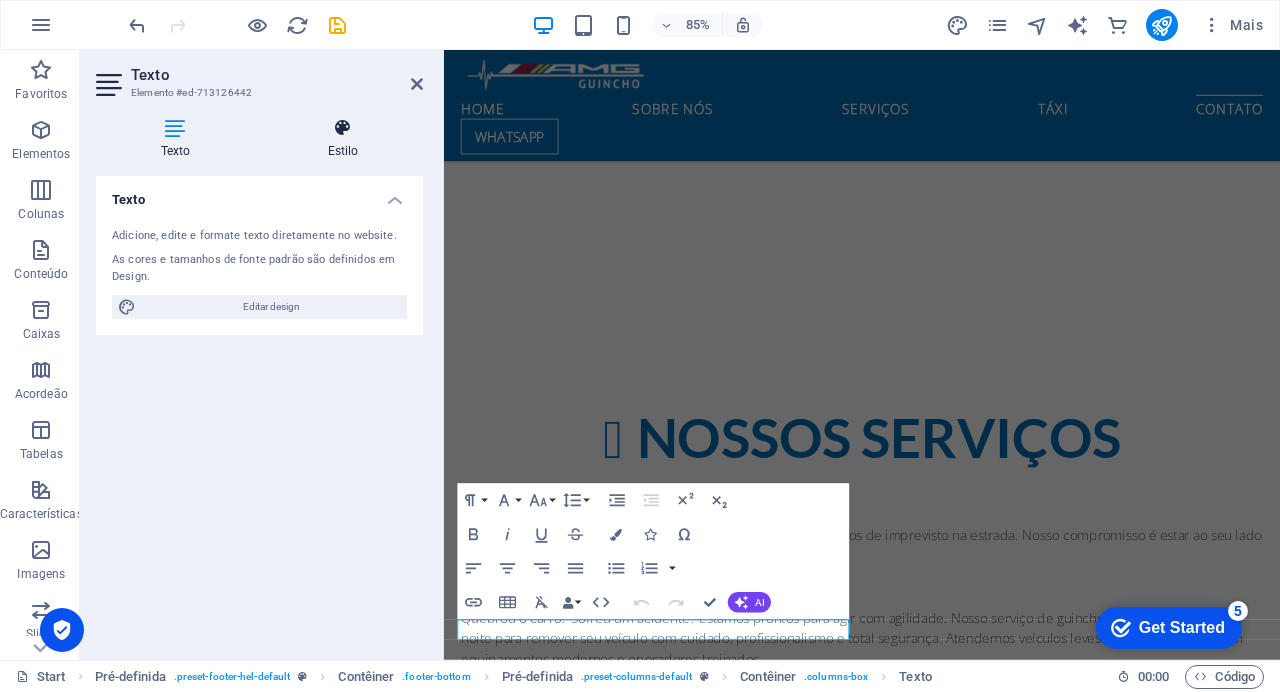 click on "Estilo" at bounding box center [343, 139] 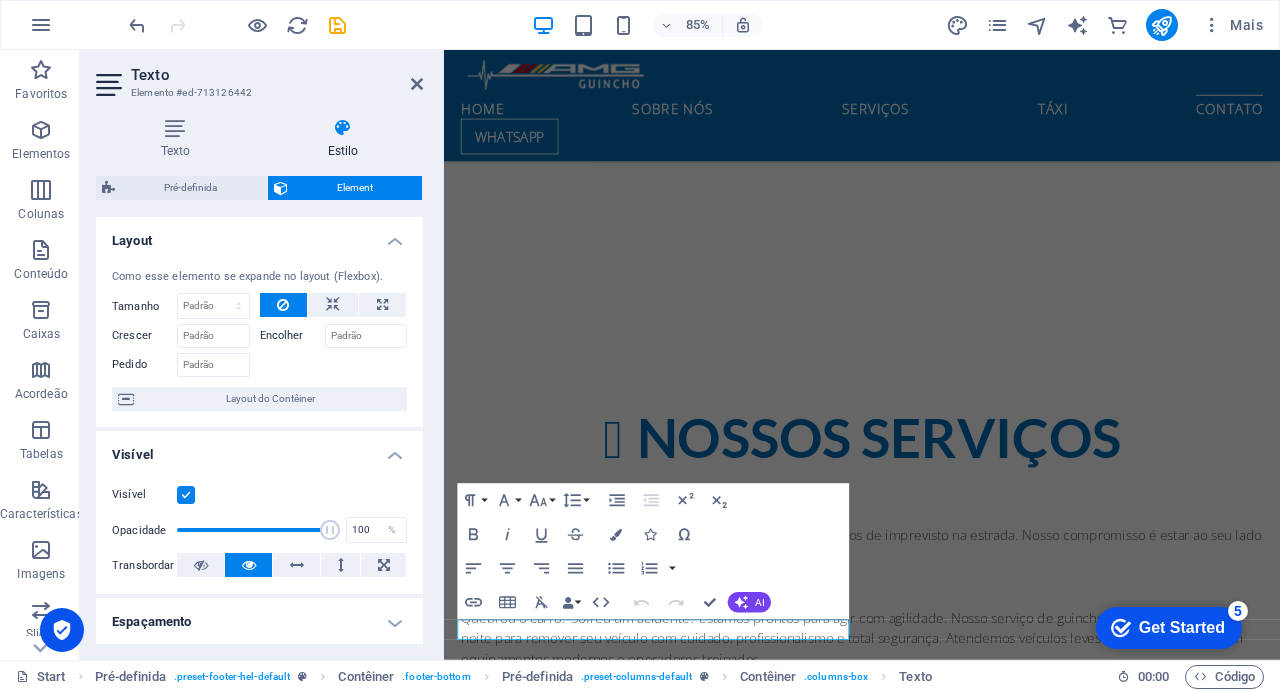 drag, startPoint x: 418, startPoint y: 255, endPoint x: 415, endPoint y: 296, distance: 41.109608 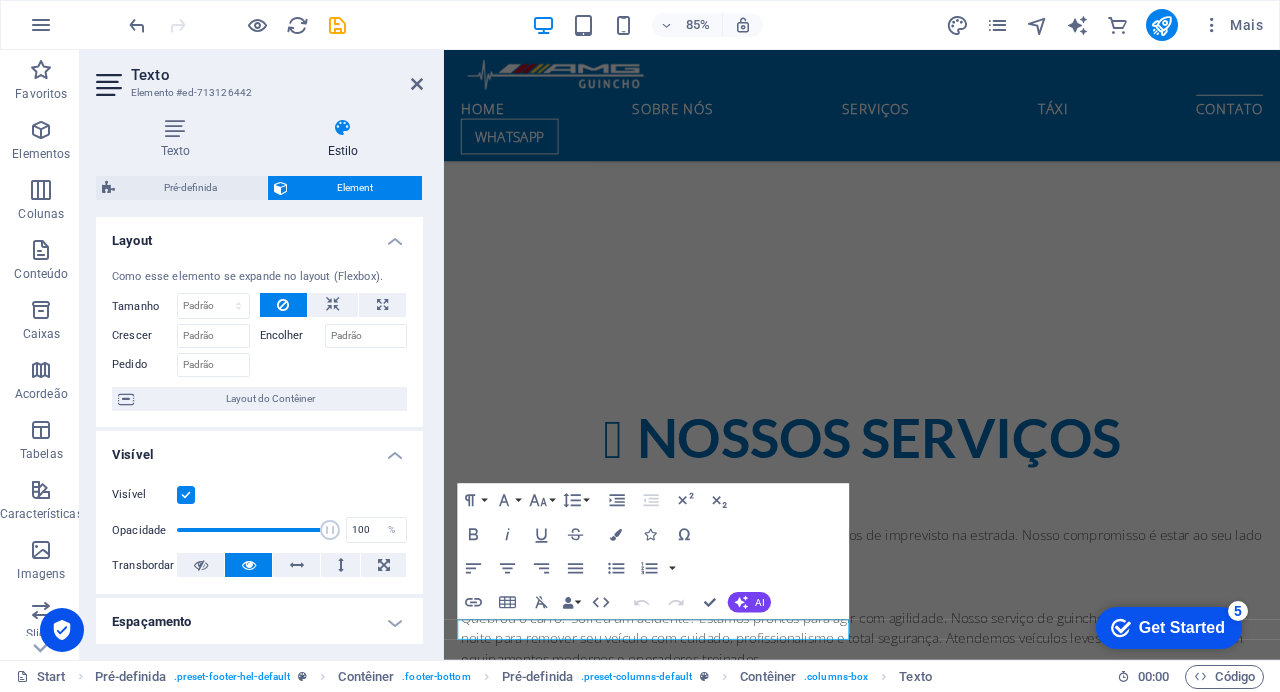click on "Como esse elemento se expande no layout (Flexbox). Tamanho Padrão automático px % 1/1 1/2 1/3 1/4 1/5 1/6 1/7 1/8 1/9 1/10 Crescer Encolher Pedido Layout do Contêiner" at bounding box center [259, 340] 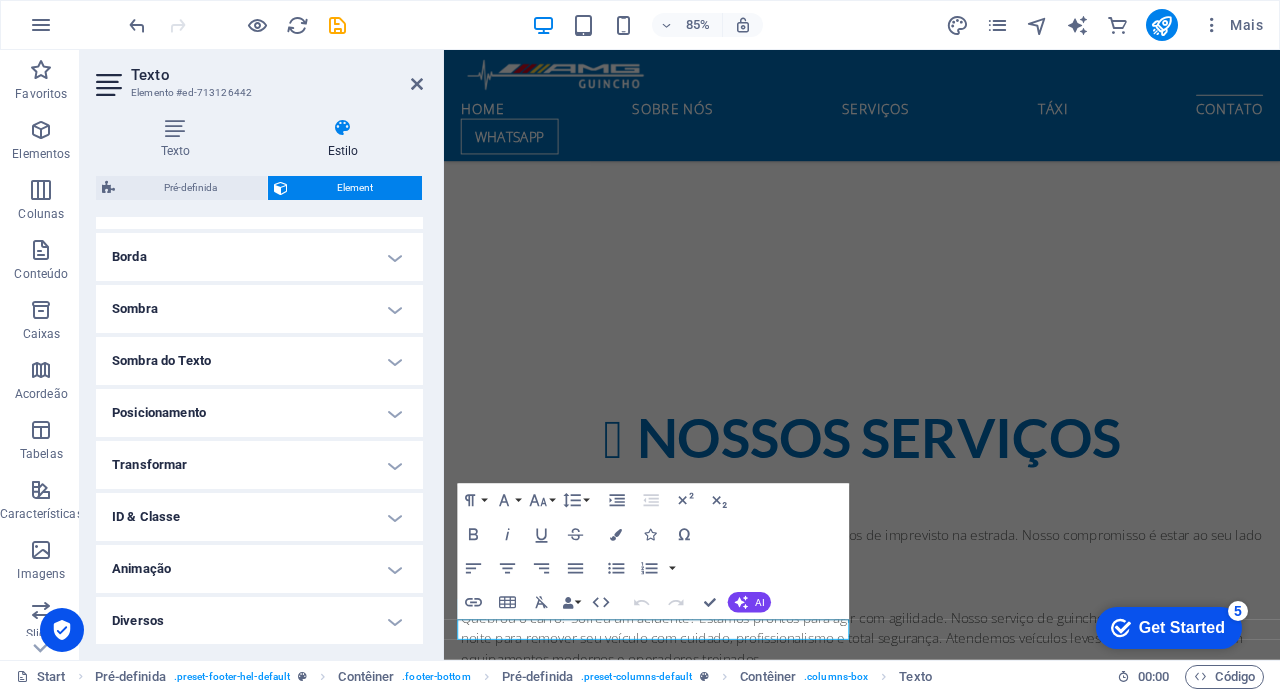 scroll, scrollTop: 418, scrollLeft: 0, axis: vertical 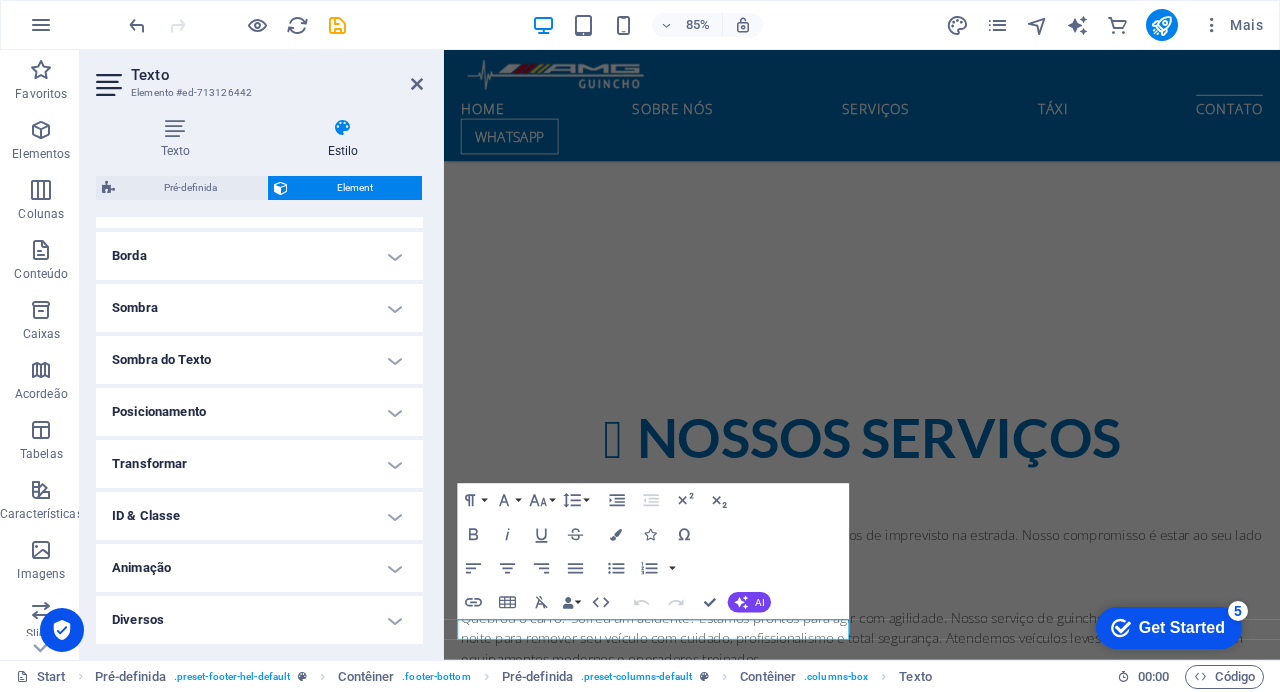 click on "Animação" at bounding box center (259, 568) 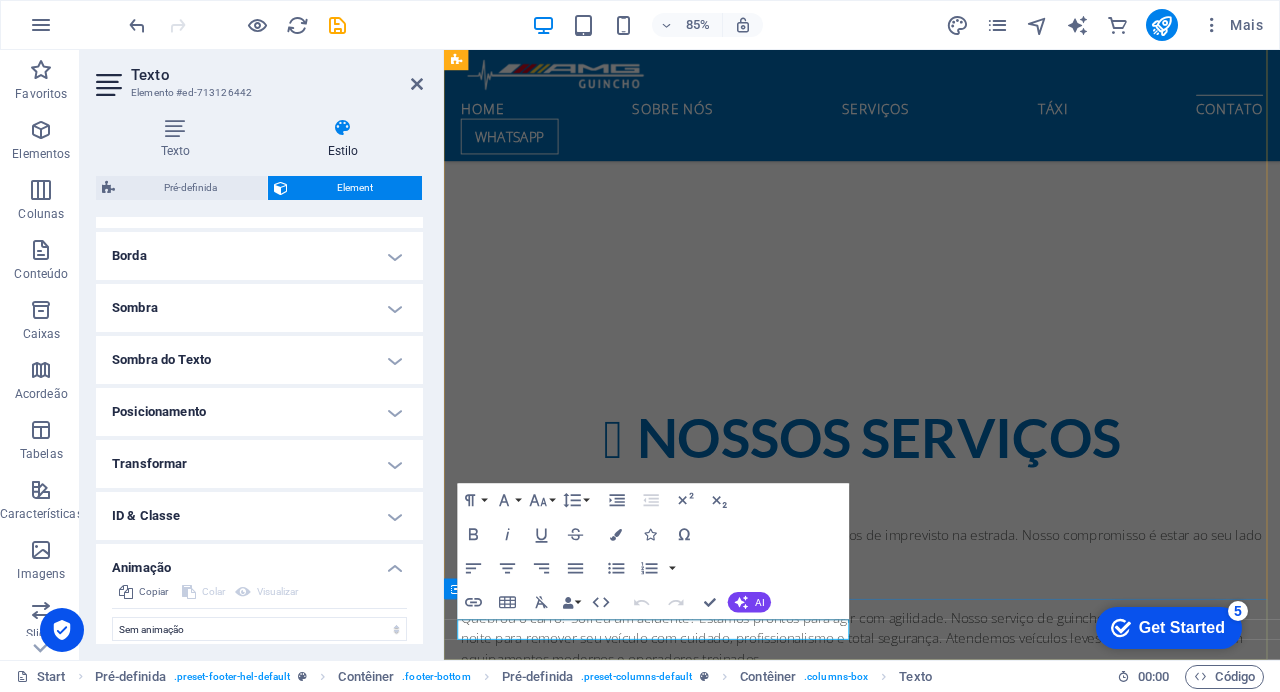 click on "©   [DOMAIN_NAME]  | Socorro Automotivo |Guinchos" at bounding box center [936, 7542] 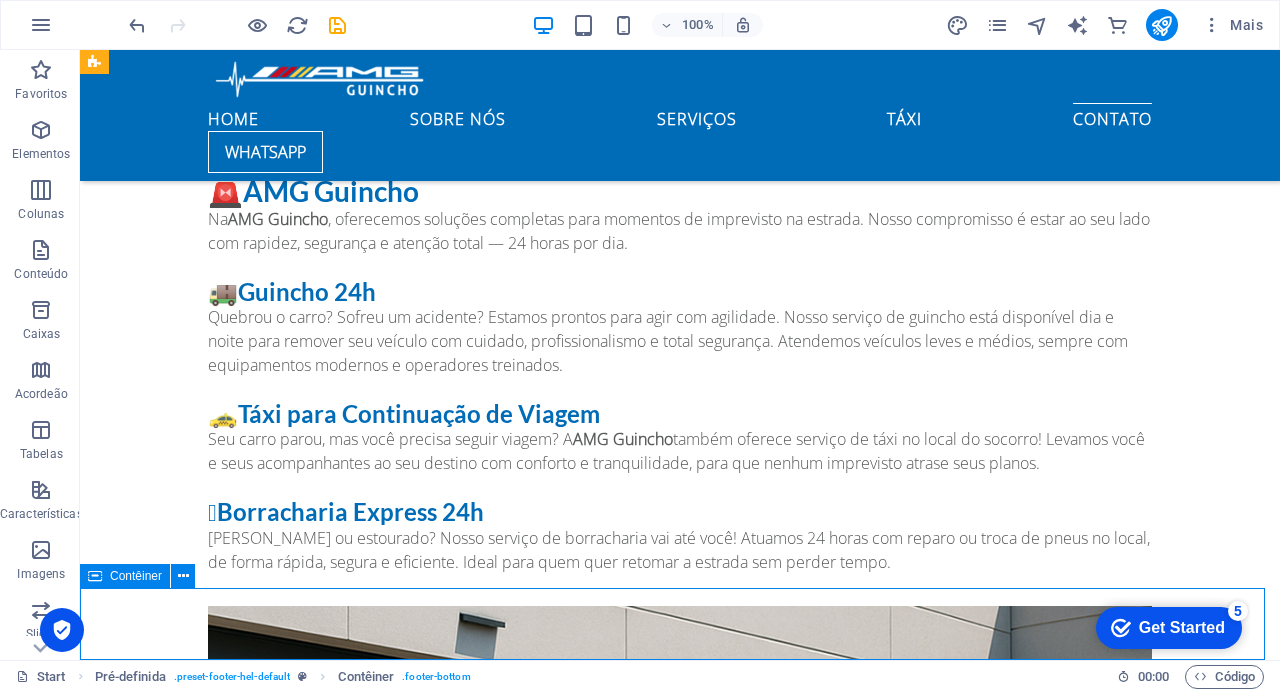 scroll, scrollTop: 5741, scrollLeft: 0, axis: vertical 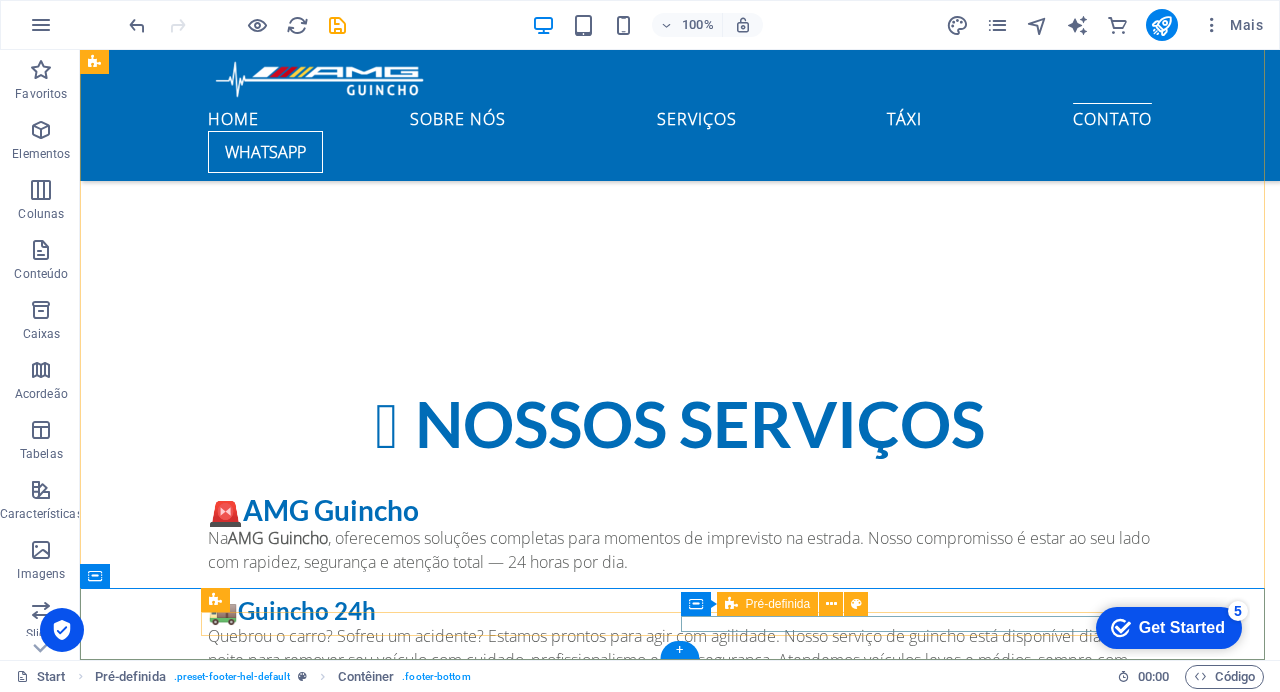 click at bounding box center (680, 7476) 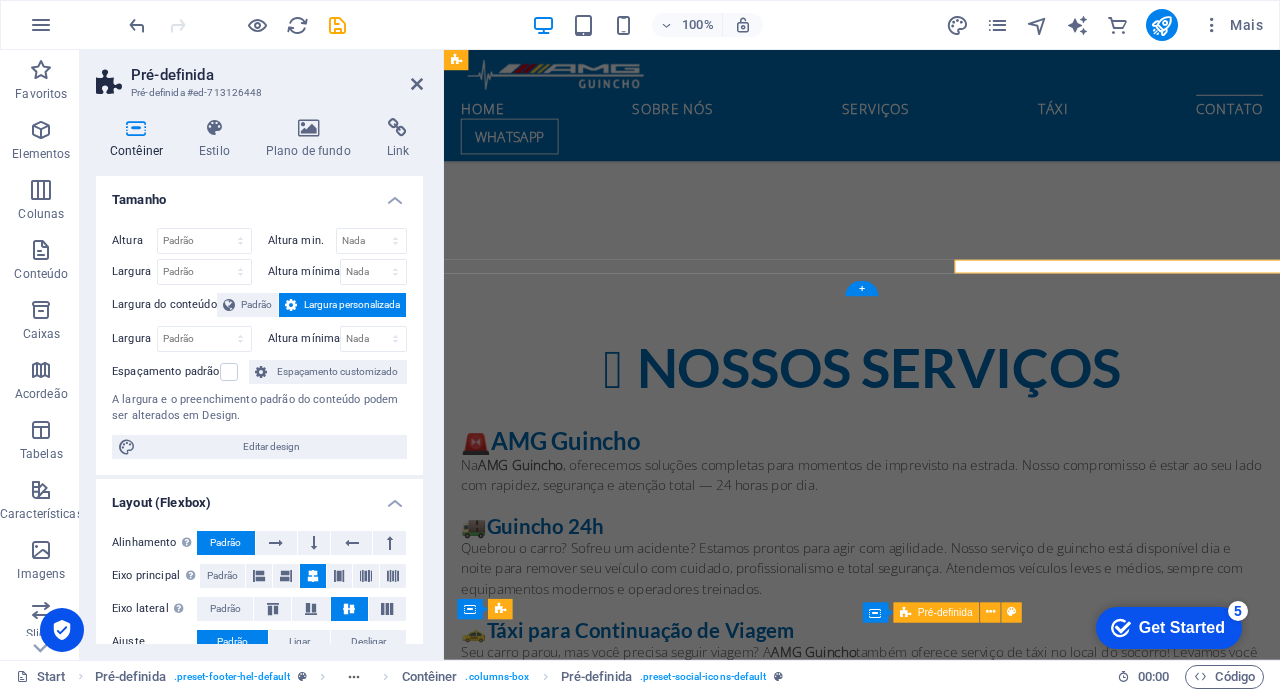click on "©   [DOMAIN_NAME]  | Socorro Automotivo |Guinchos" at bounding box center [936, 7400] 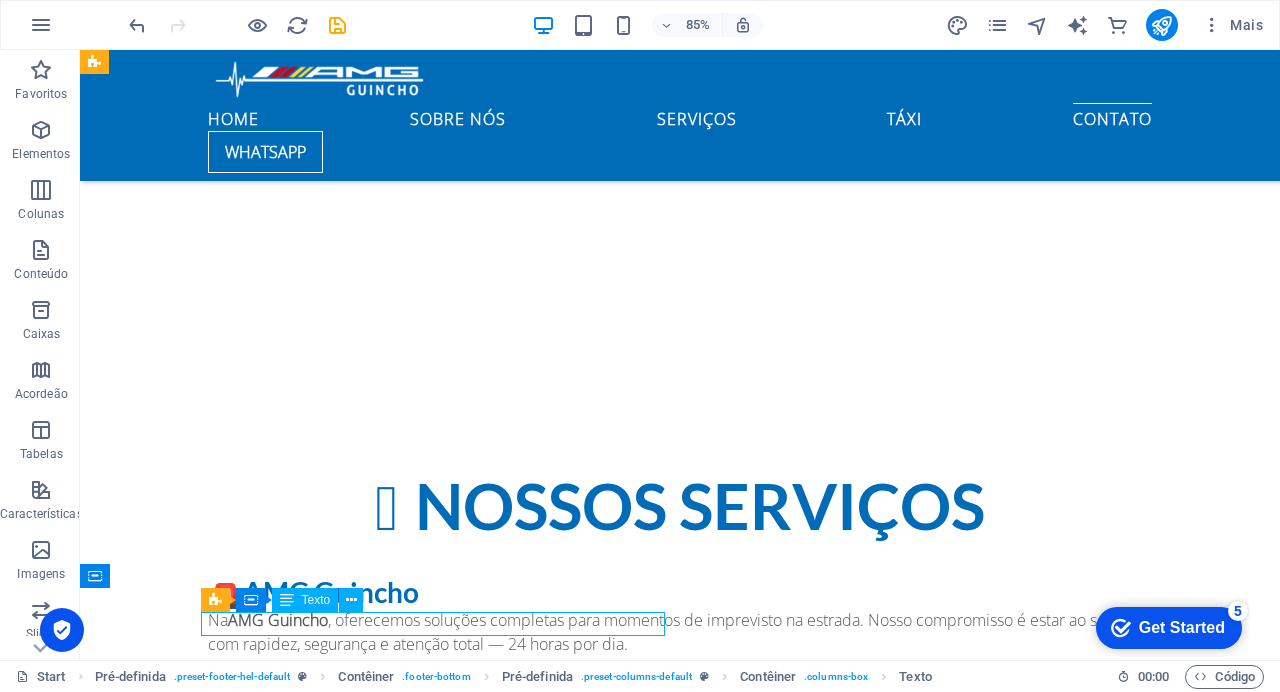 scroll, scrollTop: 5741, scrollLeft: 0, axis: vertical 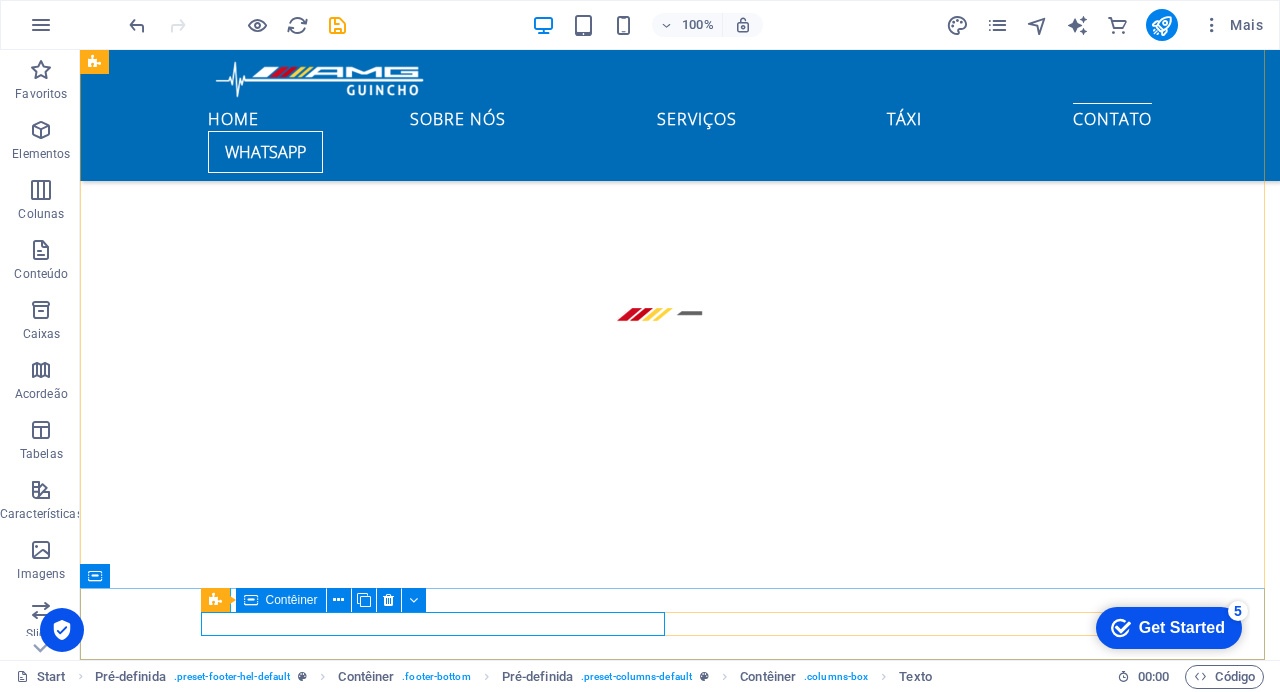 click on "Contêiner" at bounding box center (292, 600) 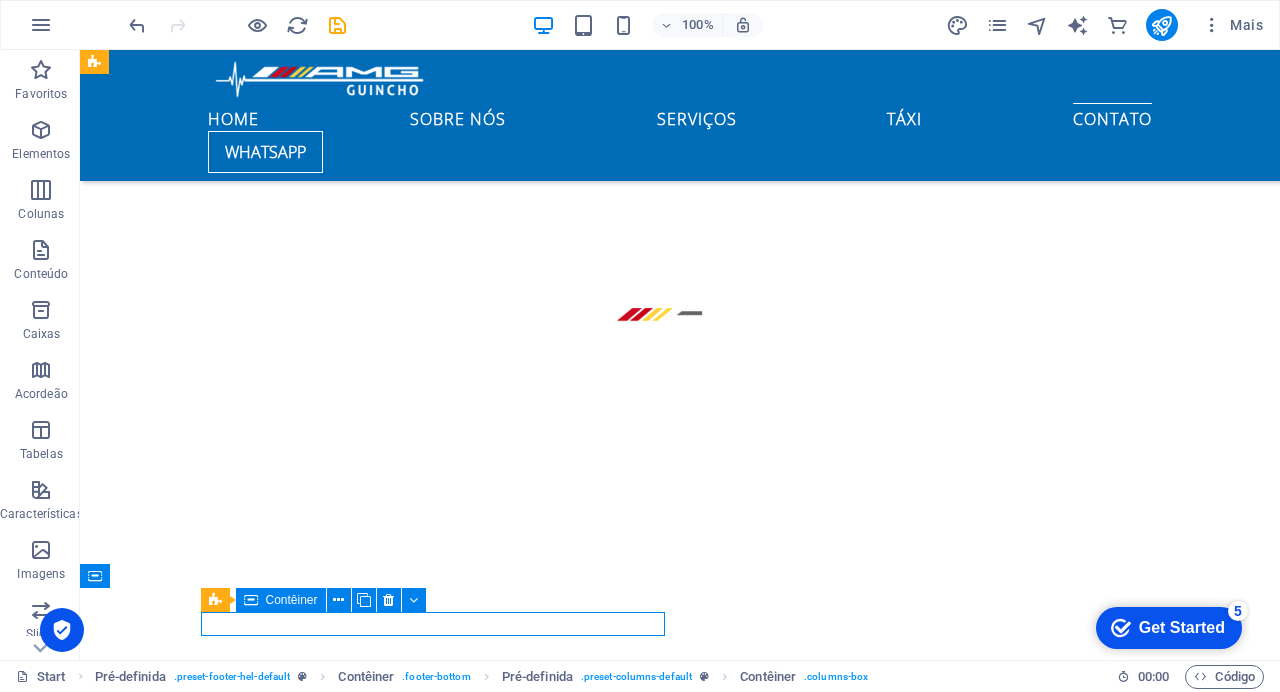 click on "Contêiner" at bounding box center [292, 600] 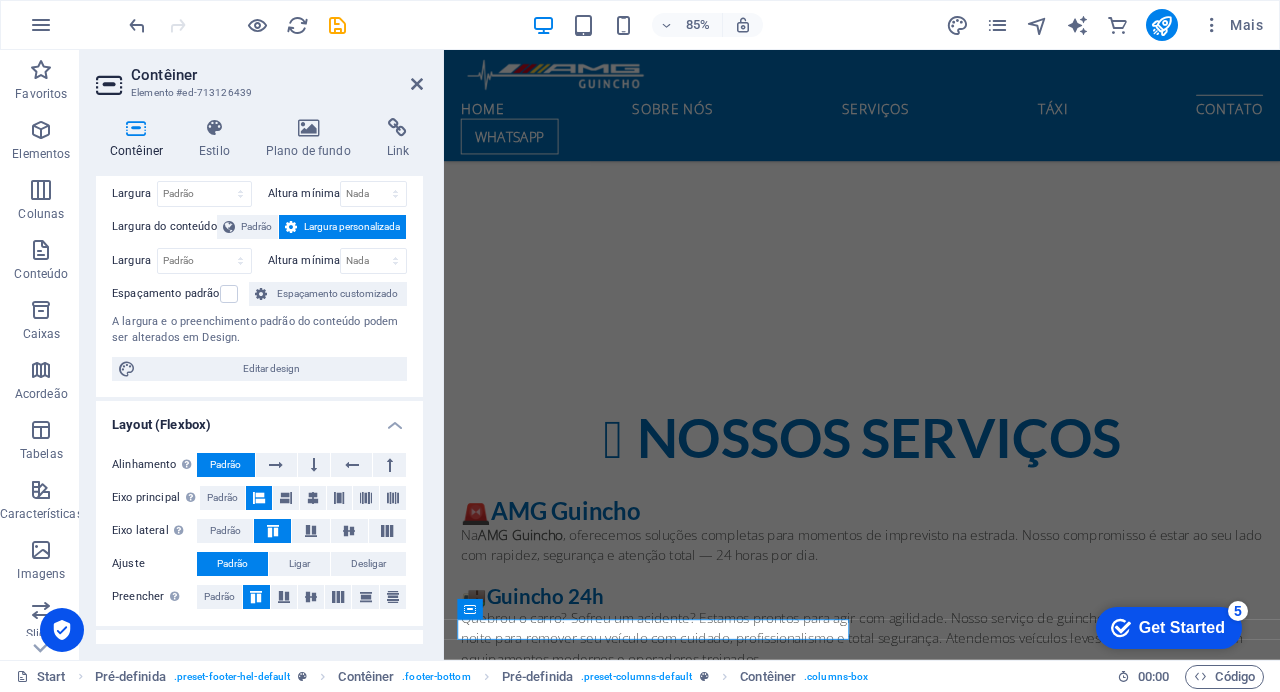 scroll, scrollTop: 0, scrollLeft: 0, axis: both 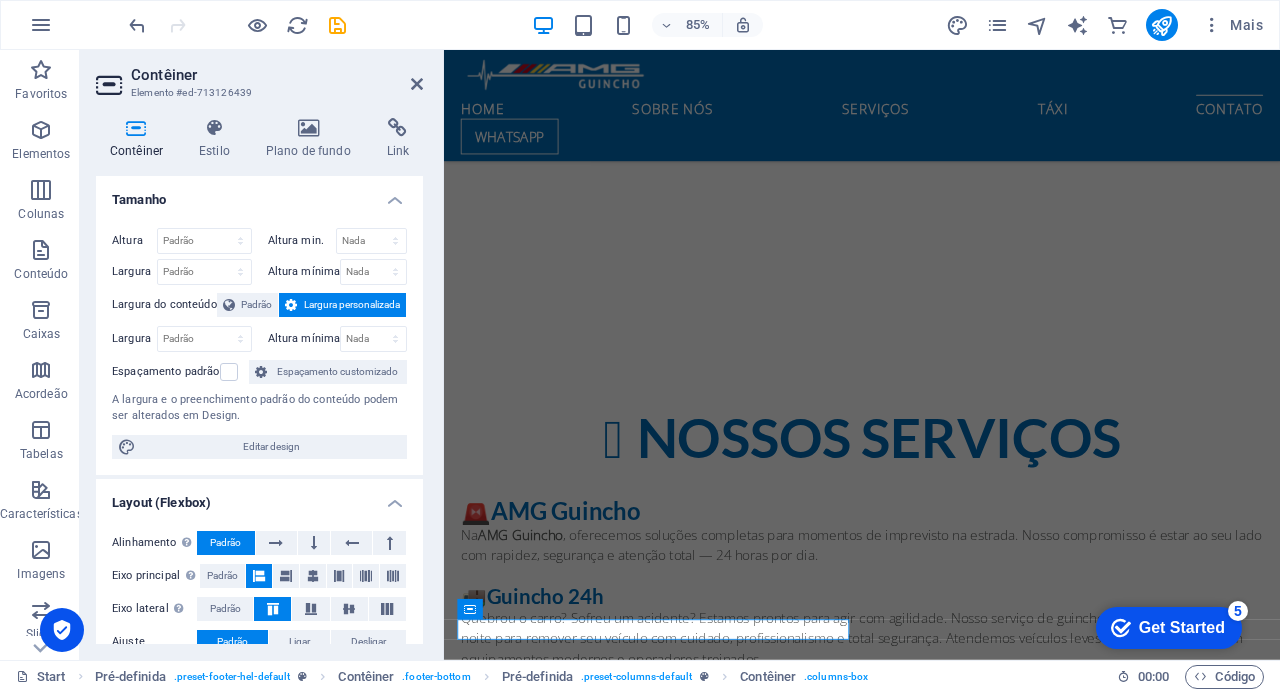 drag, startPoint x: 421, startPoint y: 428, endPoint x: 7, endPoint y: 221, distance: 462.86606 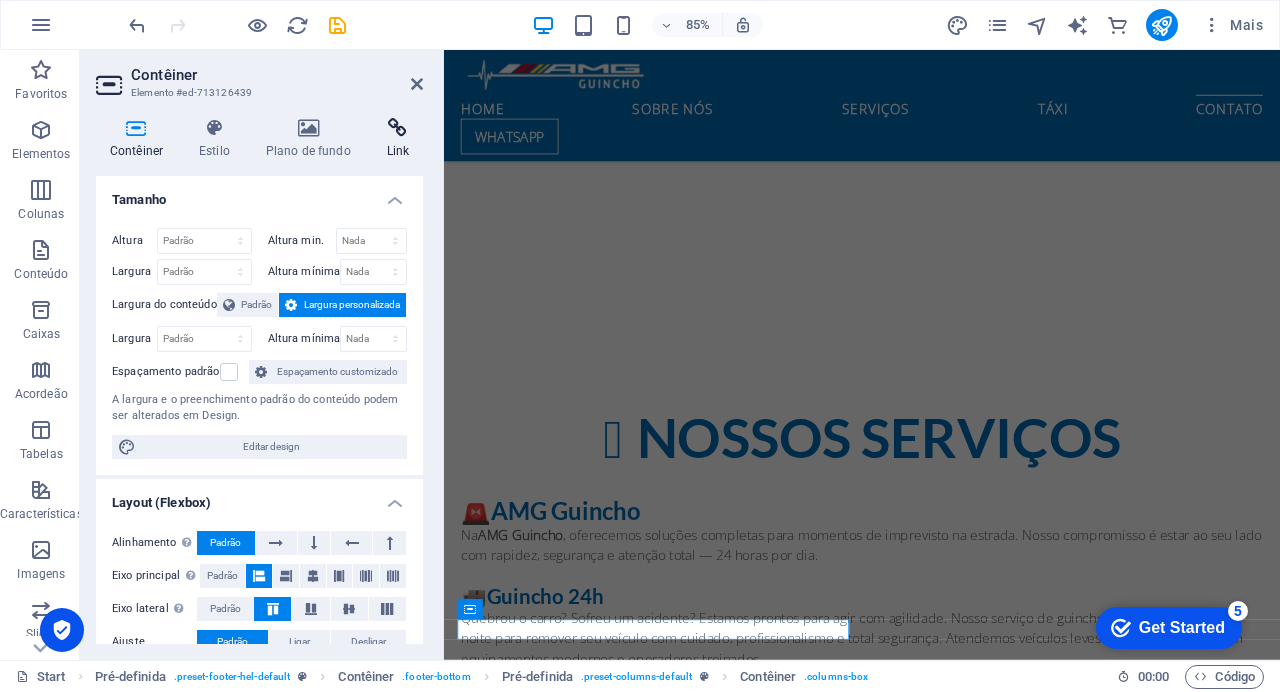 click at bounding box center (398, 128) 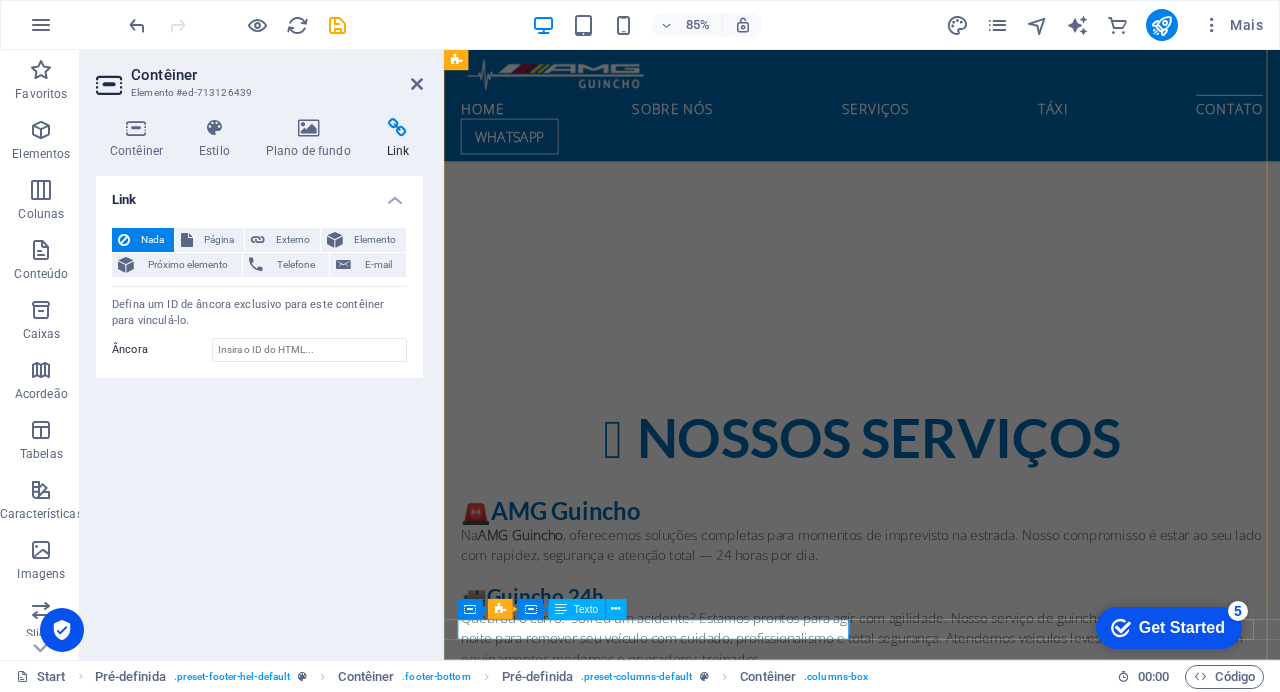 click on "Texto" at bounding box center (586, 609) 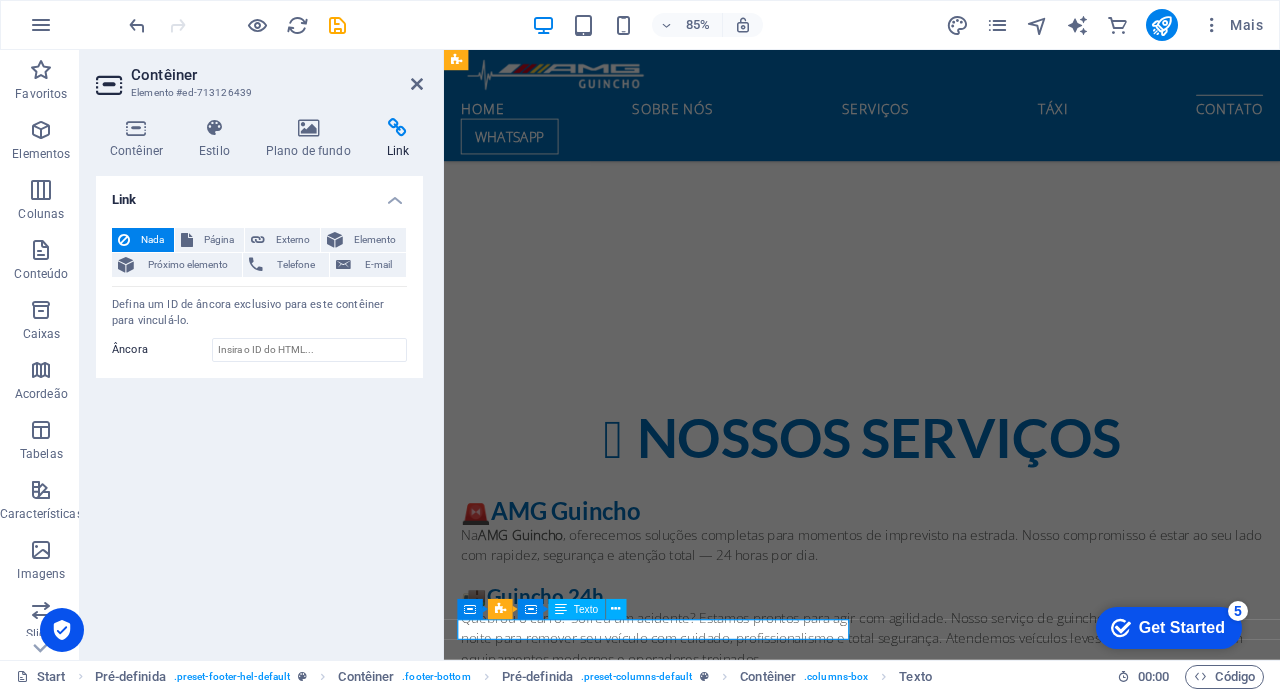 click on "Texto" at bounding box center (586, 609) 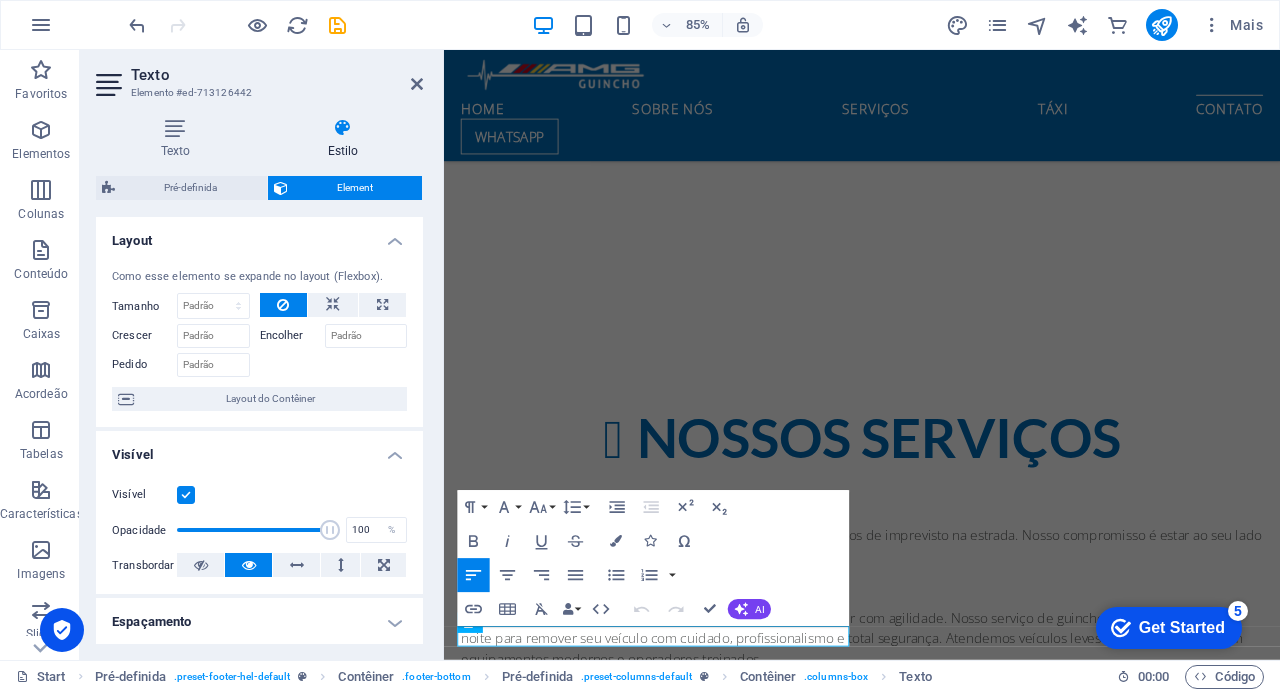 scroll, scrollTop: 6052, scrollLeft: 0, axis: vertical 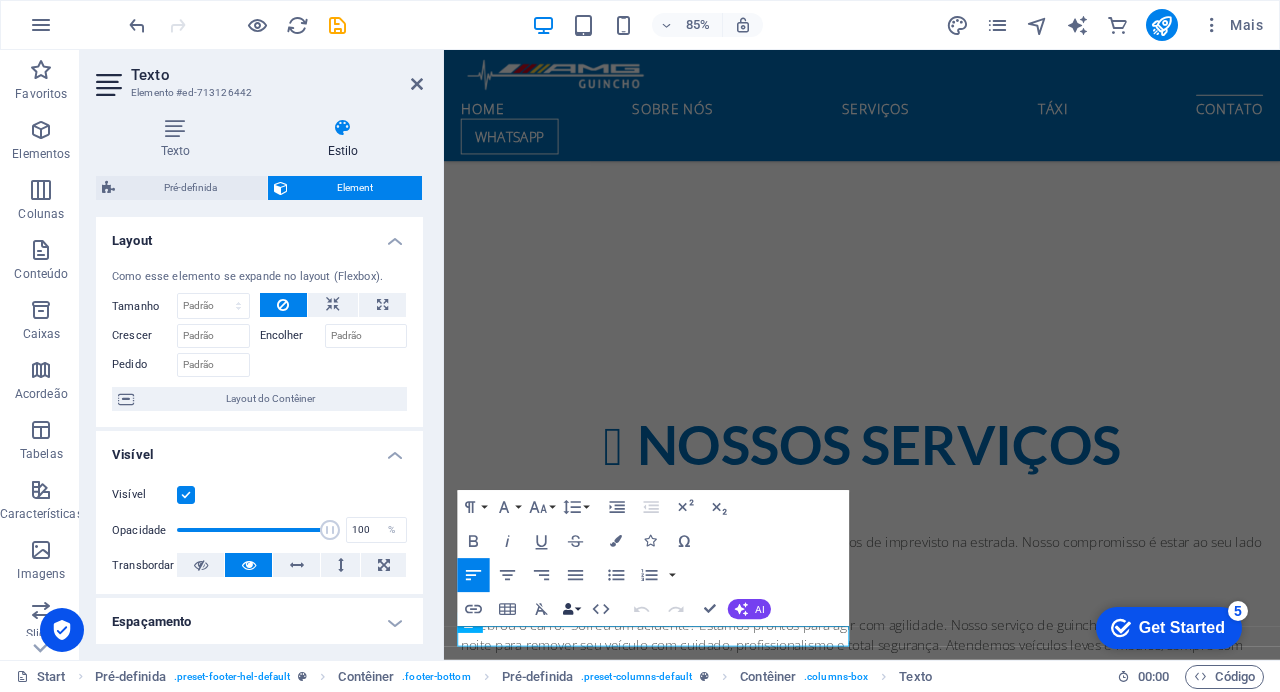click on "Data Bindings" at bounding box center (572, 609) 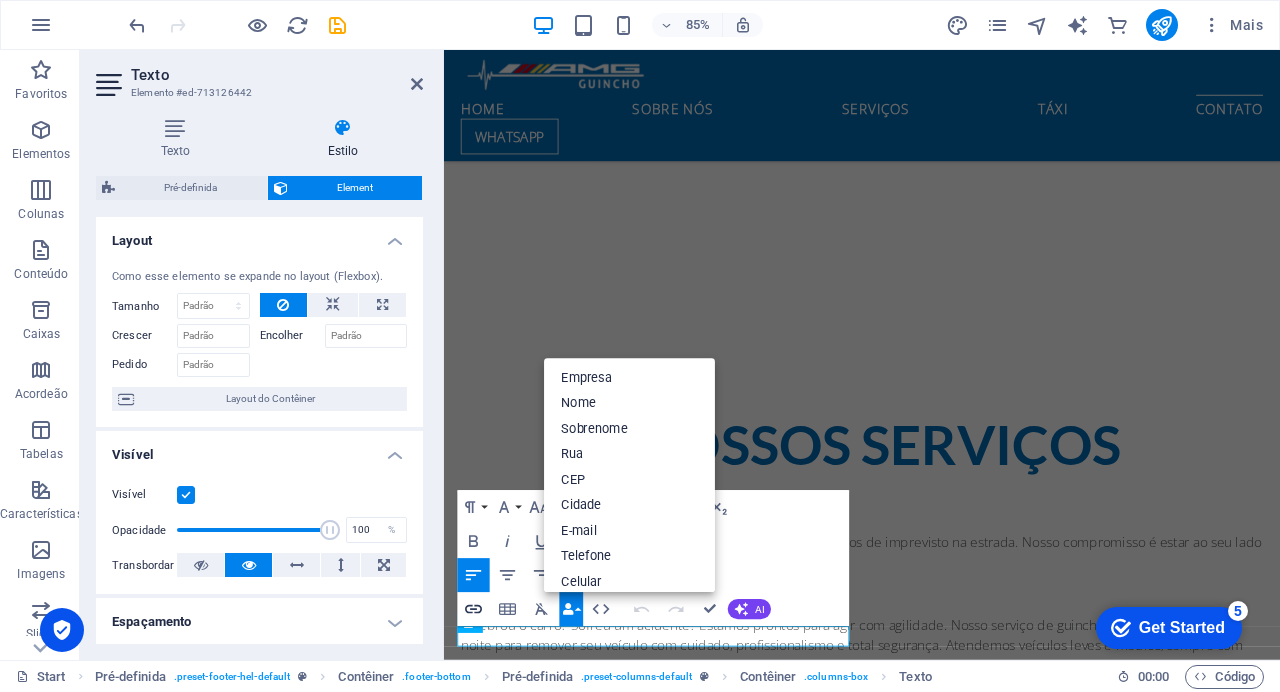 click 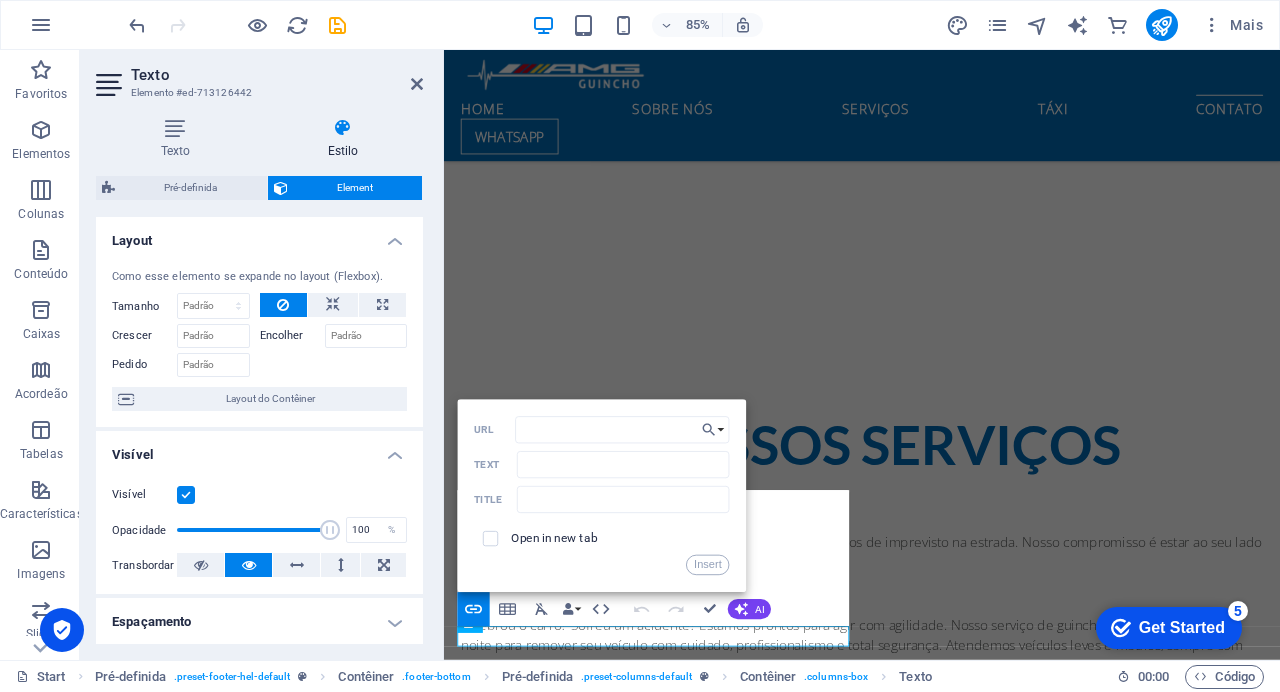 drag, startPoint x: 813, startPoint y: 555, endPoint x: 753, endPoint y: 551, distance: 60.133186 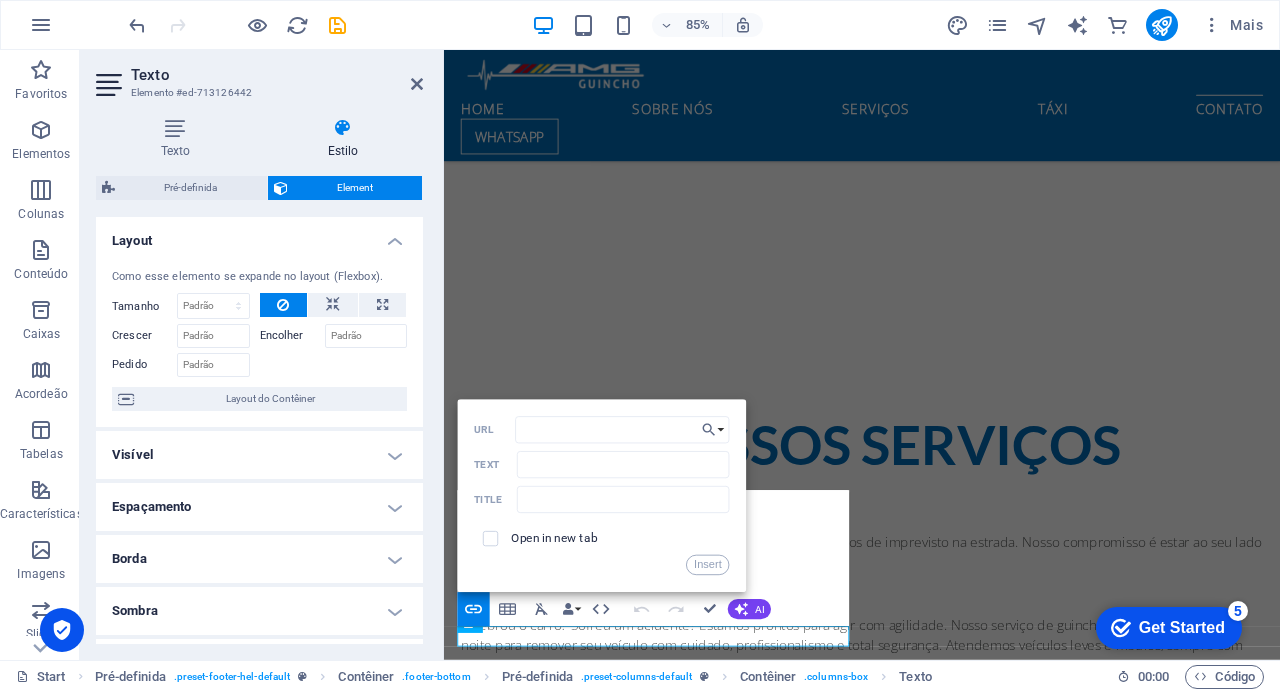 click on "Borda" at bounding box center [259, 559] 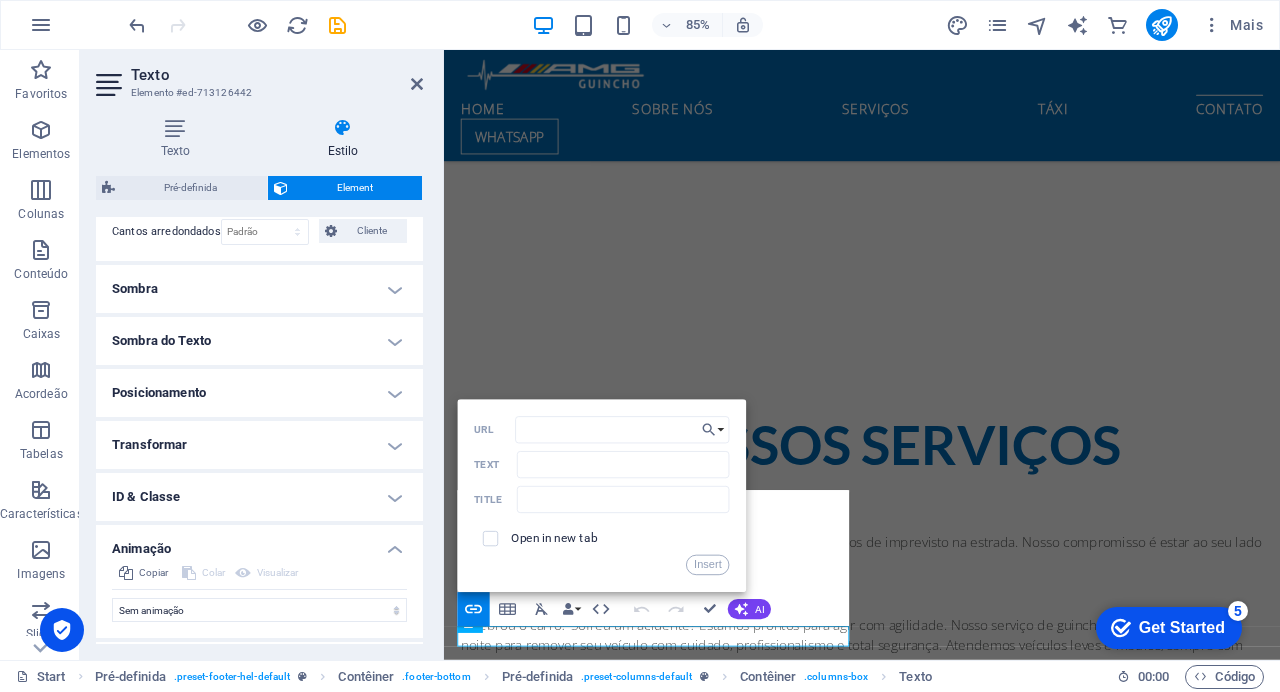 scroll, scrollTop: 449, scrollLeft: 0, axis: vertical 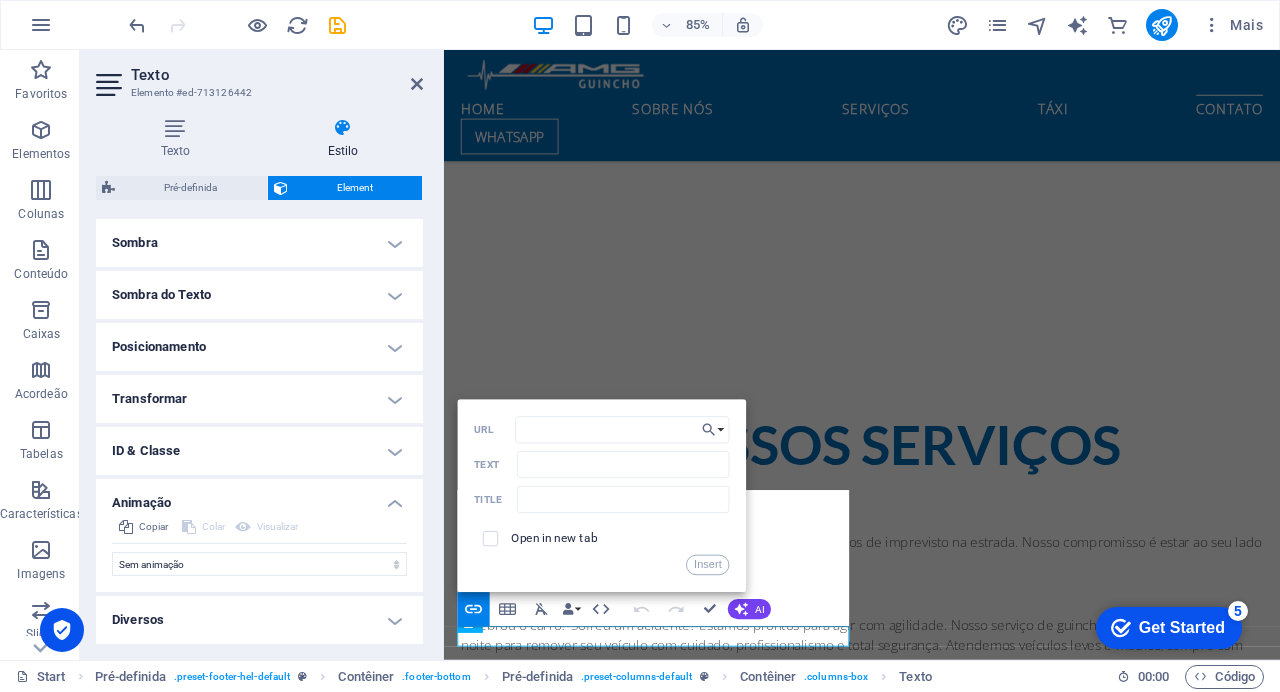 click on "Diversos" at bounding box center [259, 620] 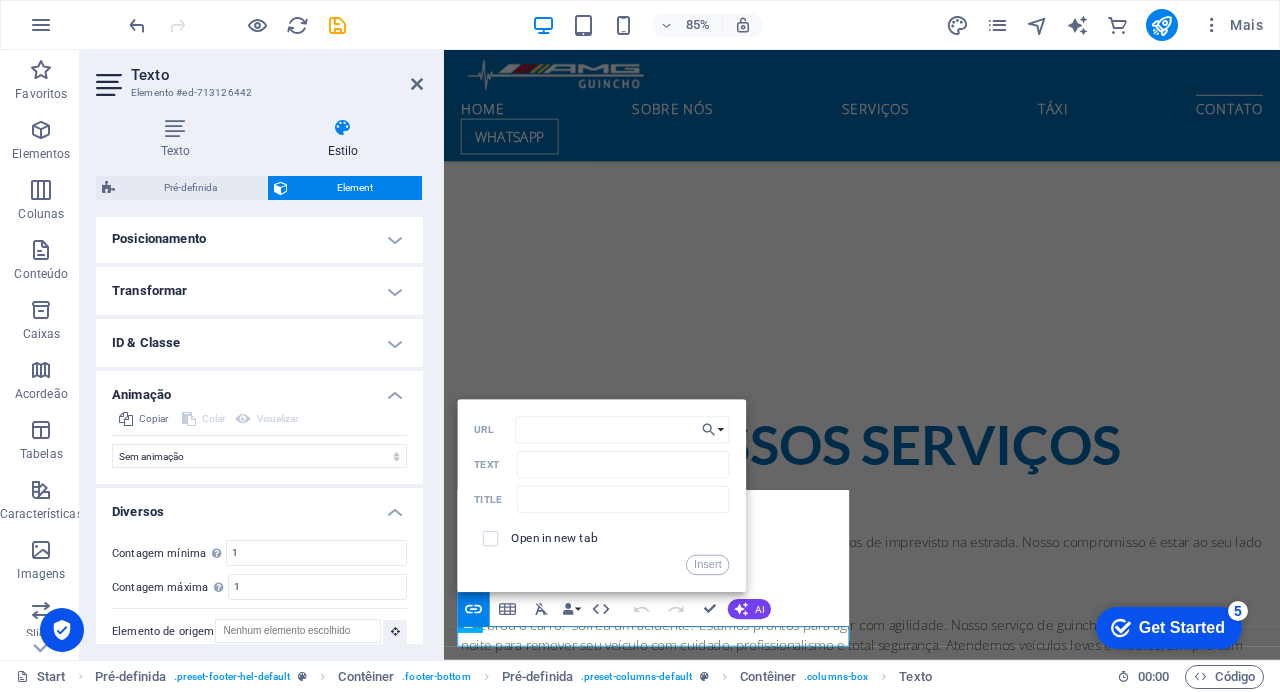 scroll, scrollTop: 573, scrollLeft: 0, axis: vertical 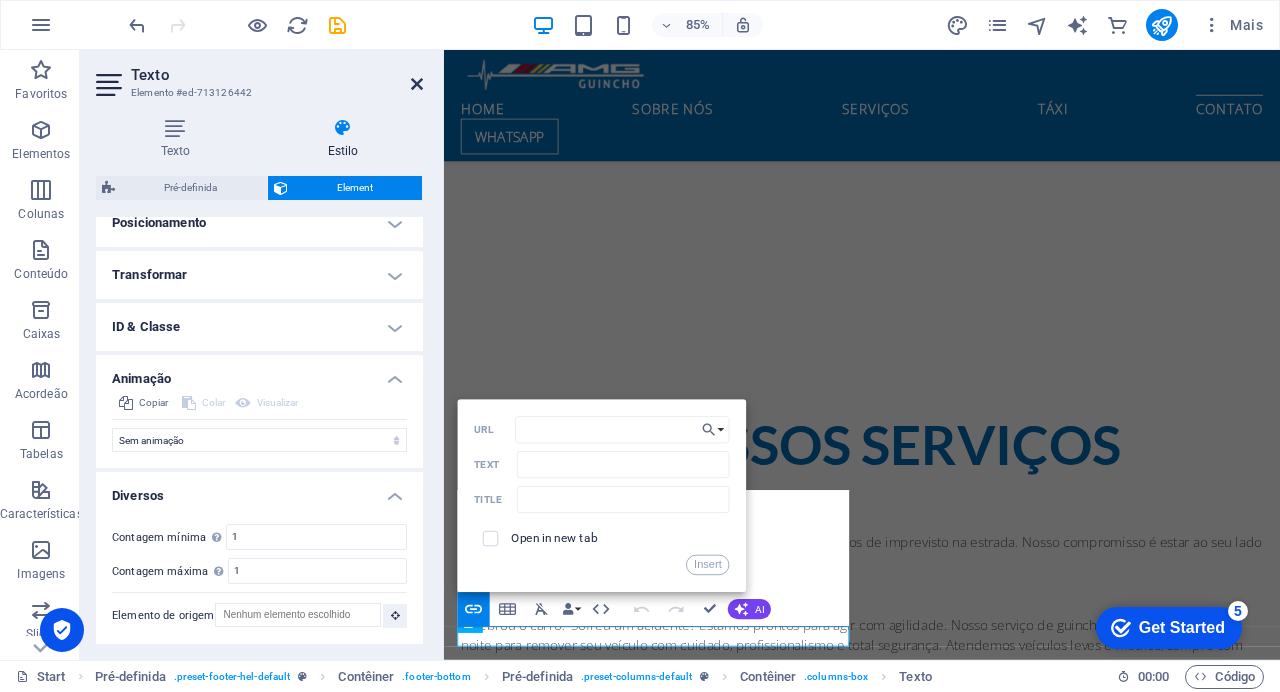 click at bounding box center (417, 84) 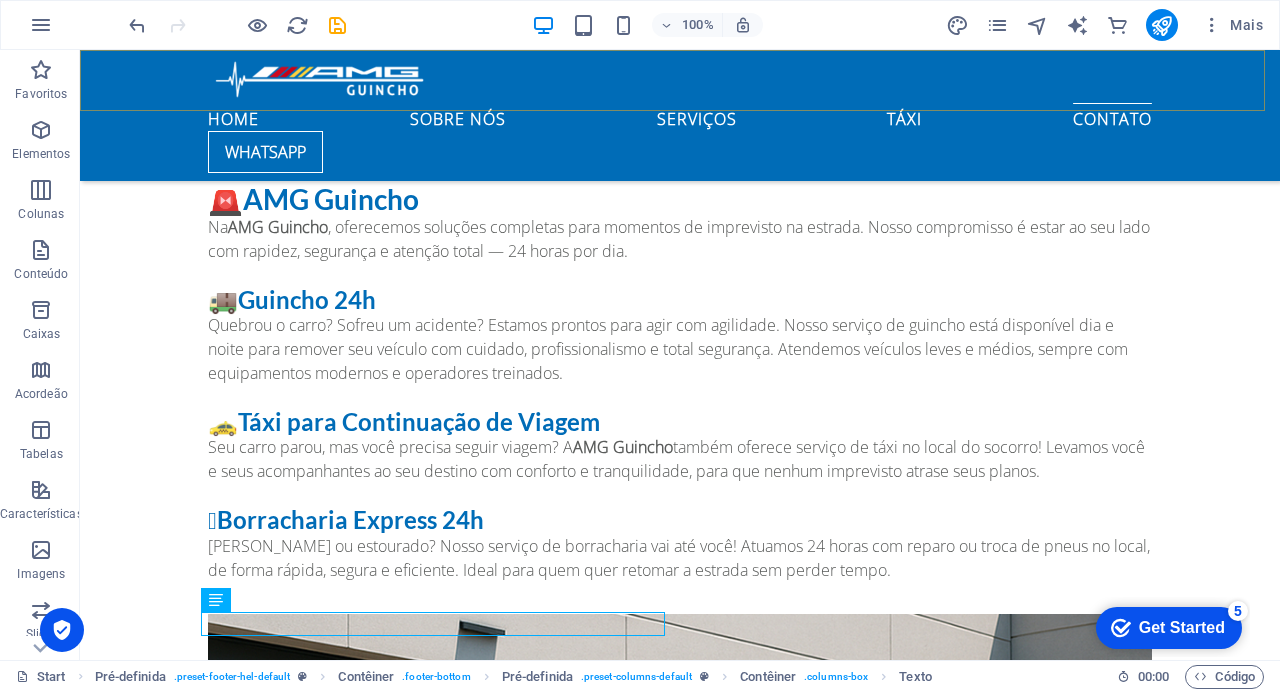 click on "Home Sobre nós Serviços Táxi Contato whatsapp" at bounding box center (680, 115) 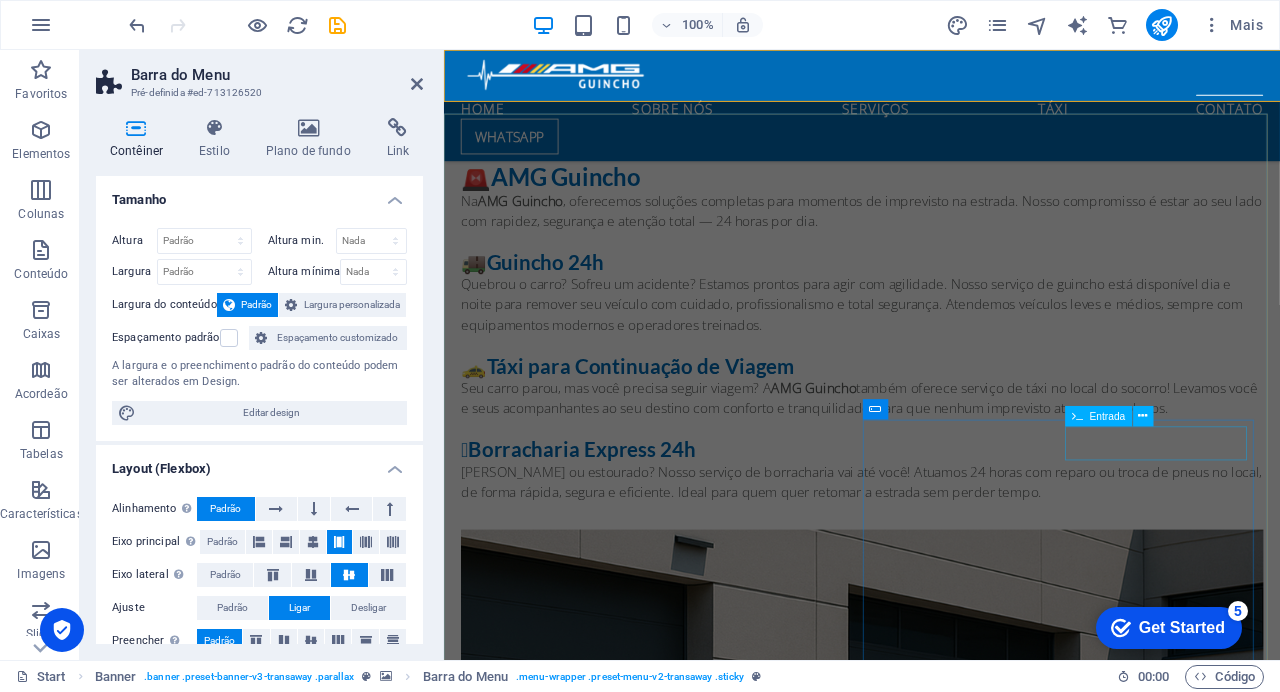 scroll, scrollTop: 5741, scrollLeft: 0, axis: vertical 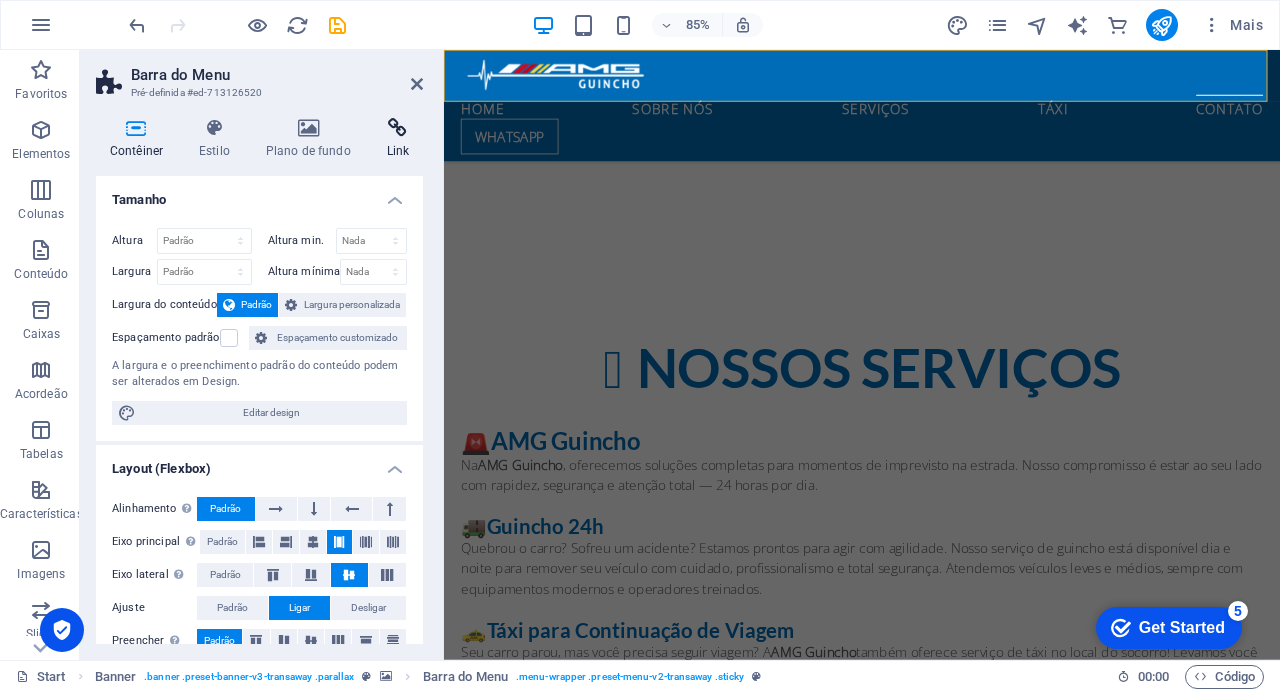 click at bounding box center [398, 128] 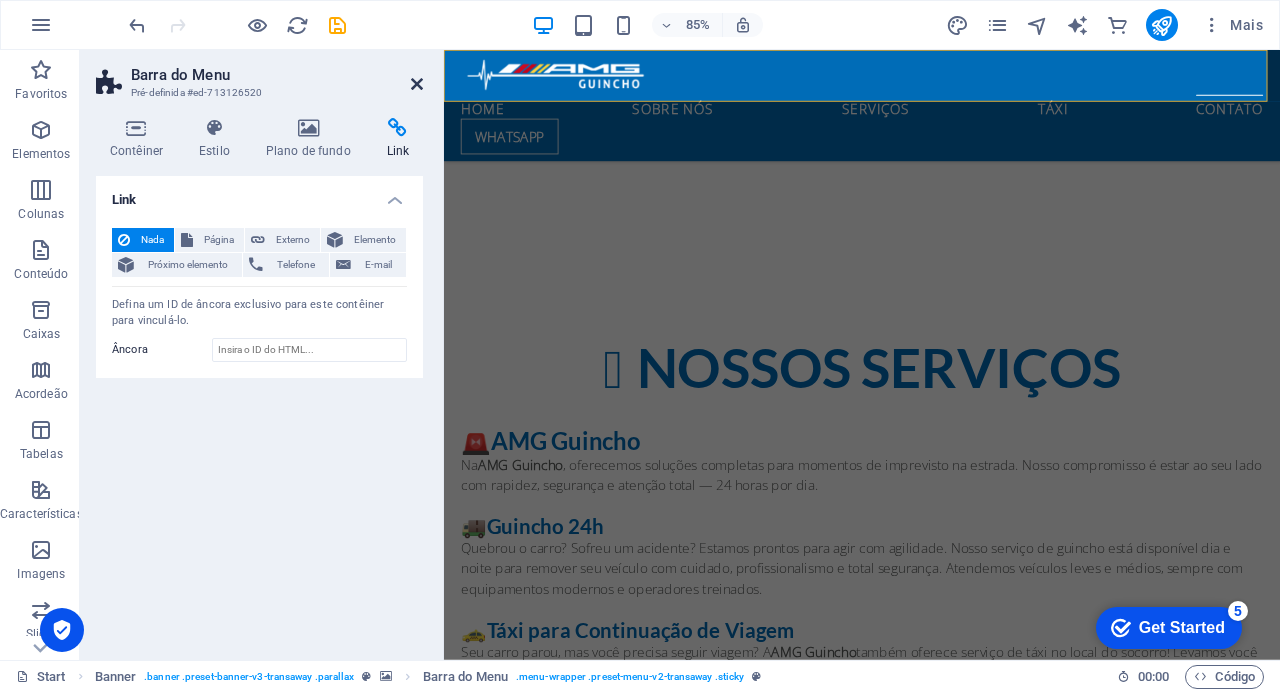 click at bounding box center (417, 84) 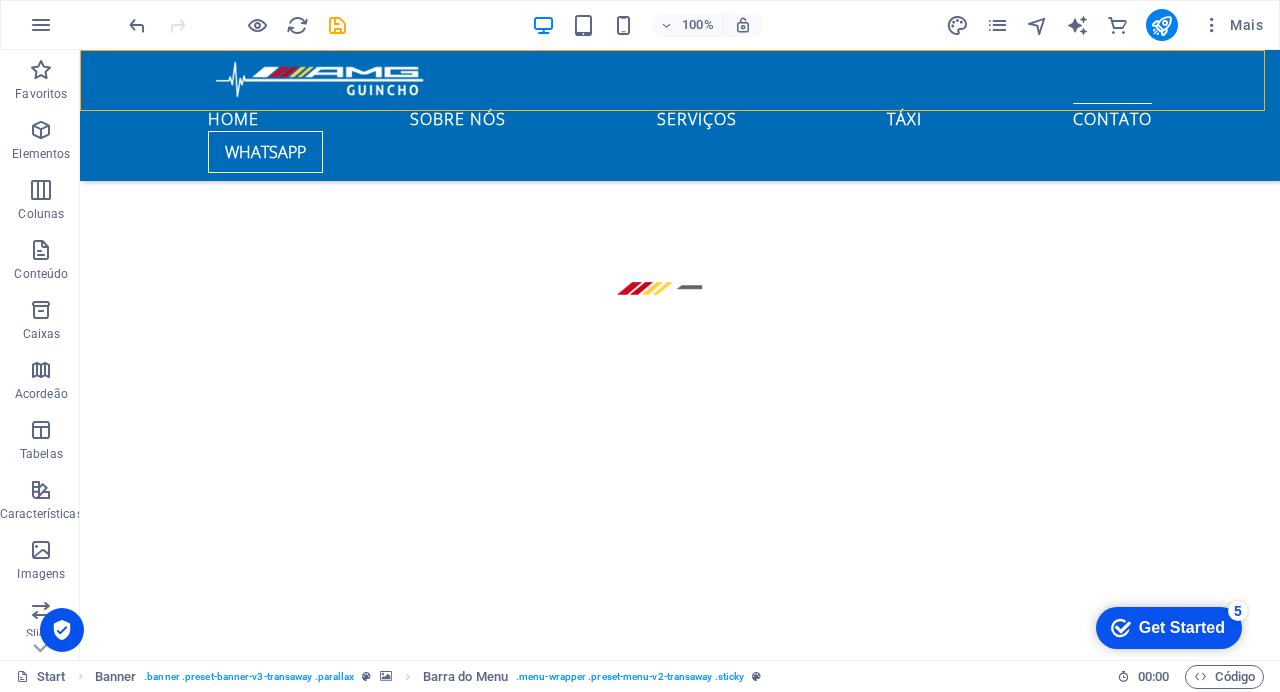 scroll, scrollTop: 5387, scrollLeft: 0, axis: vertical 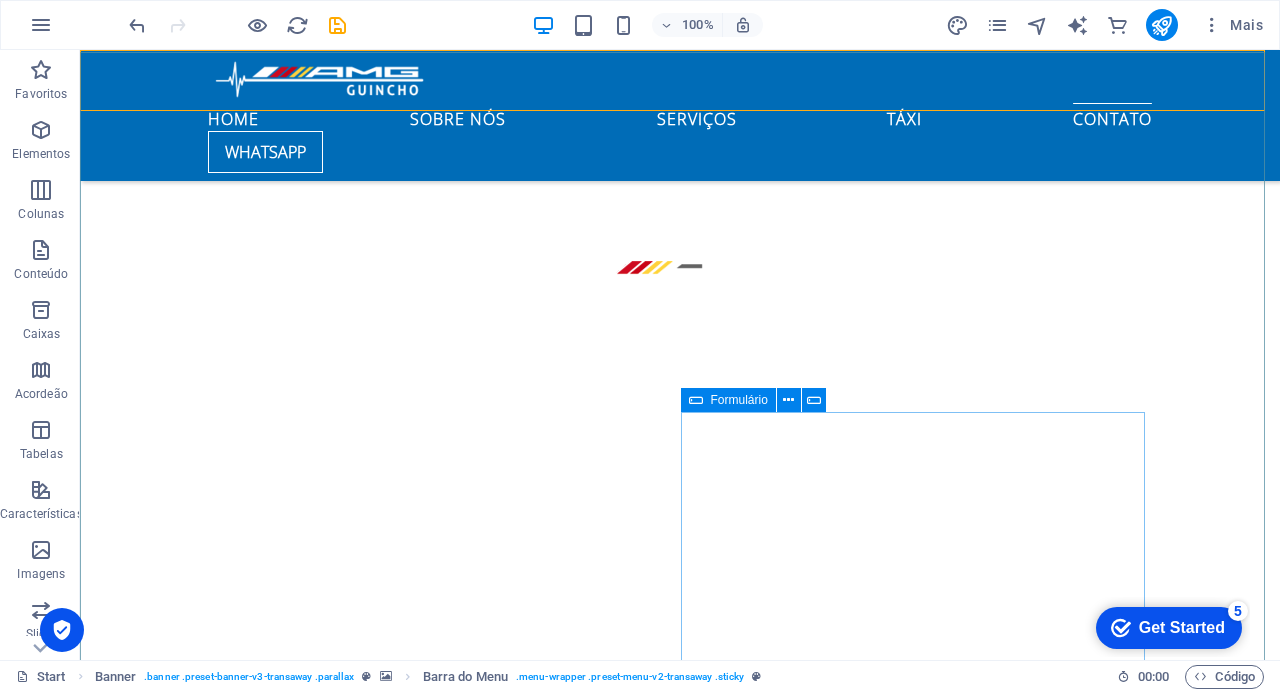 click on "Formulário" at bounding box center (739, 400) 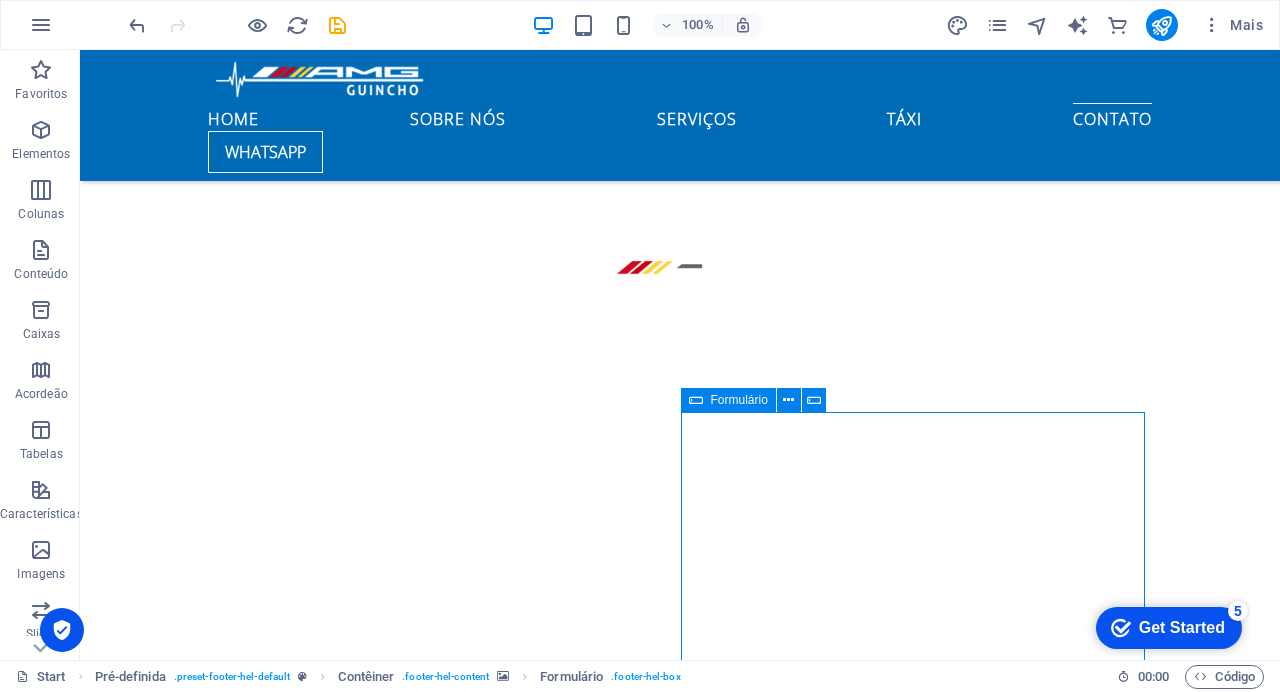 drag, startPoint x: 715, startPoint y: 400, endPoint x: 318, endPoint y: 413, distance: 397.2128 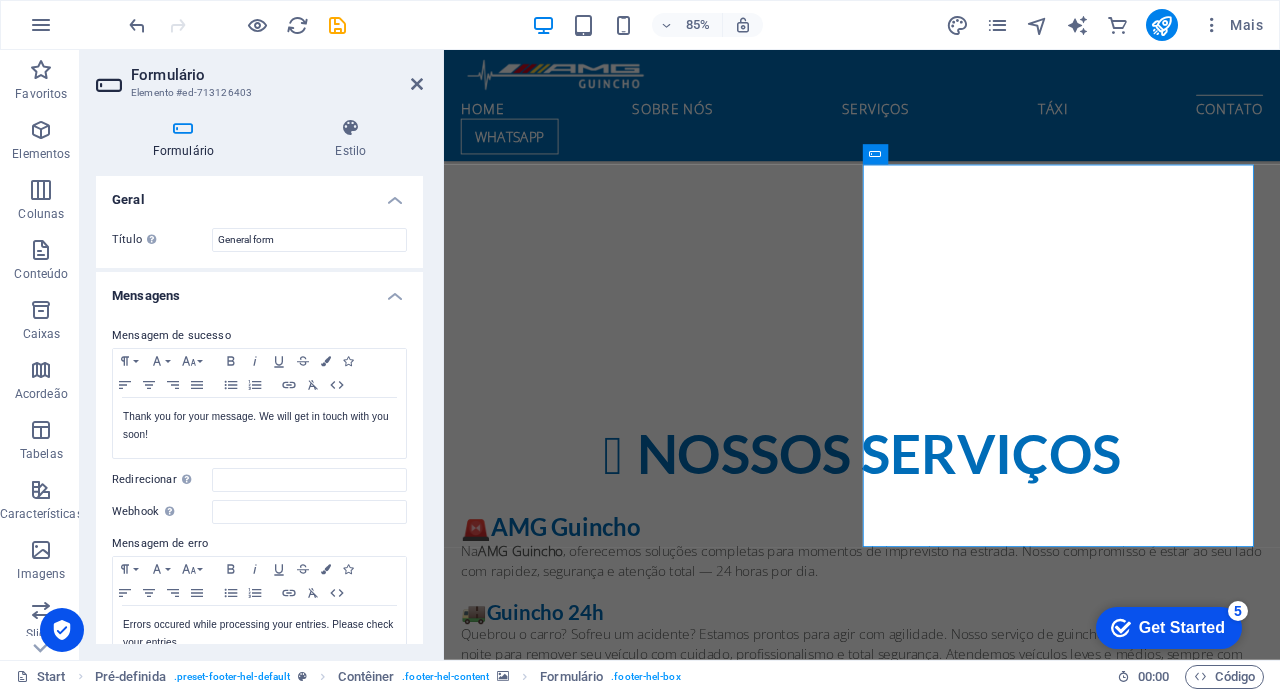 drag, startPoint x: 423, startPoint y: 339, endPoint x: 424, endPoint y: 353, distance: 14.035668 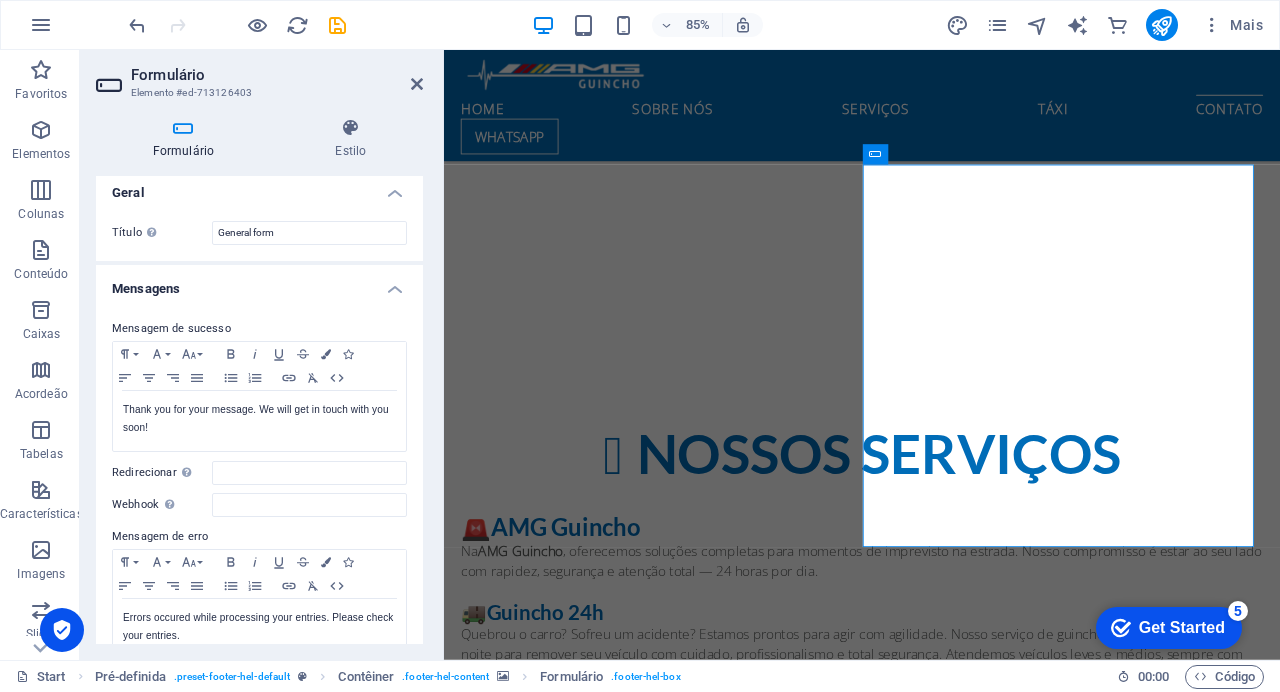 scroll, scrollTop: 0, scrollLeft: 0, axis: both 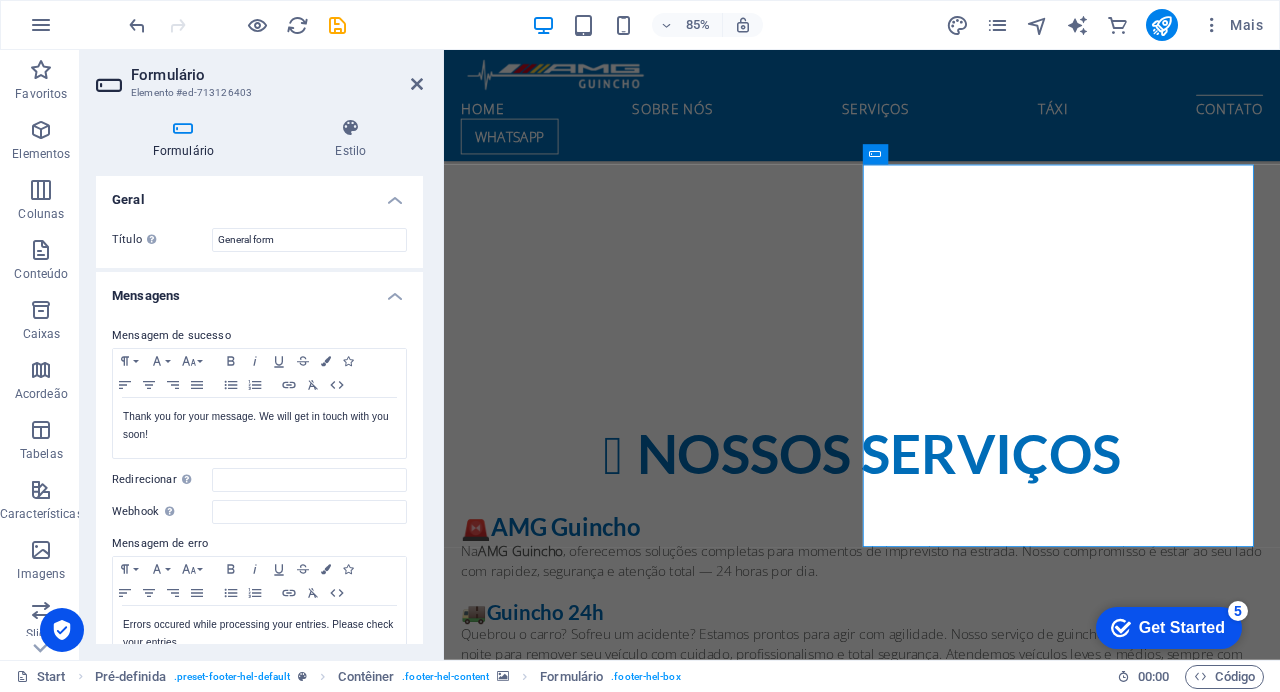 drag, startPoint x: 421, startPoint y: 357, endPoint x: 8, endPoint y: 199, distance: 442.19113 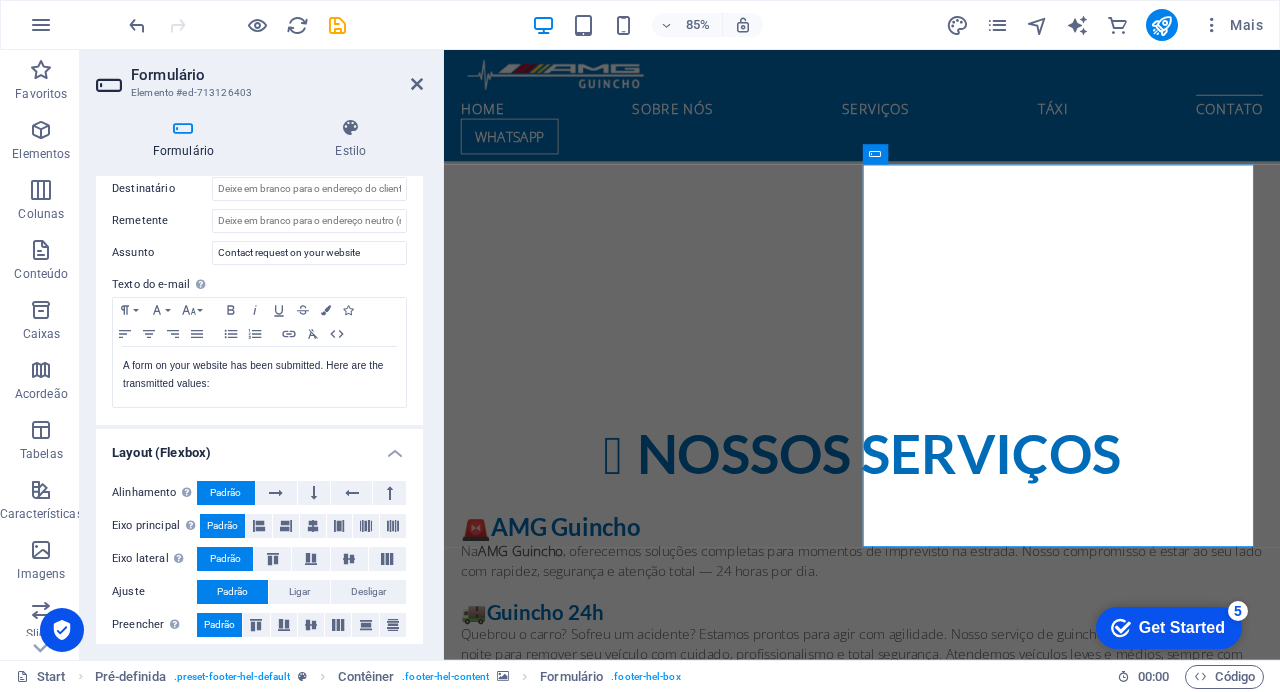 scroll, scrollTop: 637, scrollLeft: 0, axis: vertical 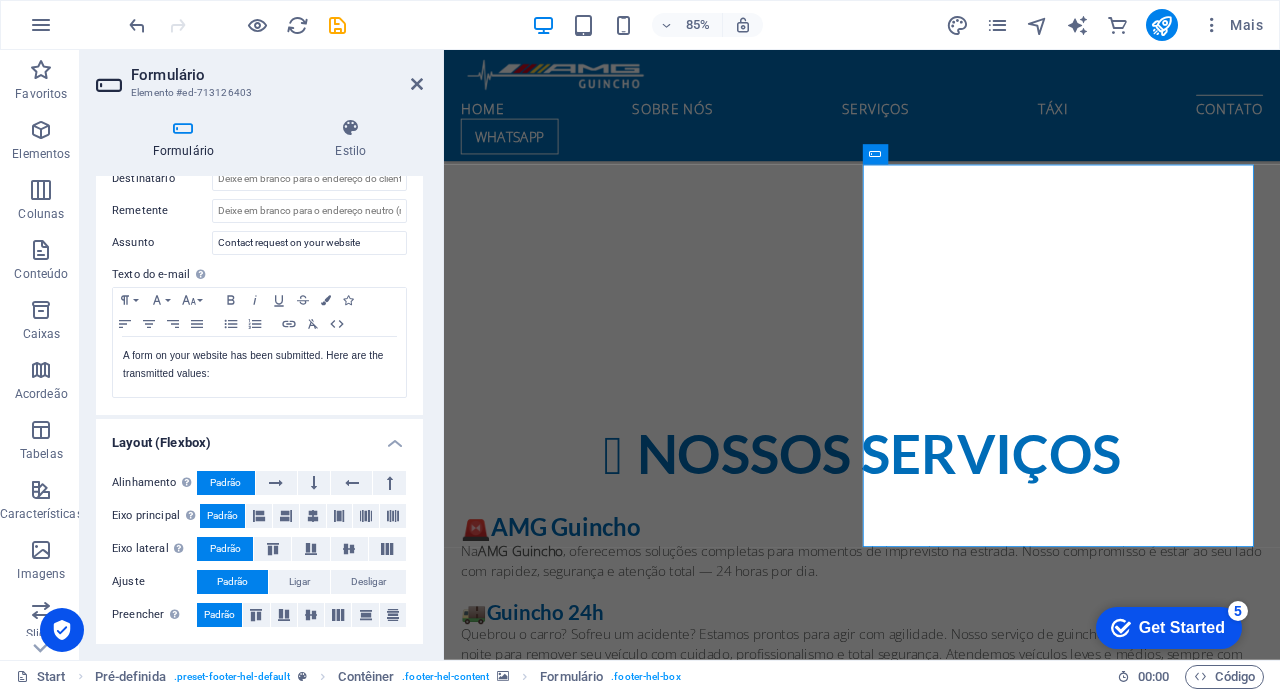 drag, startPoint x: 430, startPoint y: 449, endPoint x: 417, endPoint y: 434, distance: 19.849434 